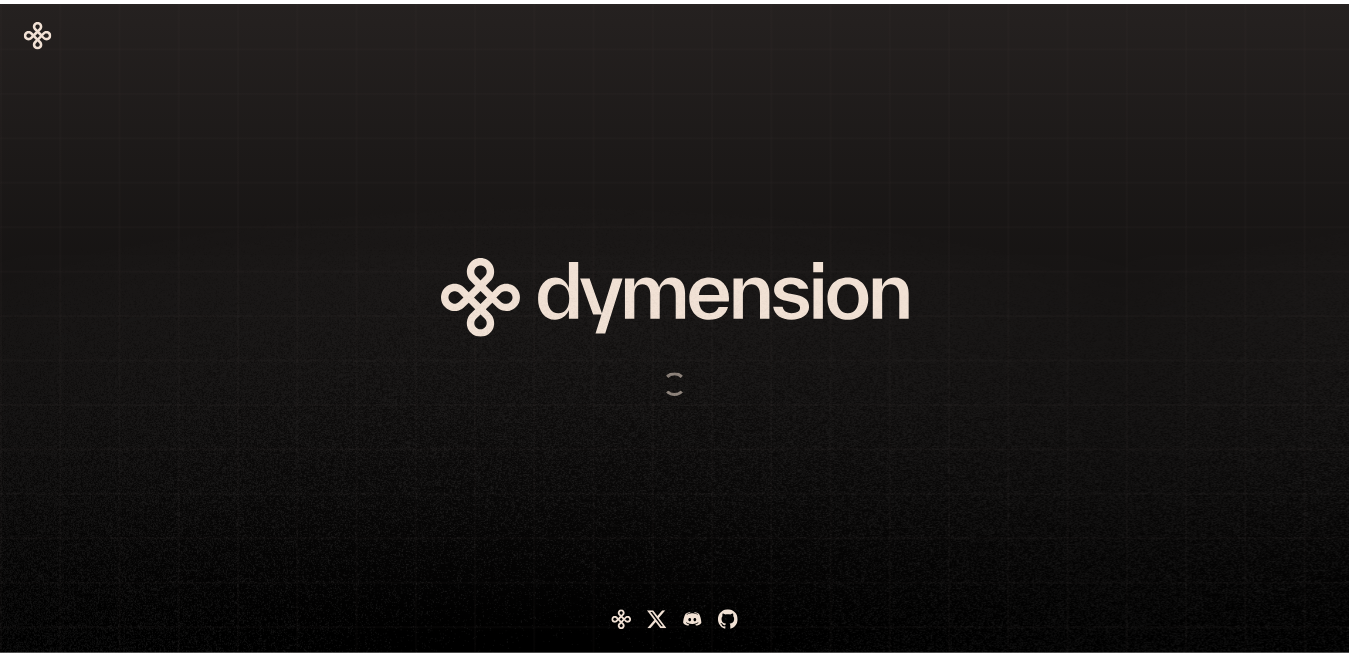 scroll, scrollTop: 0, scrollLeft: 0, axis: both 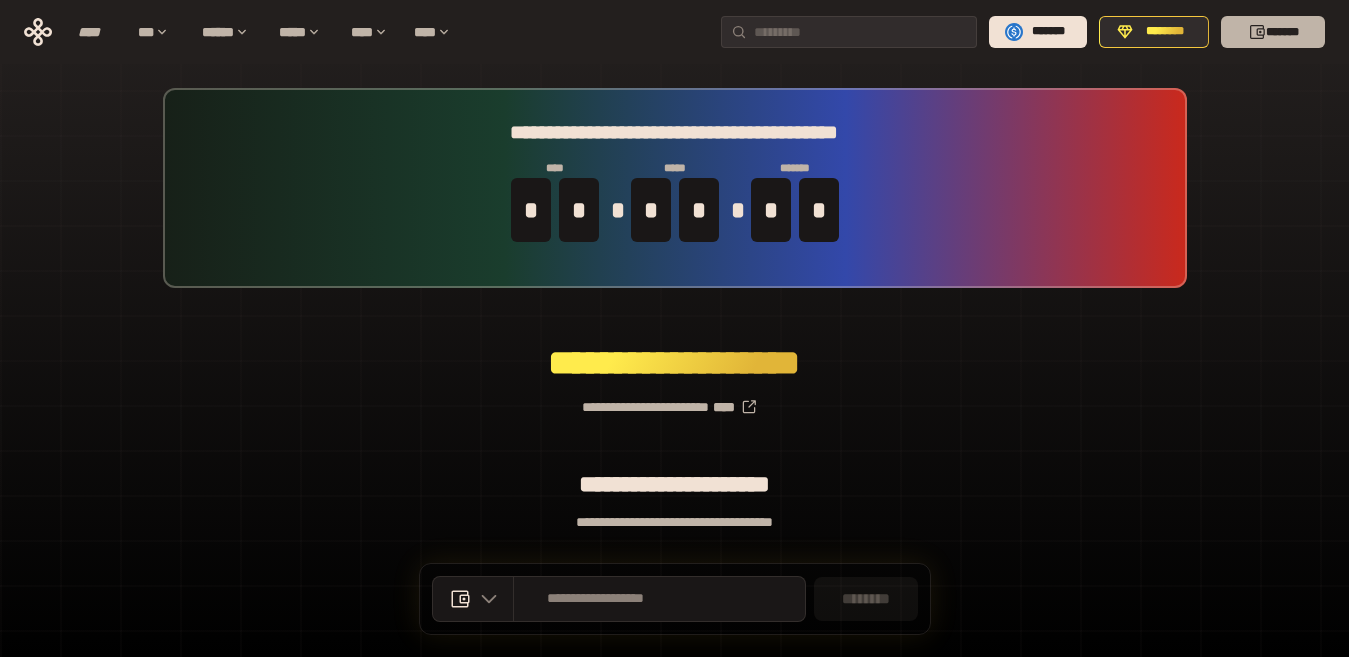 click on "*******" at bounding box center [1273, 32] 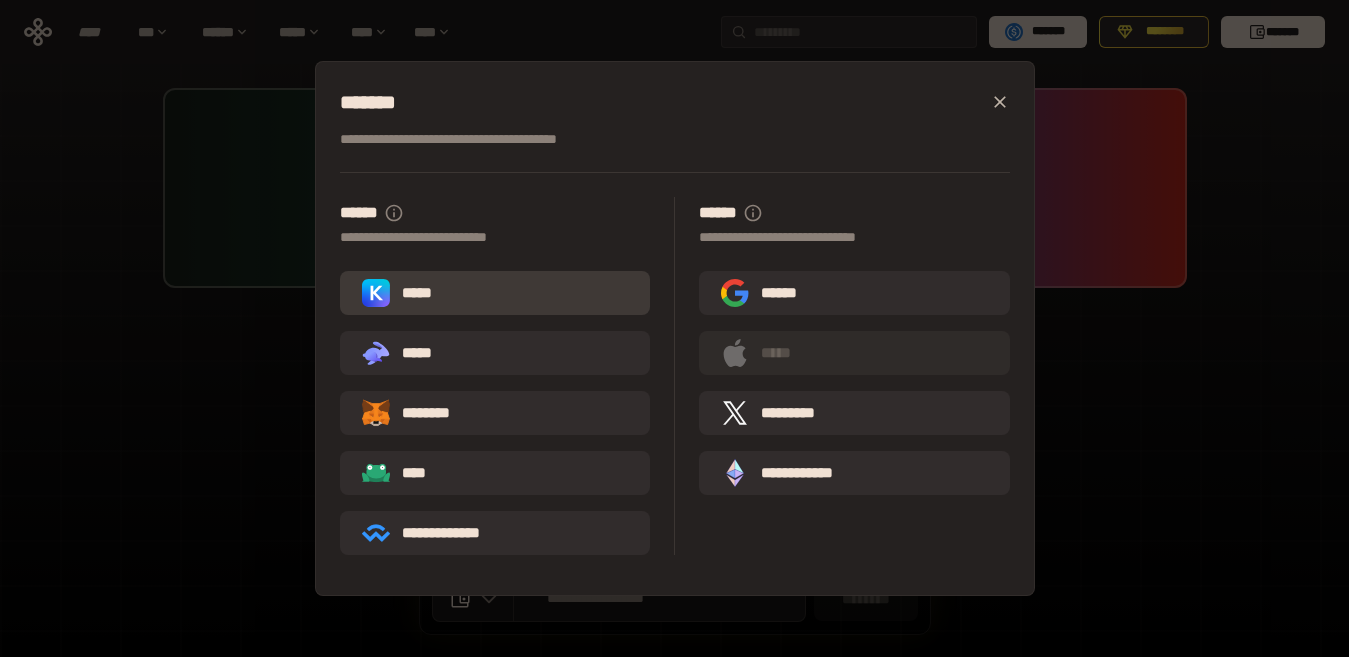 click on "*****" at bounding box center (495, 293) 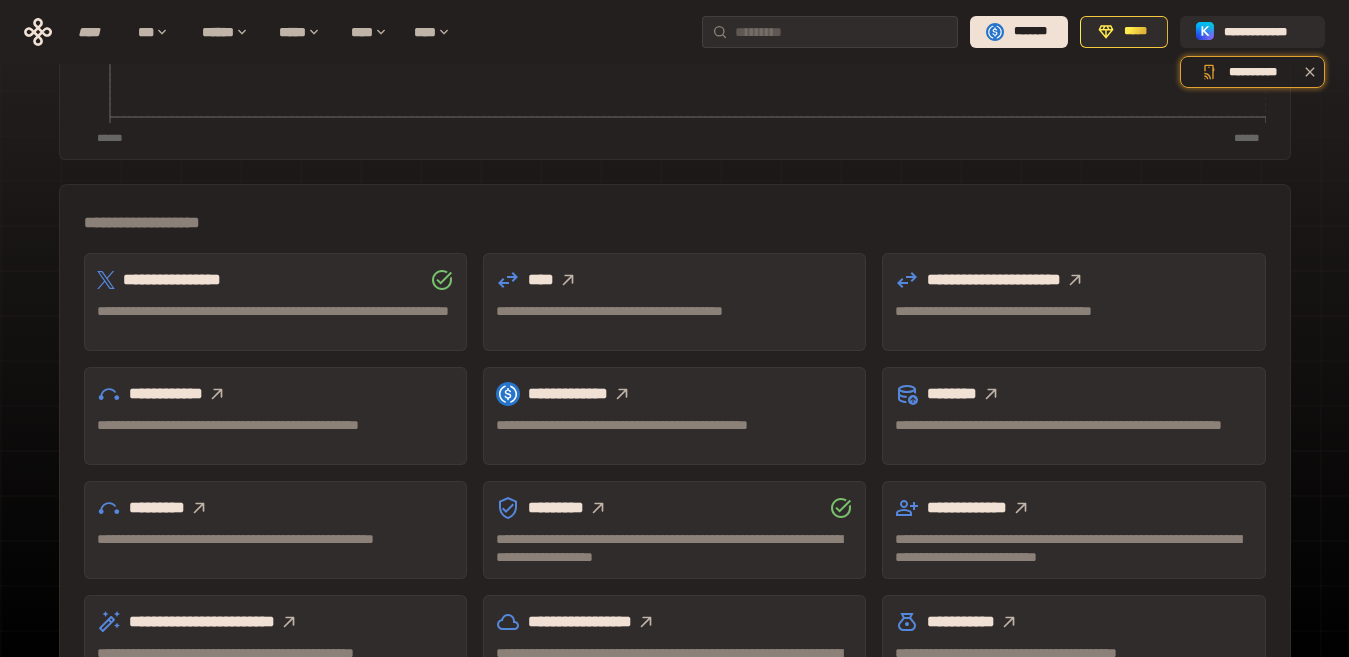 scroll, scrollTop: 497, scrollLeft: 0, axis: vertical 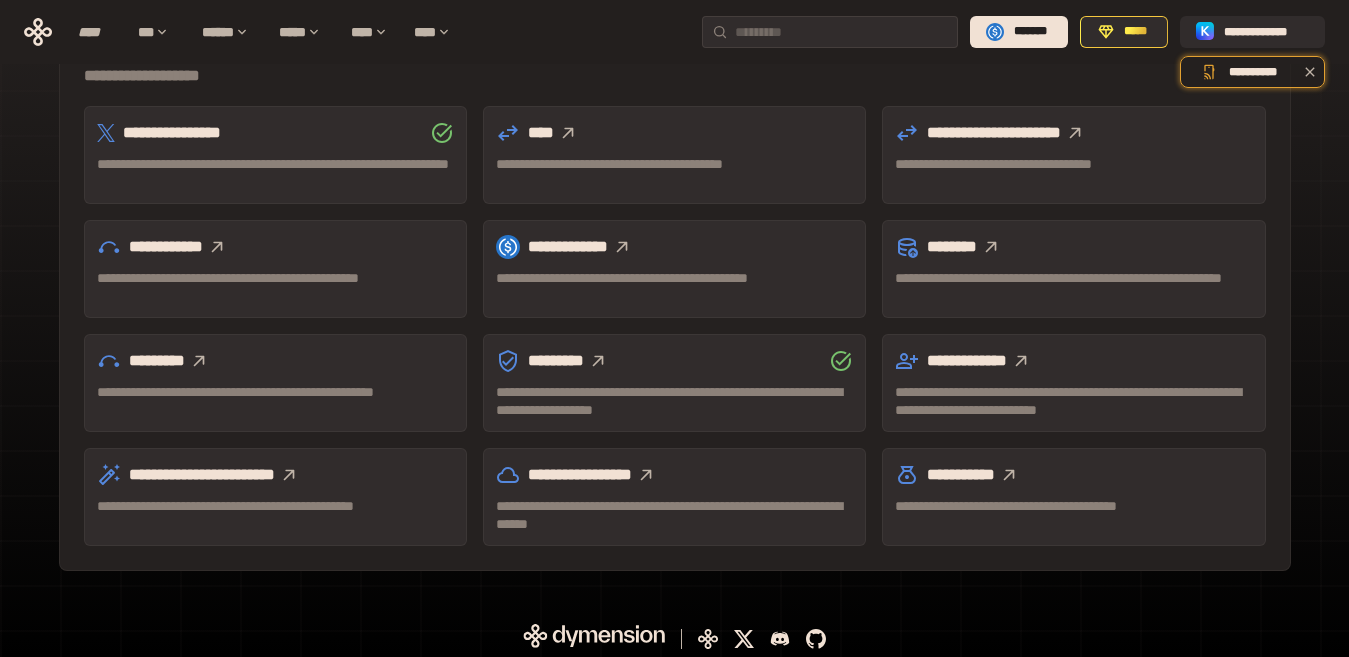 click at bounding box center (568, 133) 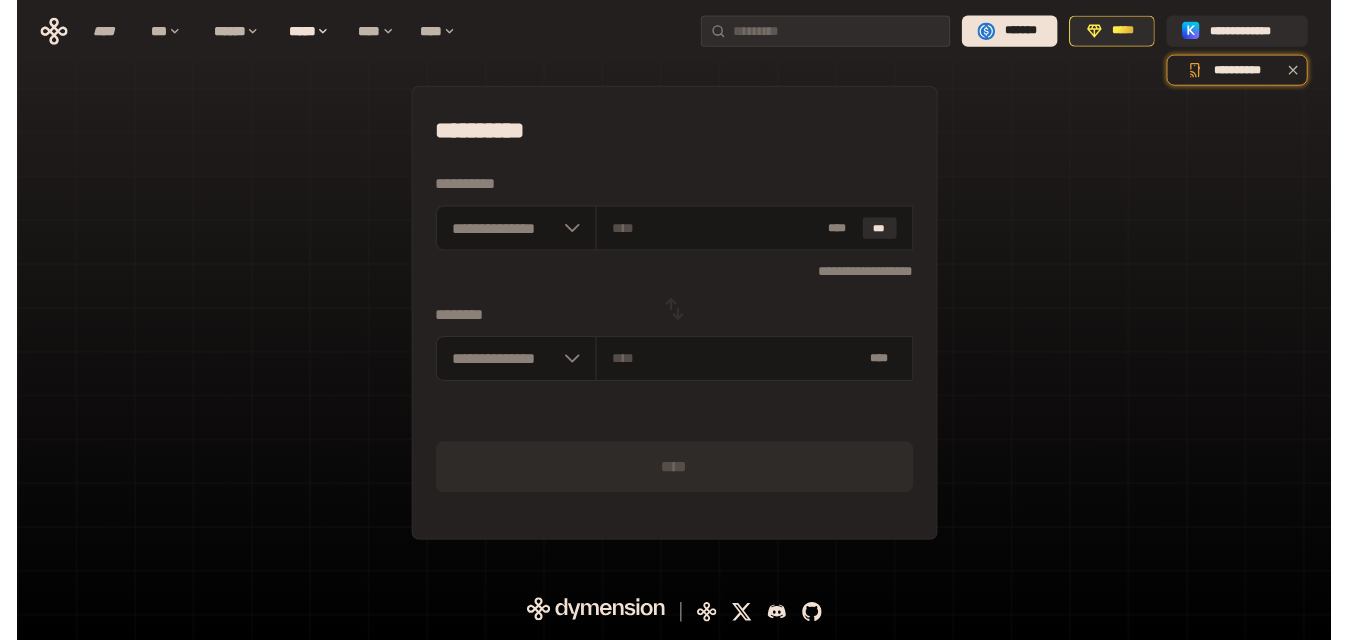 scroll, scrollTop: 0, scrollLeft: 0, axis: both 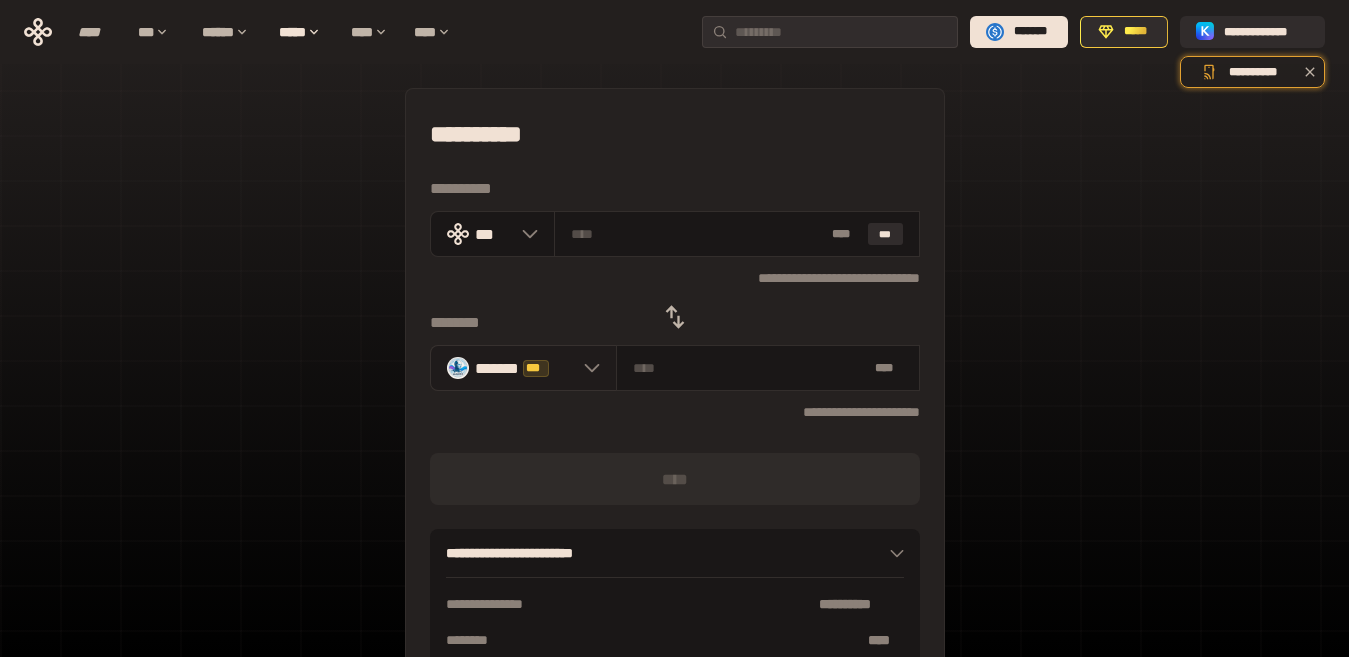click 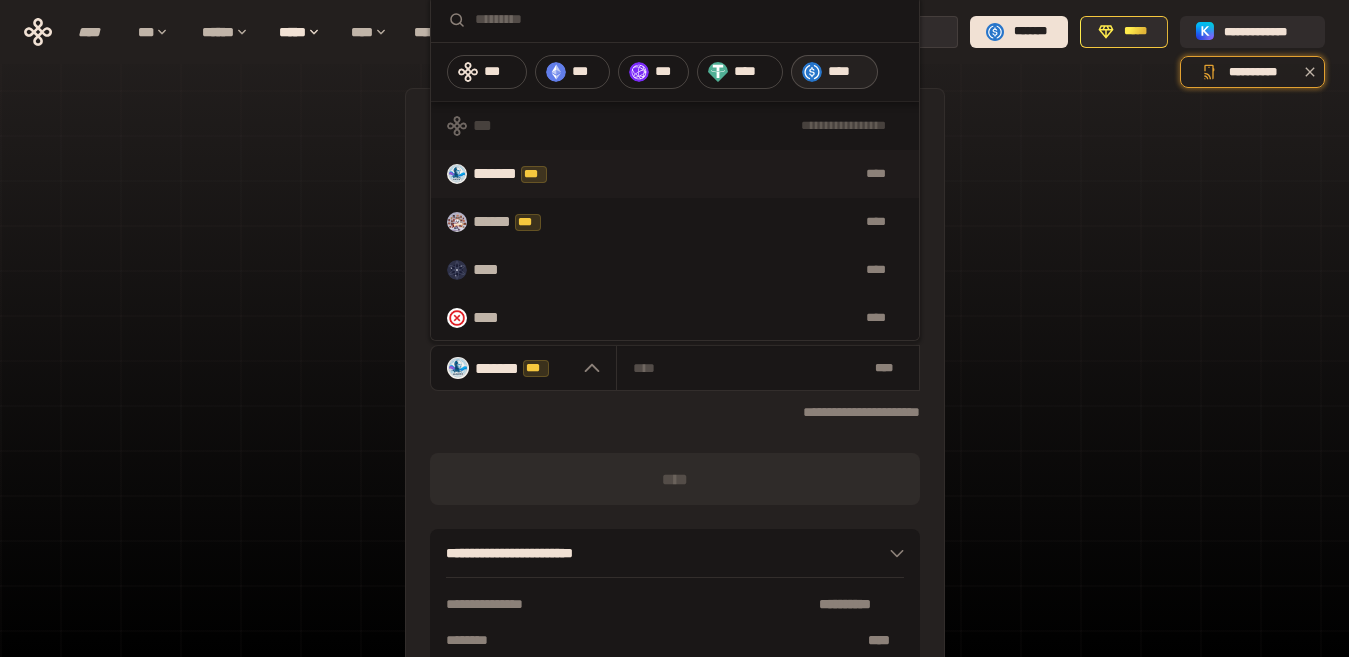 click on "****" at bounding box center [847, 72] 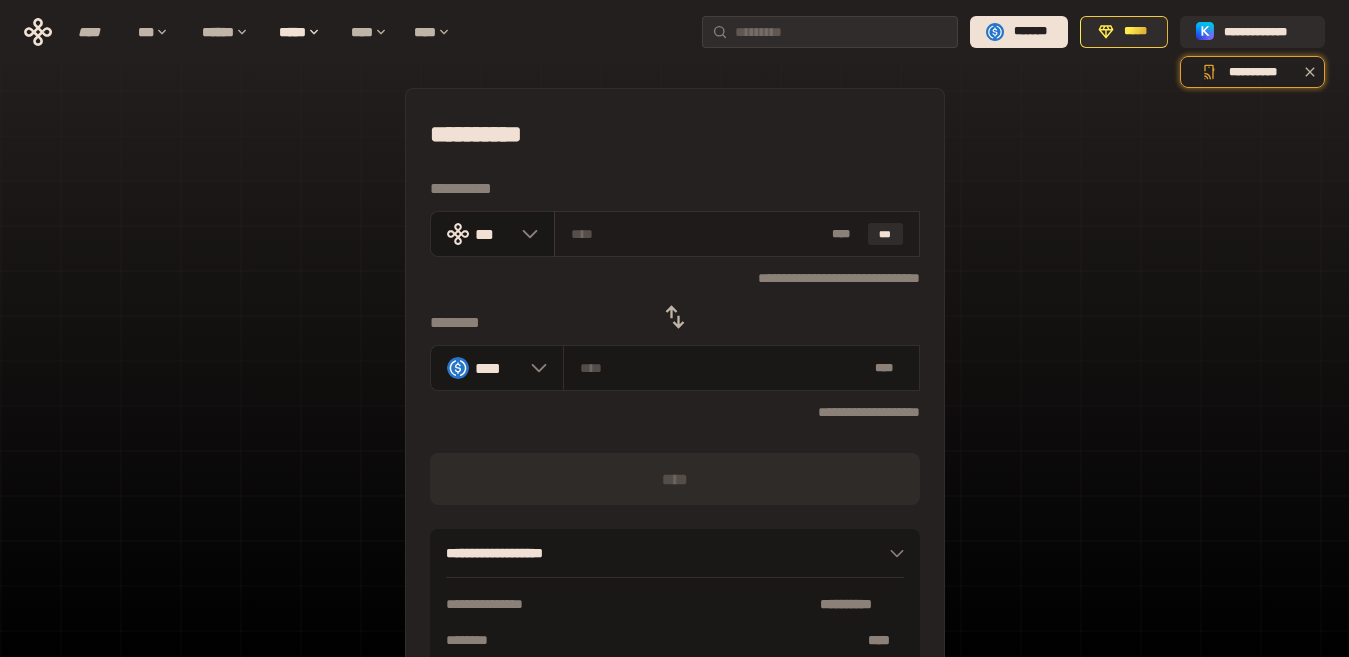 click at bounding box center (698, 234) 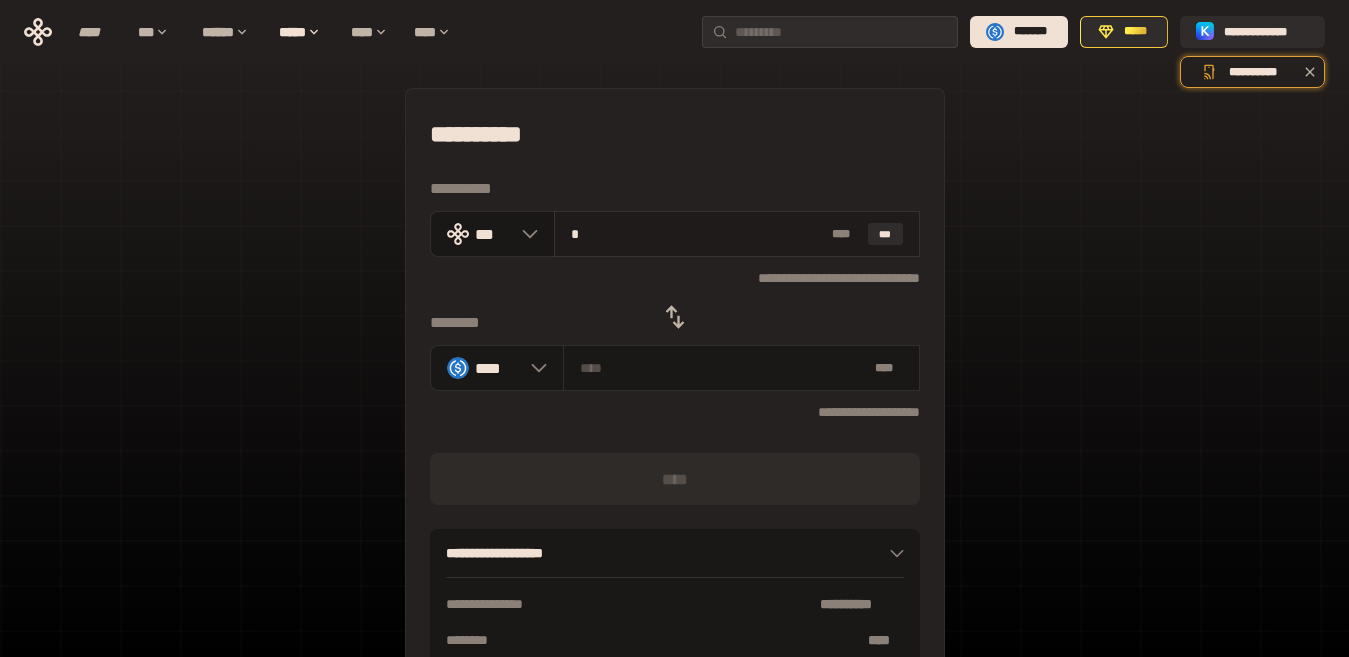type on "********" 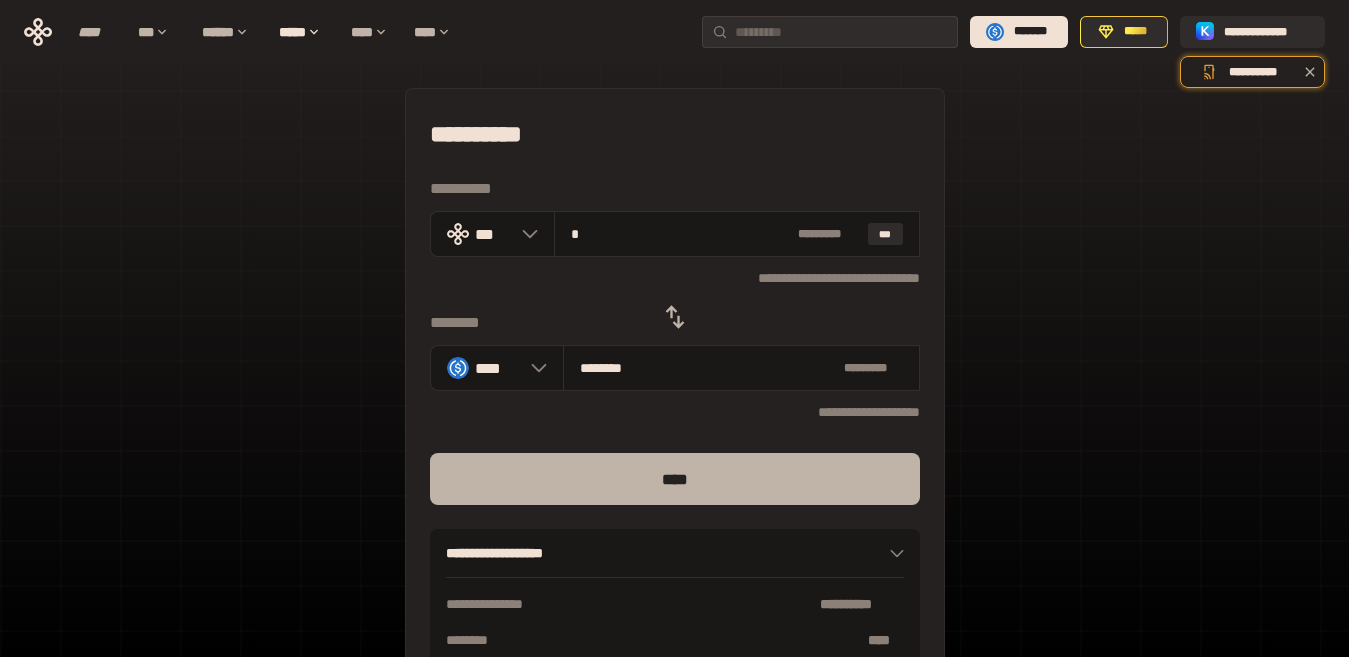 type on "*" 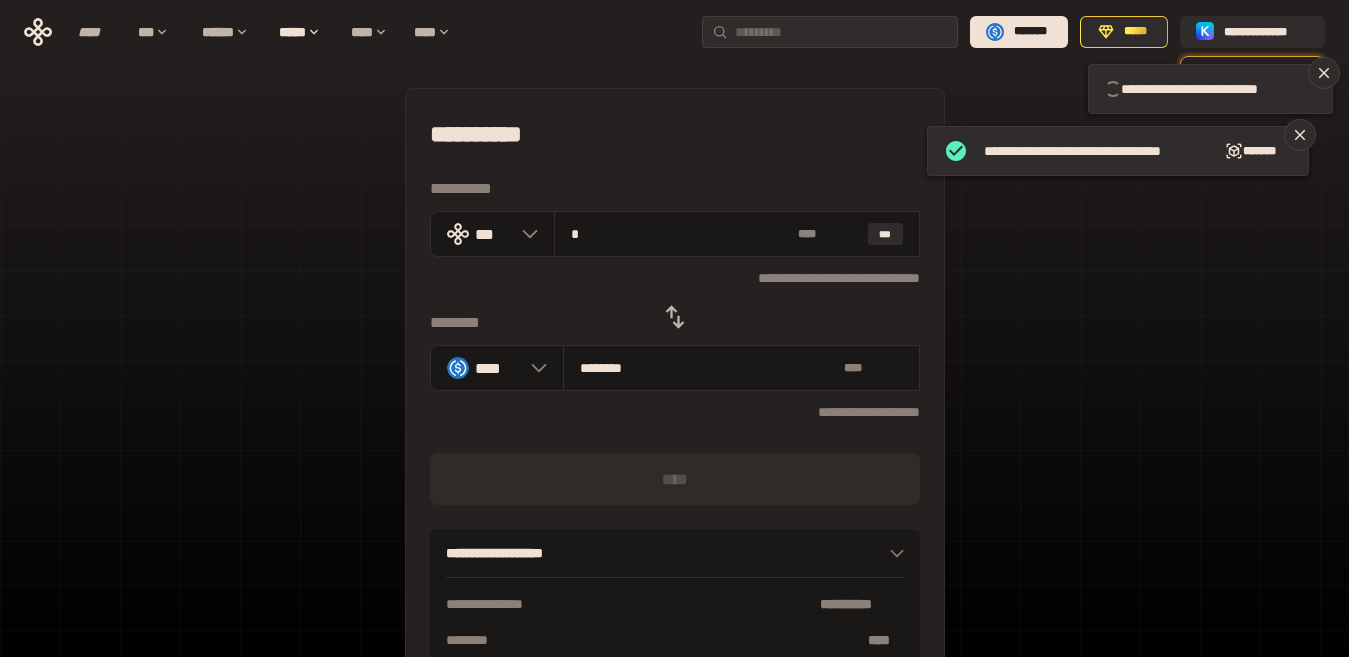 type 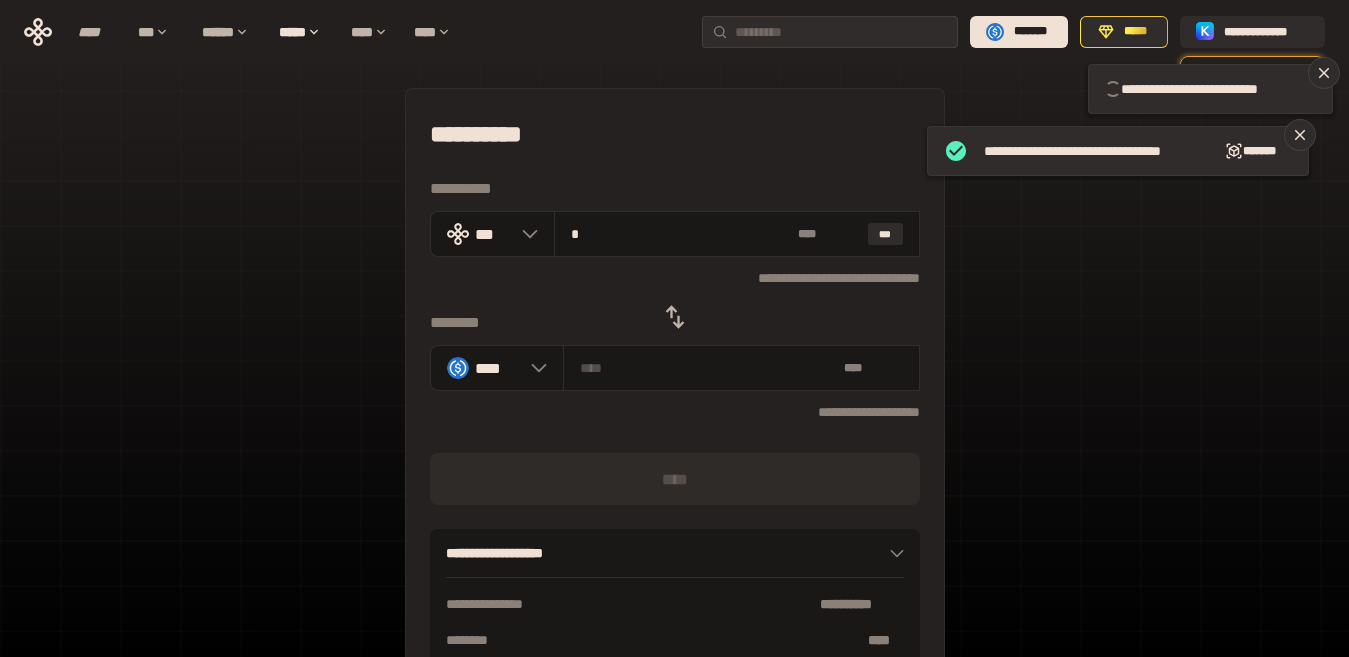 type 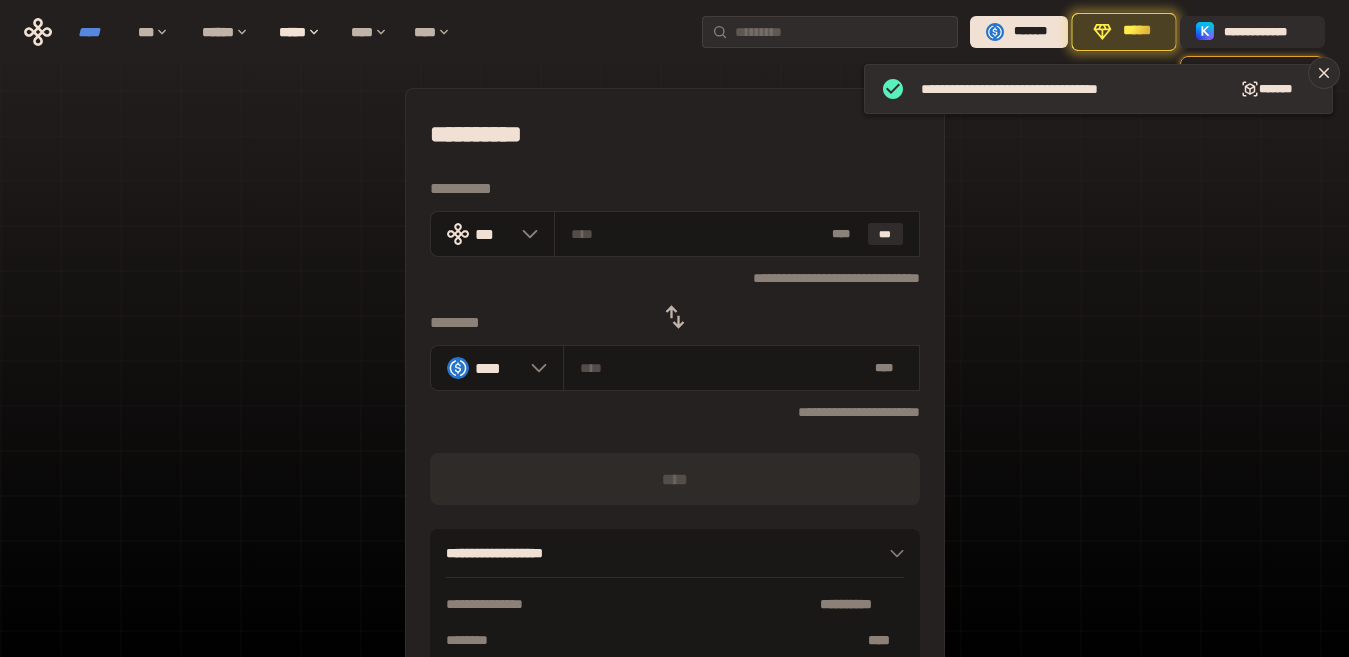 click on "****" at bounding box center (98, 32) 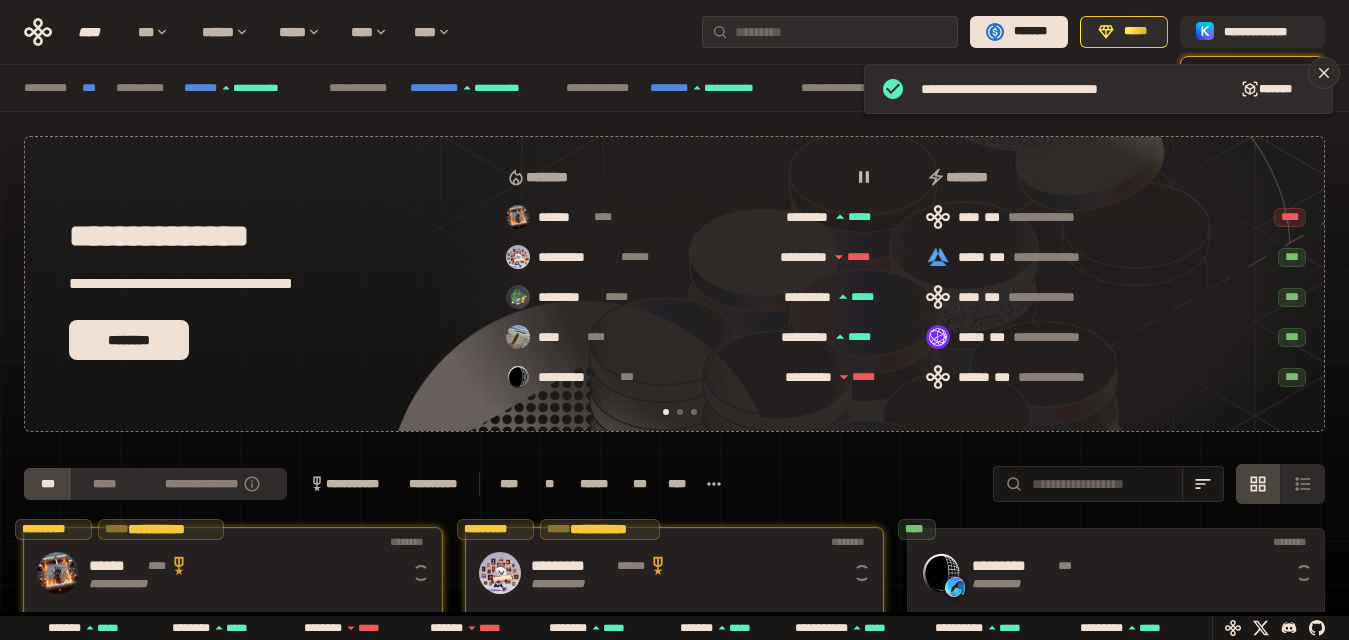 scroll, scrollTop: 0, scrollLeft: 16, axis: horizontal 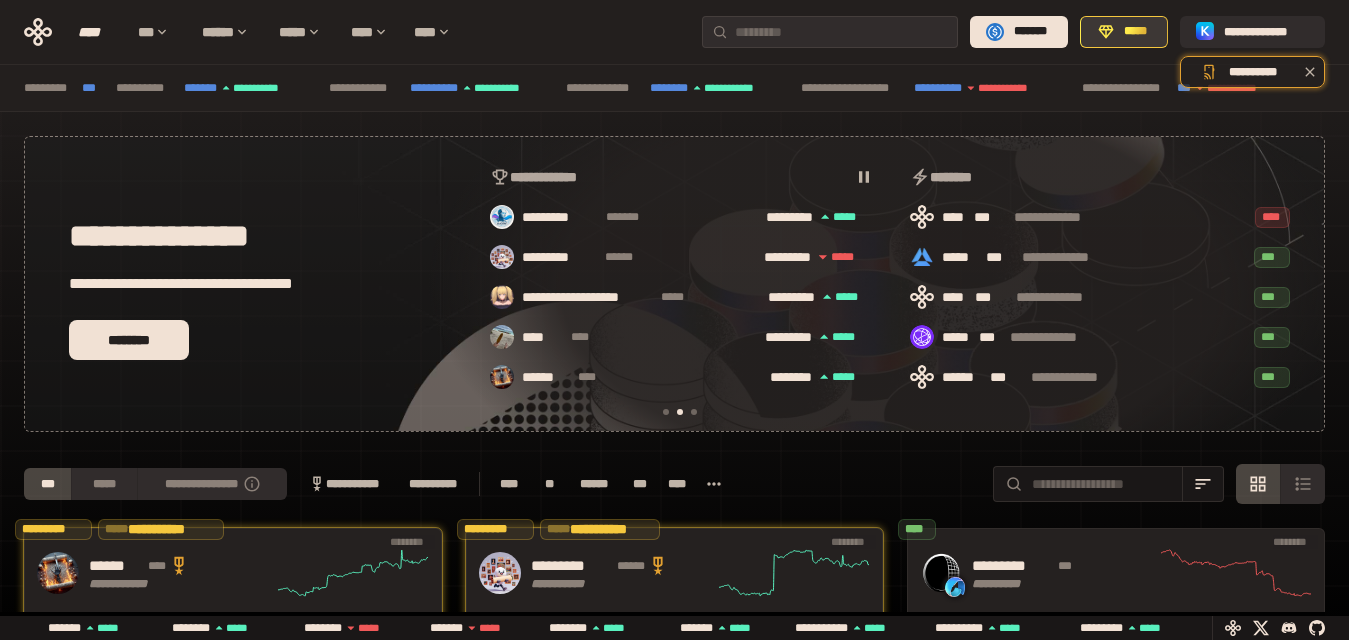 click on "*****" at bounding box center [1135, 32] 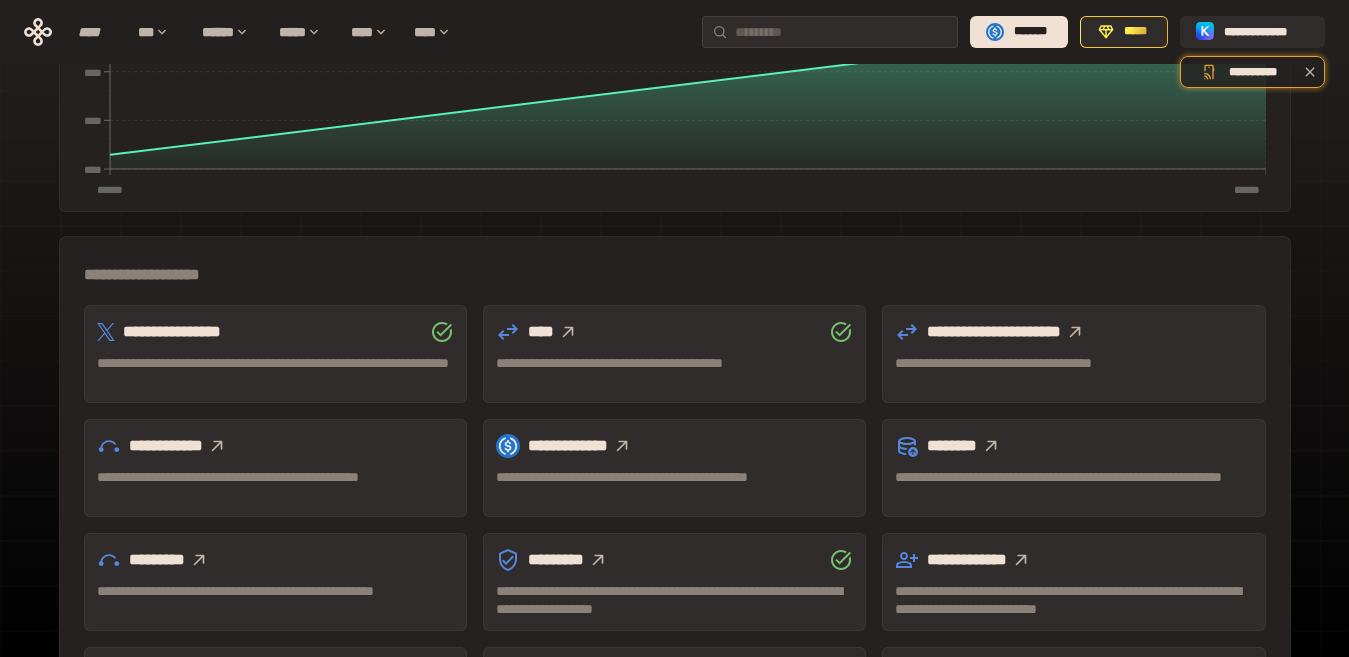 scroll, scrollTop: 430, scrollLeft: 0, axis: vertical 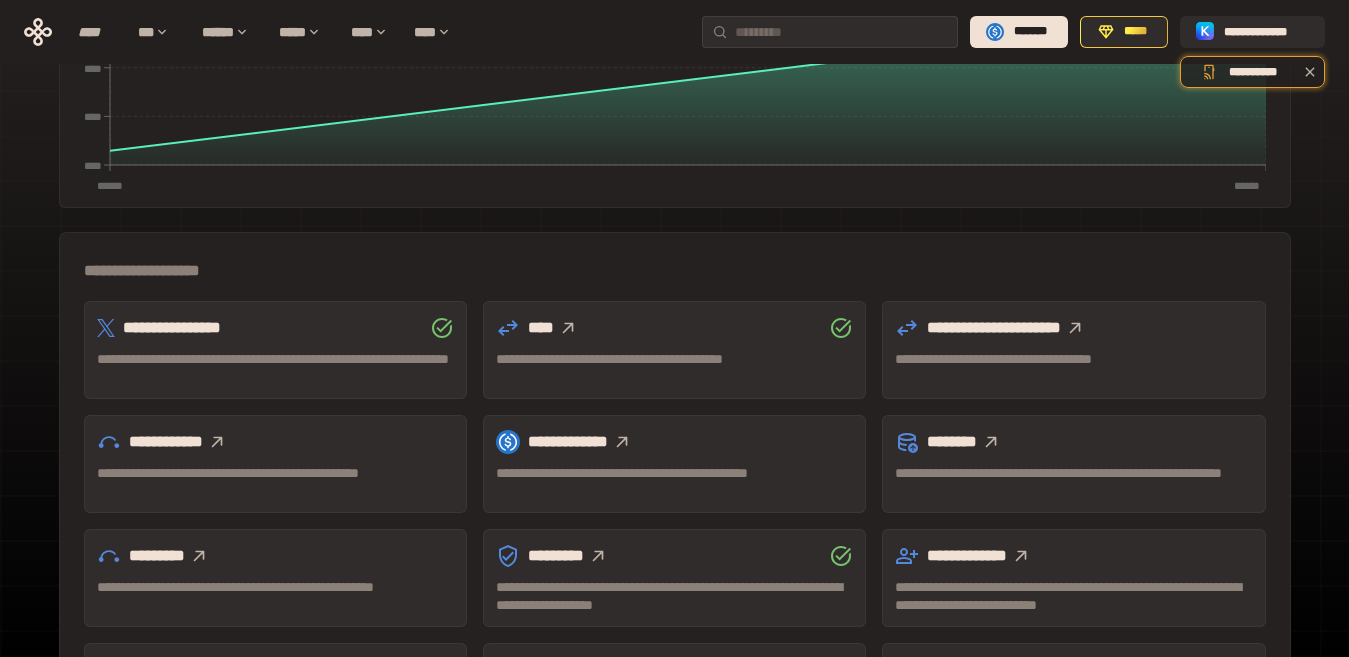 click on "[FIRST] [LAST]" at bounding box center [275, 578] 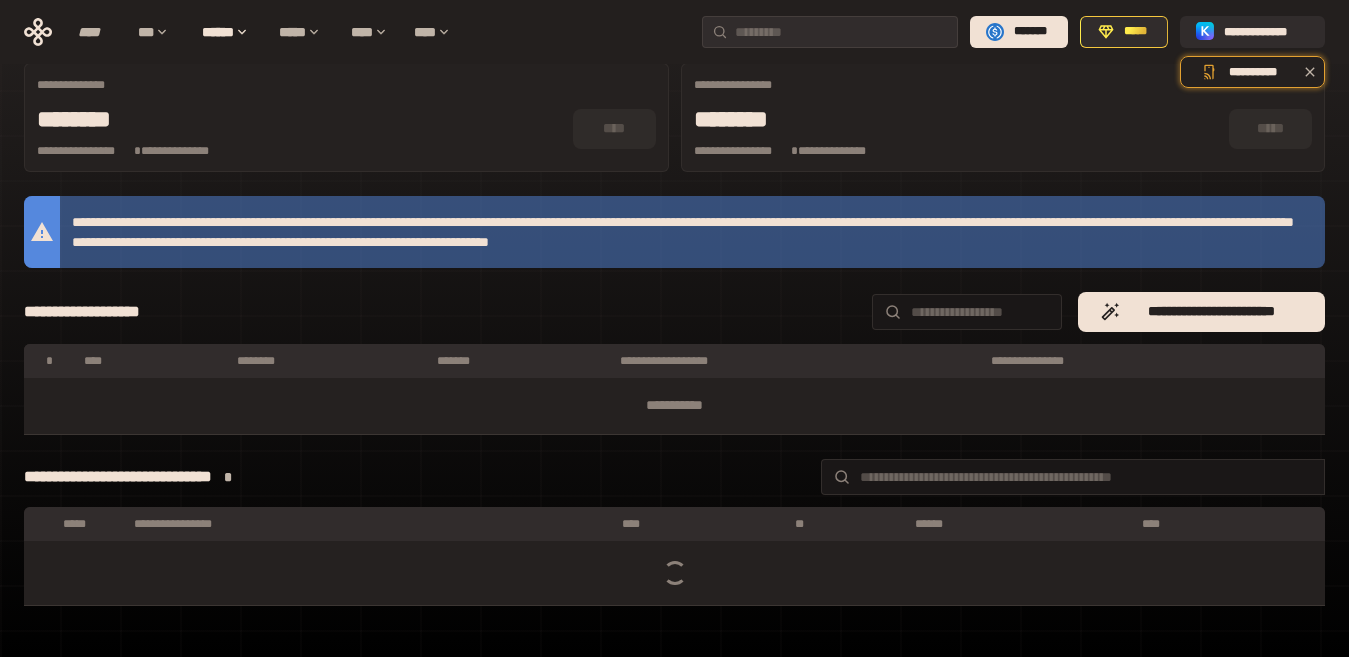 scroll, scrollTop: 275, scrollLeft: 0, axis: vertical 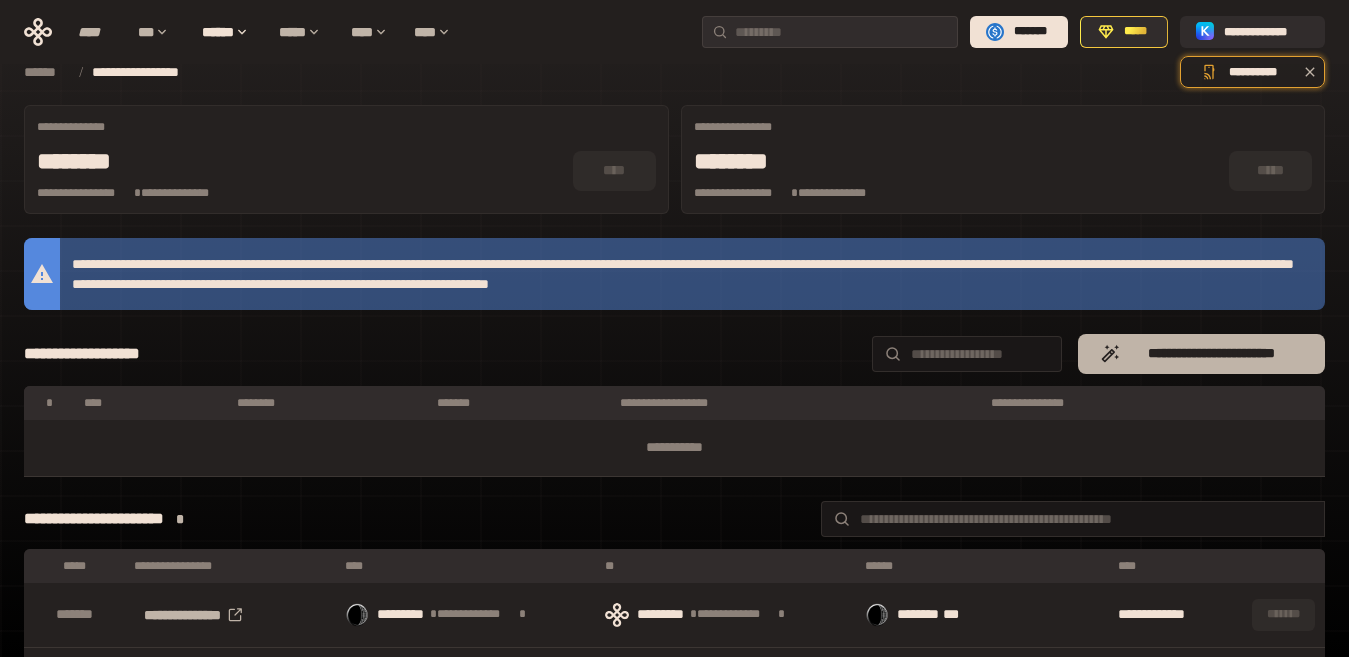 click on "**********" at bounding box center [1211, 354] 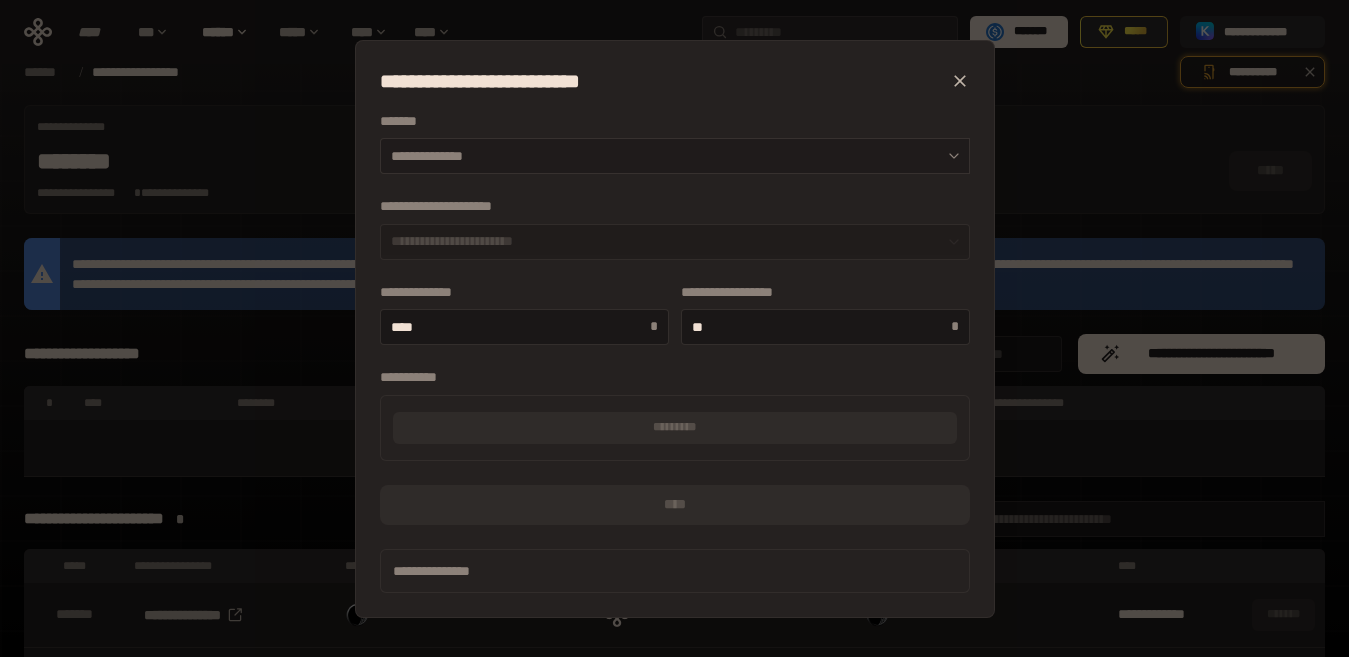 click at bounding box center [949, 156] 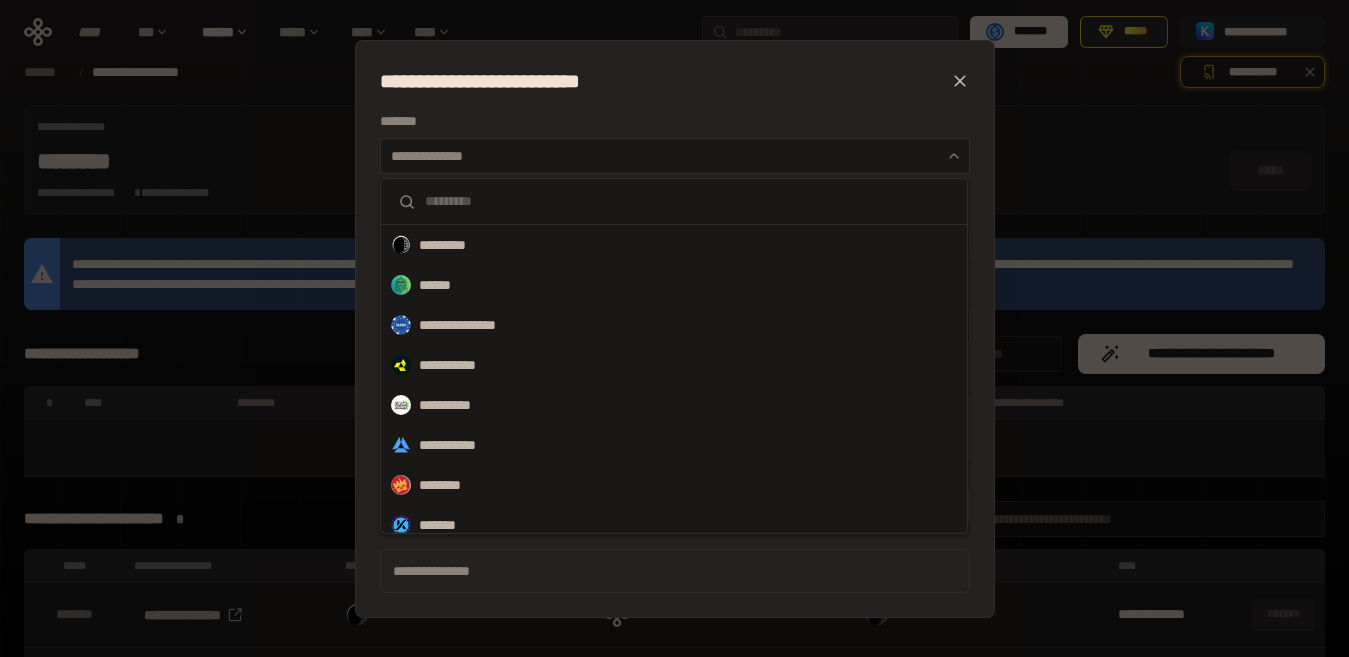 scroll, scrollTop: 132, scrollLeft: 0, axis: vertical 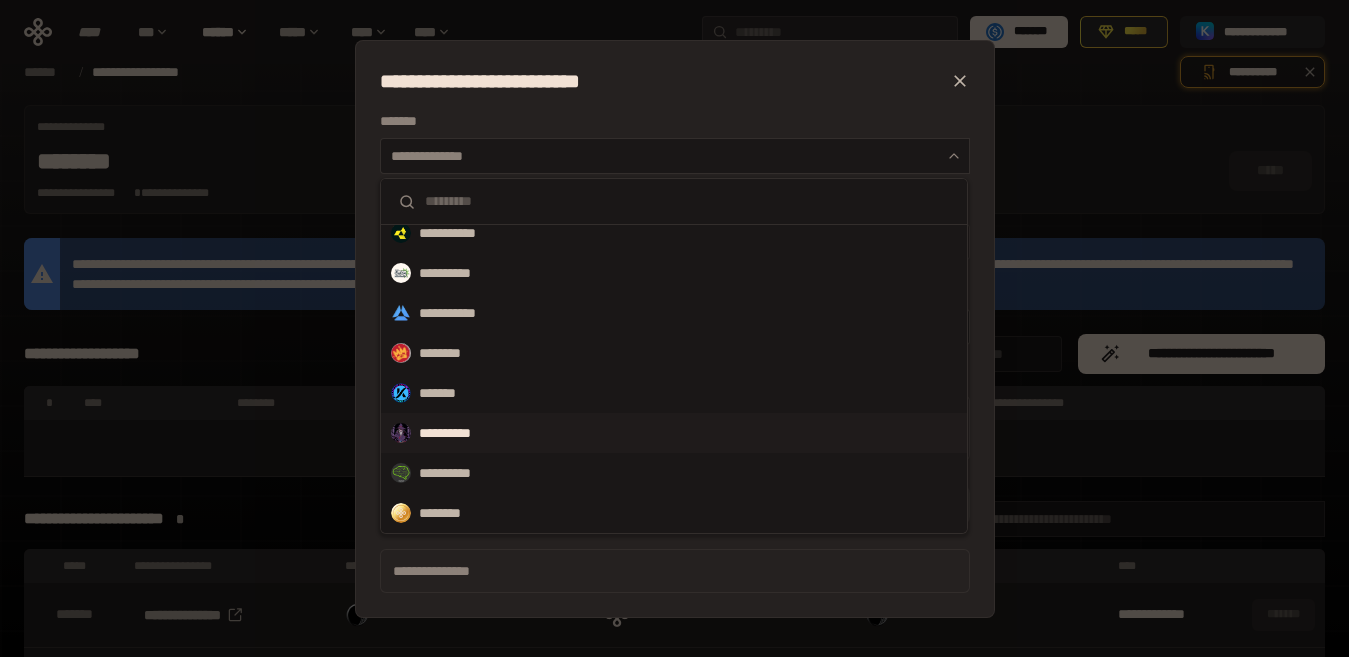 click on "**********" at bounding box center [674, 433] 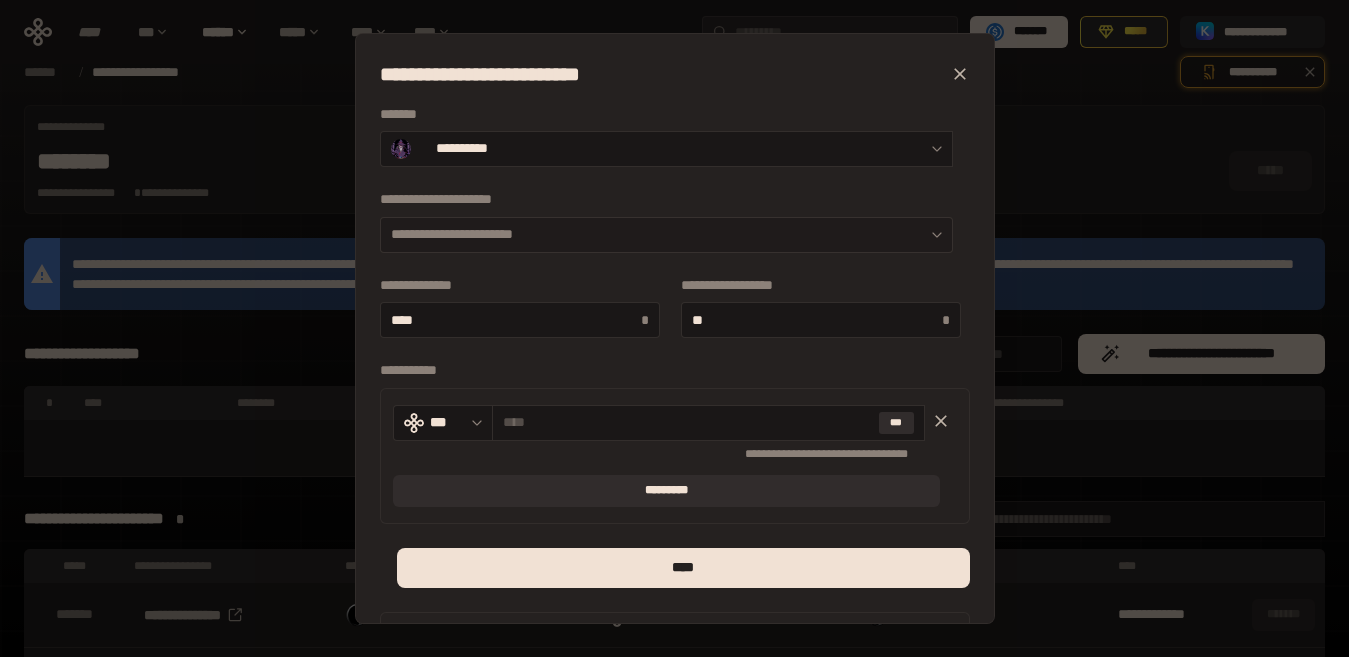 click on "**********" at bounding box center [666, 235] 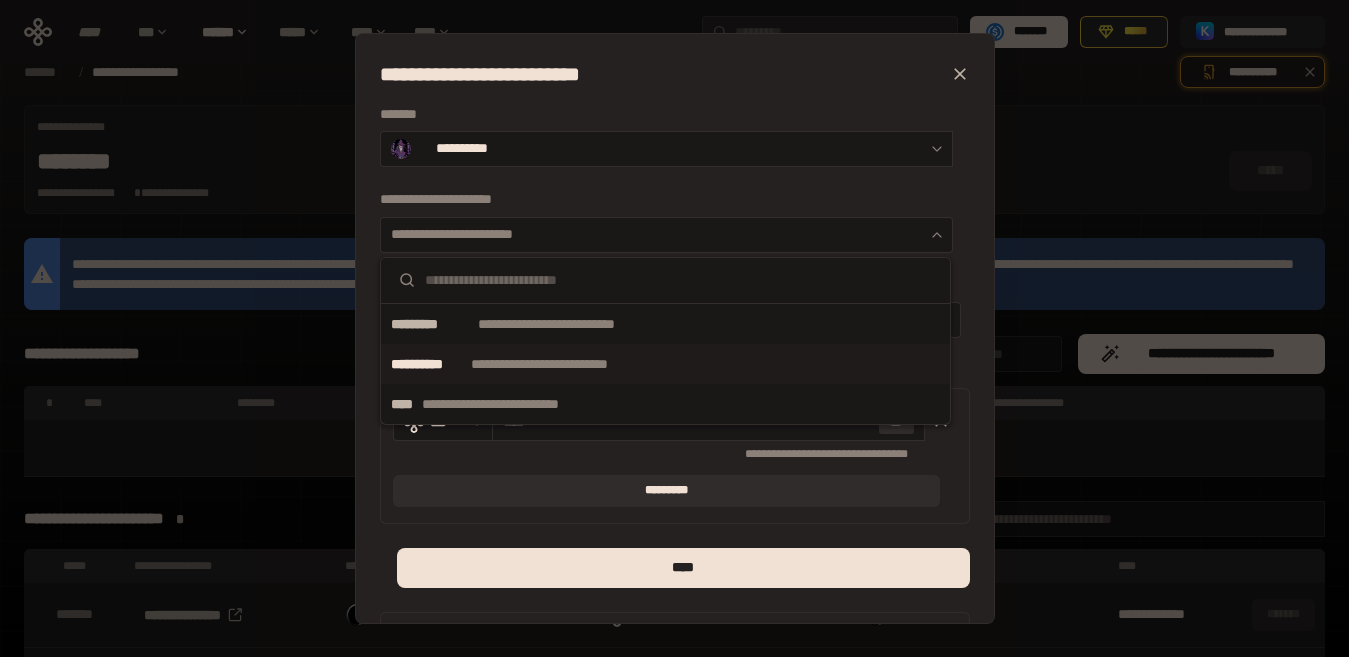 click on "**********" at bounding box center (665, 364) 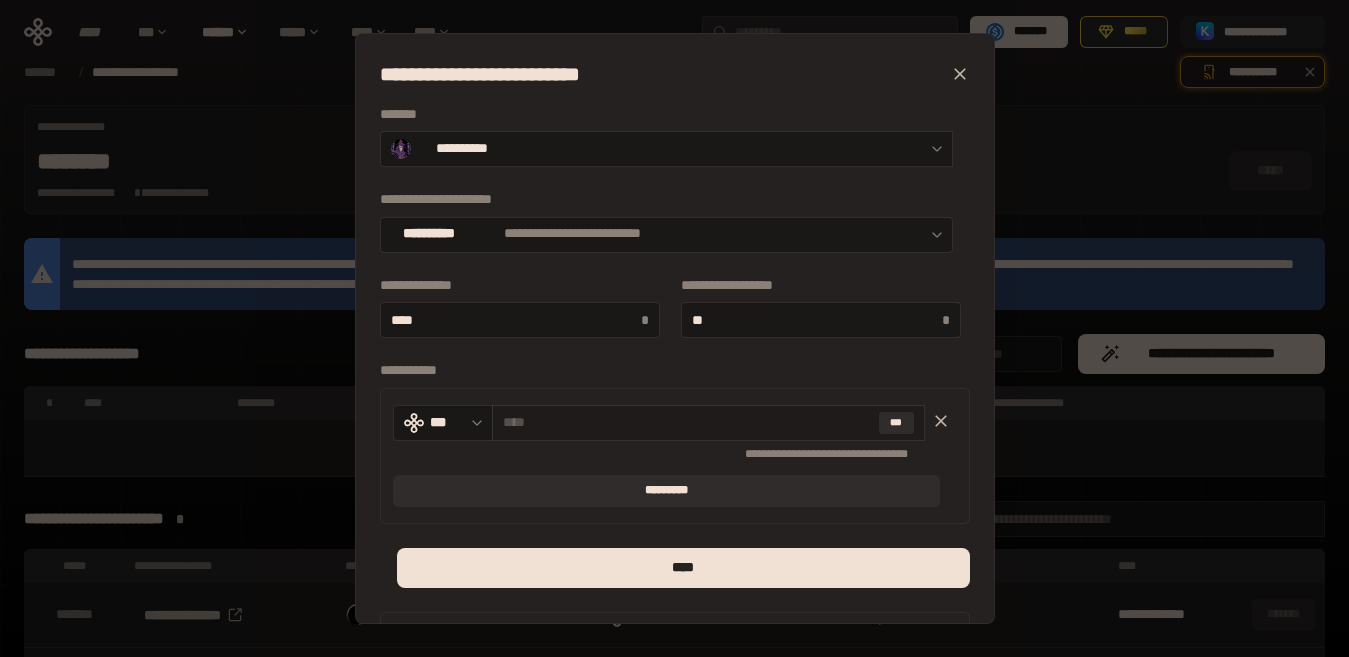 click at bounding box center (687, 422) 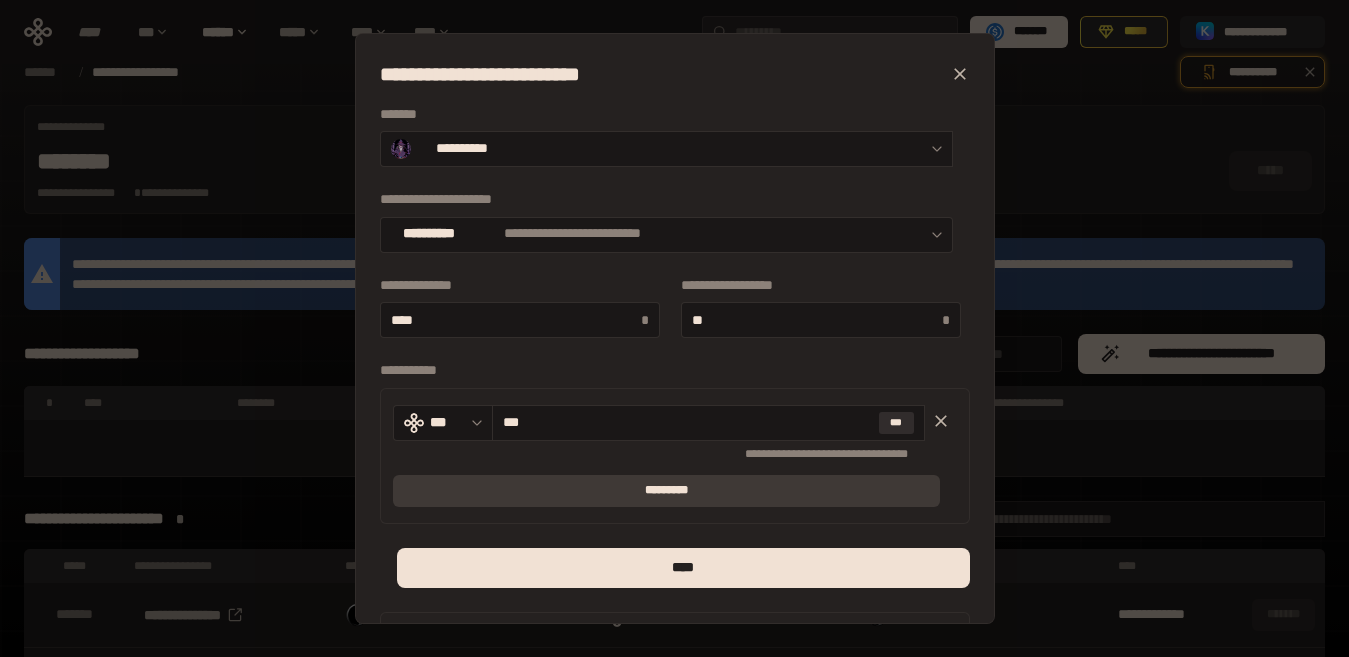 type on "***" 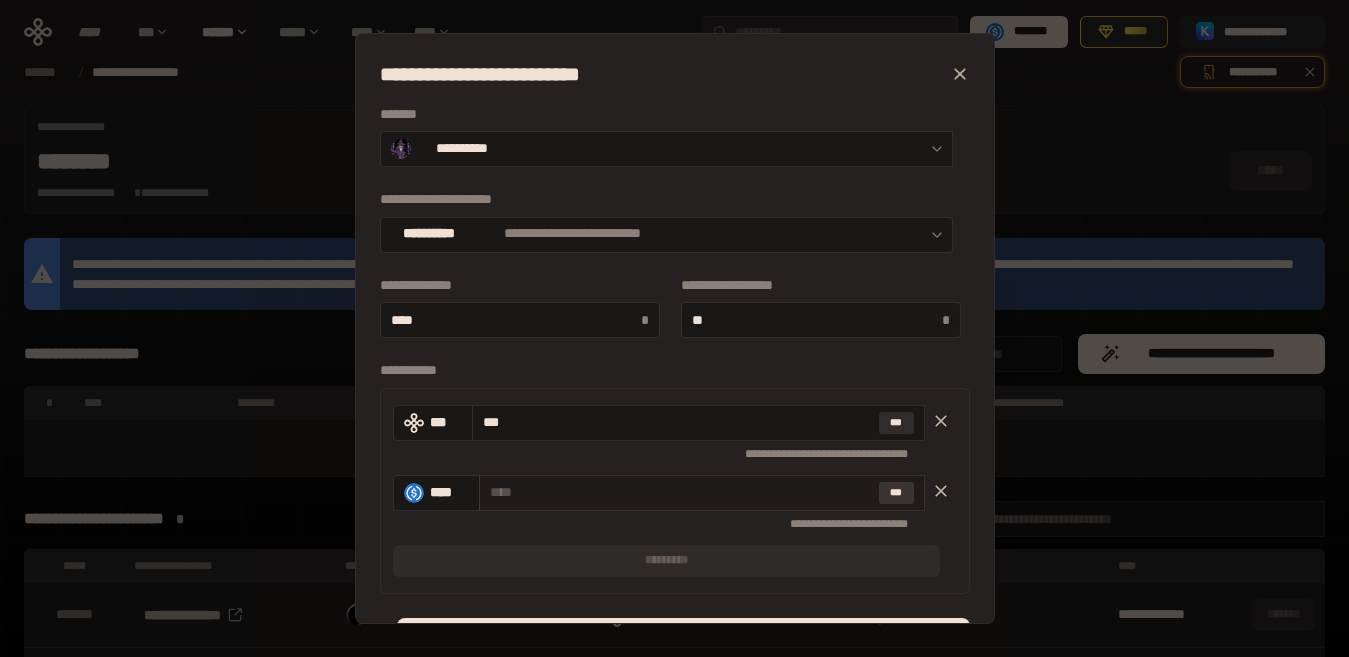 click on "***" at bounding box center (896, 493) 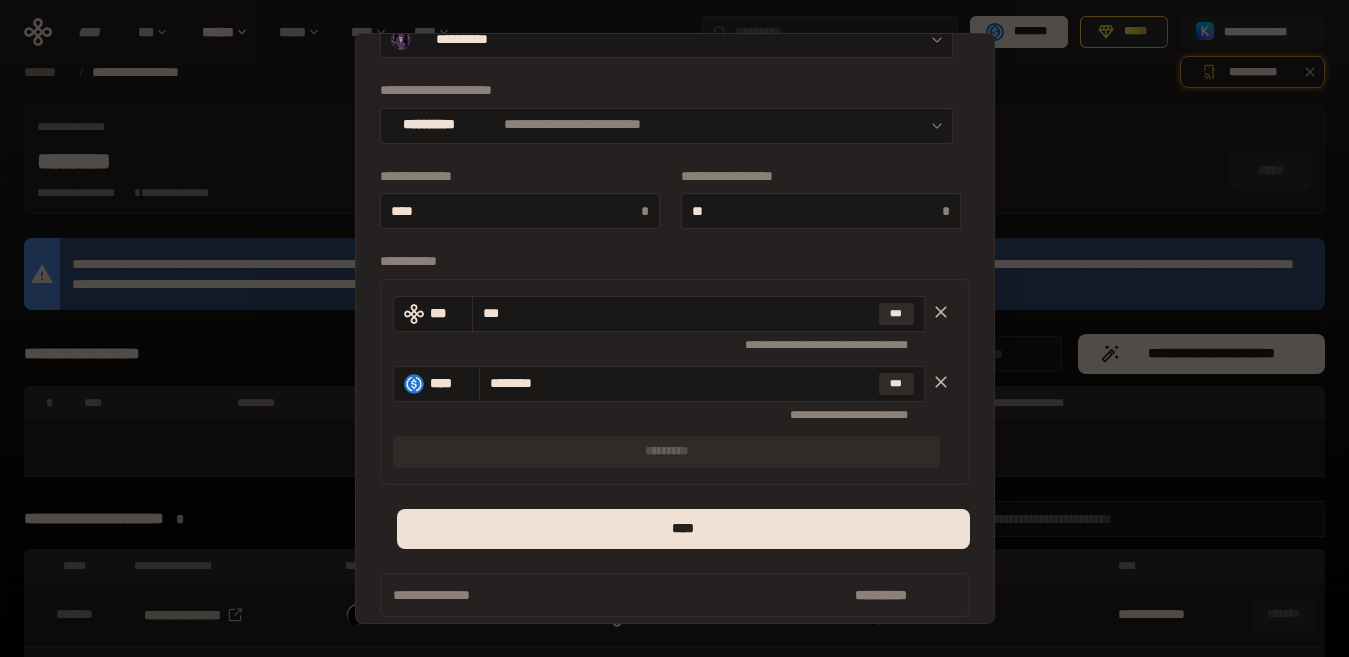 scroll, scrollTop: 127, scrollLeft: 0, axis: vertical 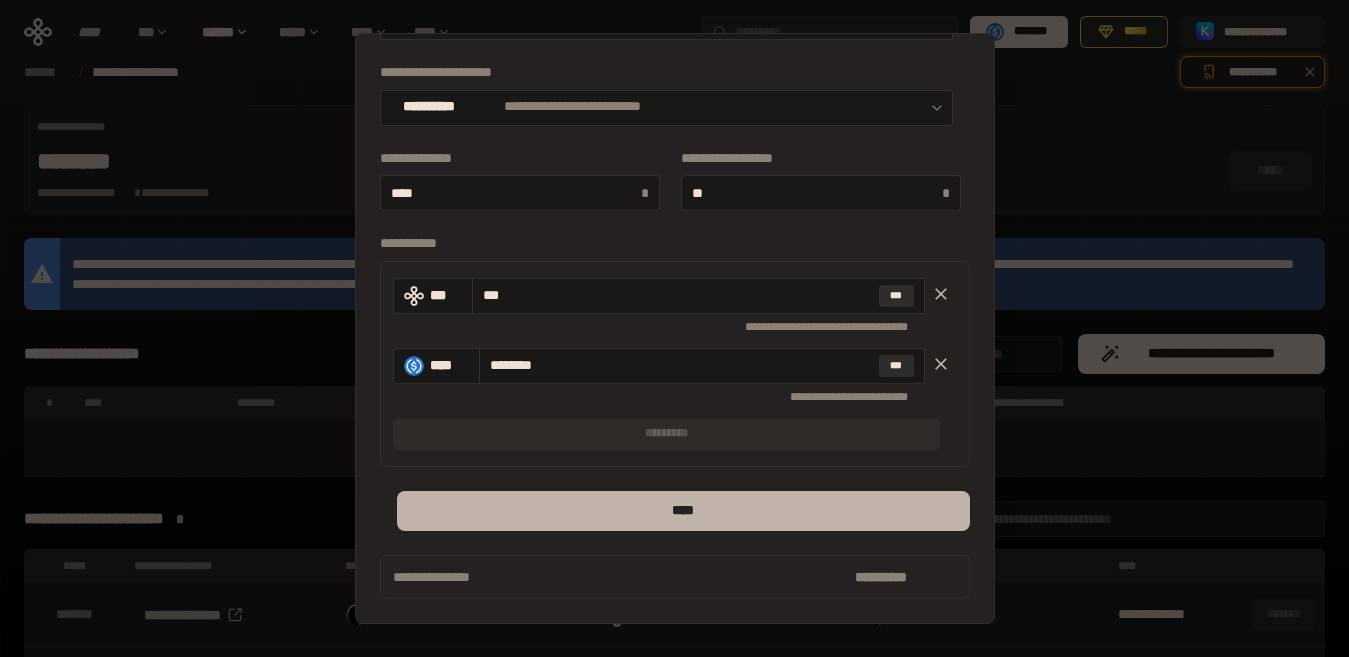 click on "****" at bounding box center [683, 511] 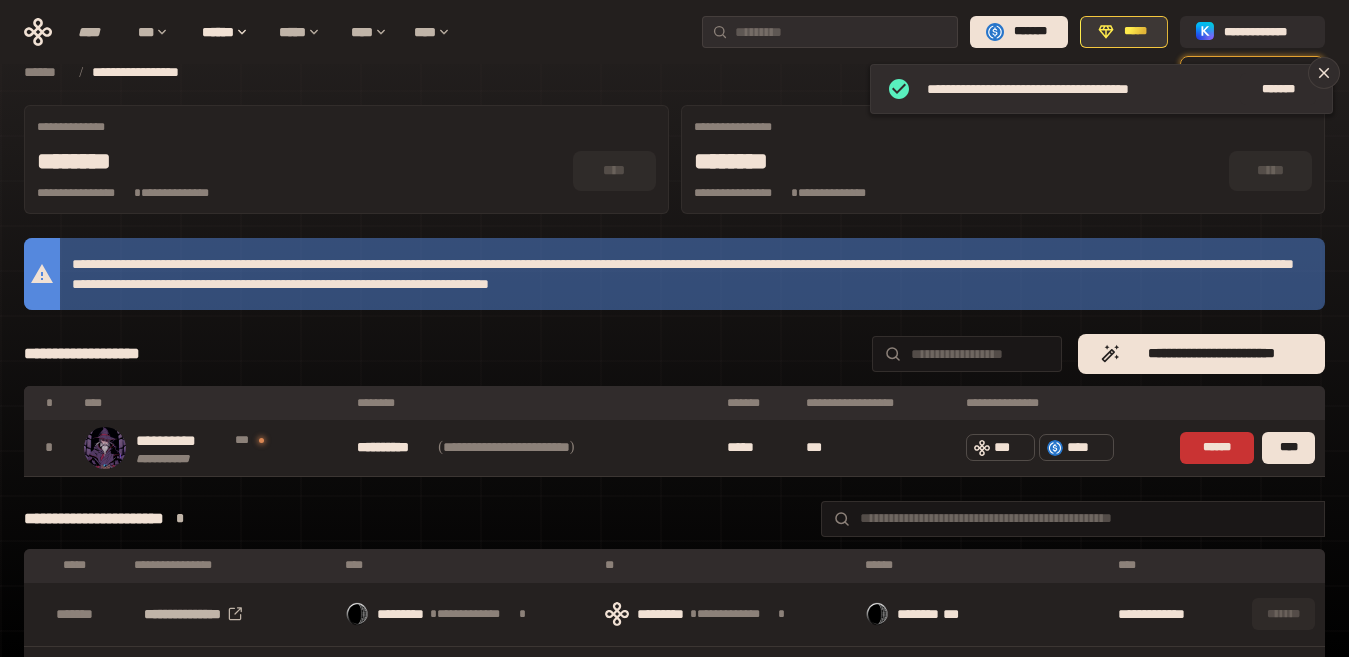 click on "*****" at bounding box center (1135, 32) 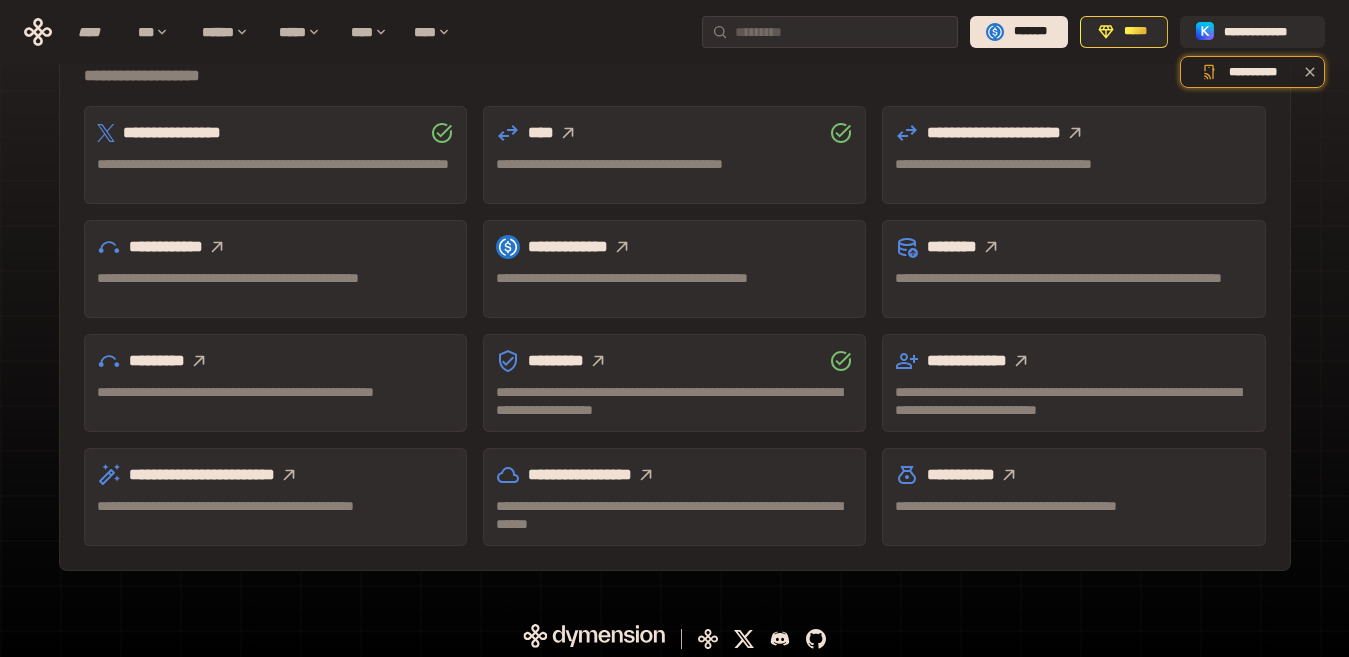 scroll, scrollTop: 631, scrollLeft: 0, axis: vertical 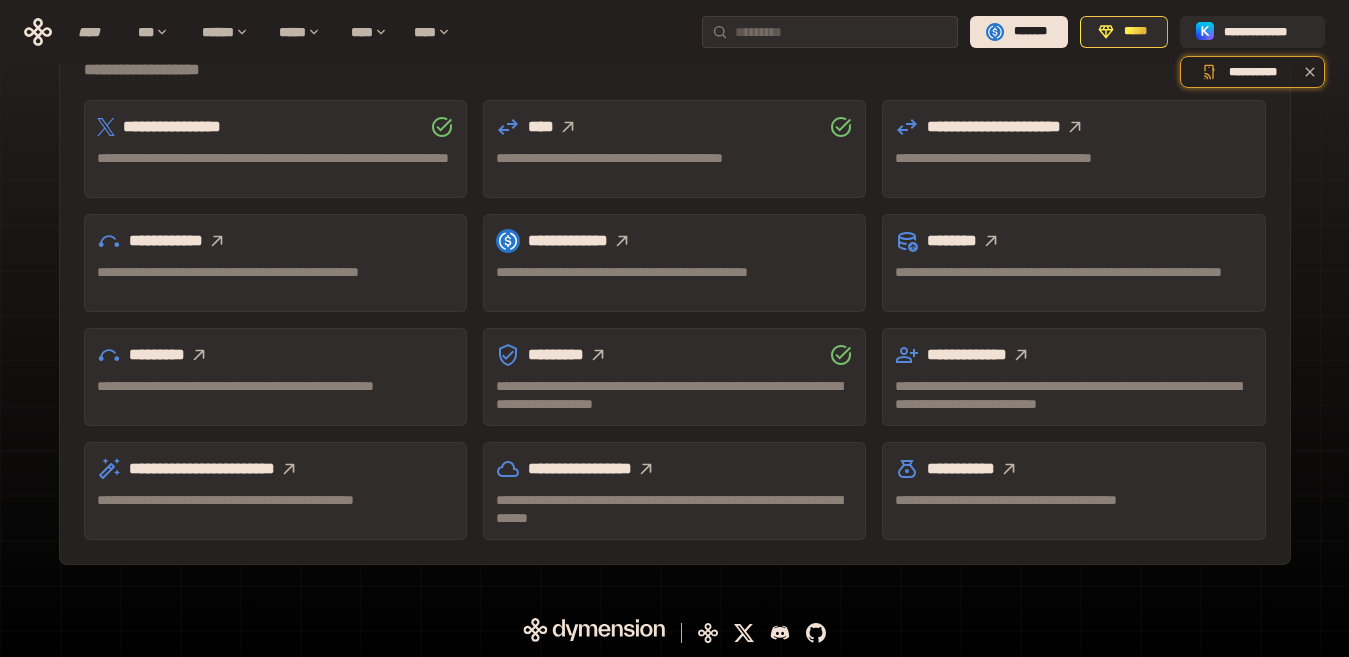 click 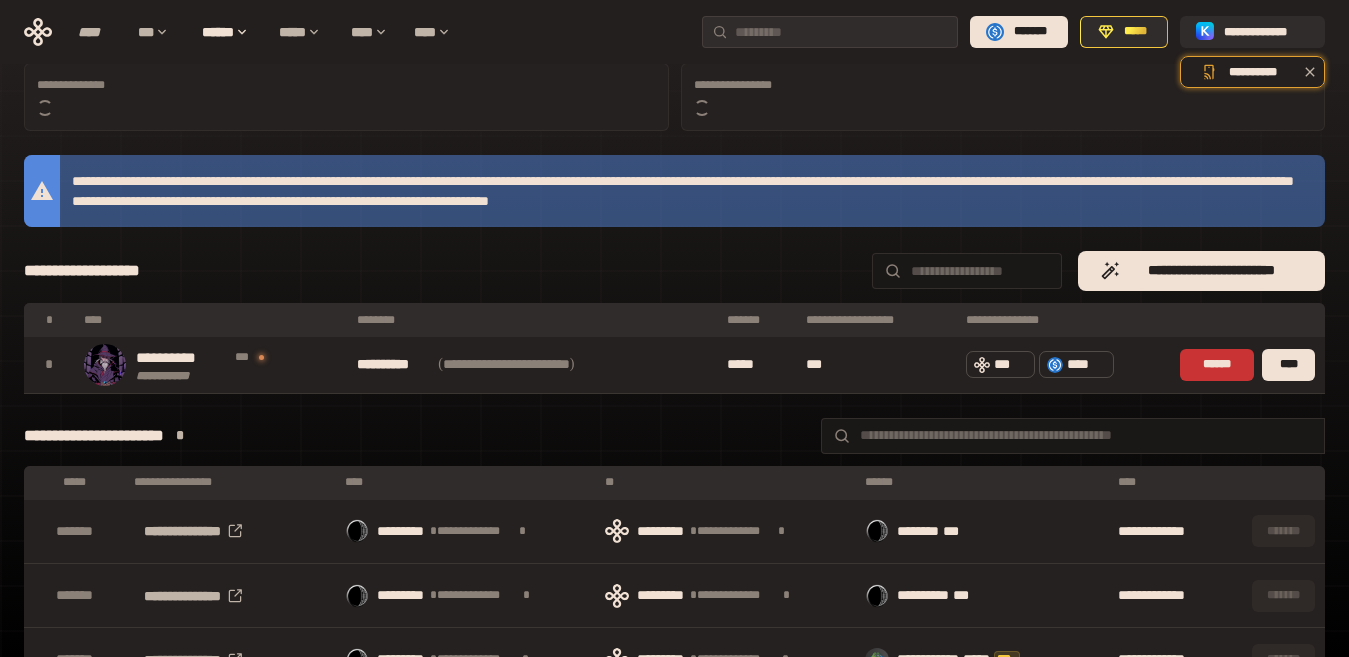 scroll, scrollTop: 274, scrollLeft: 0, axis: vertical 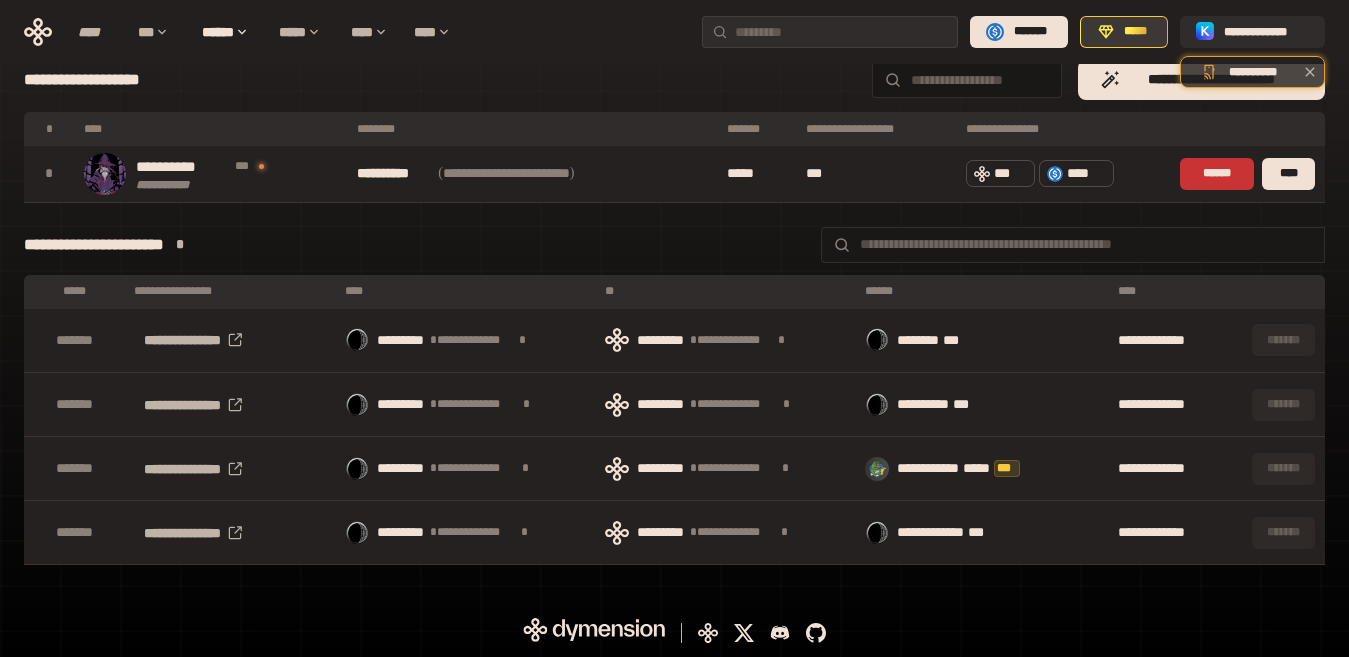 click 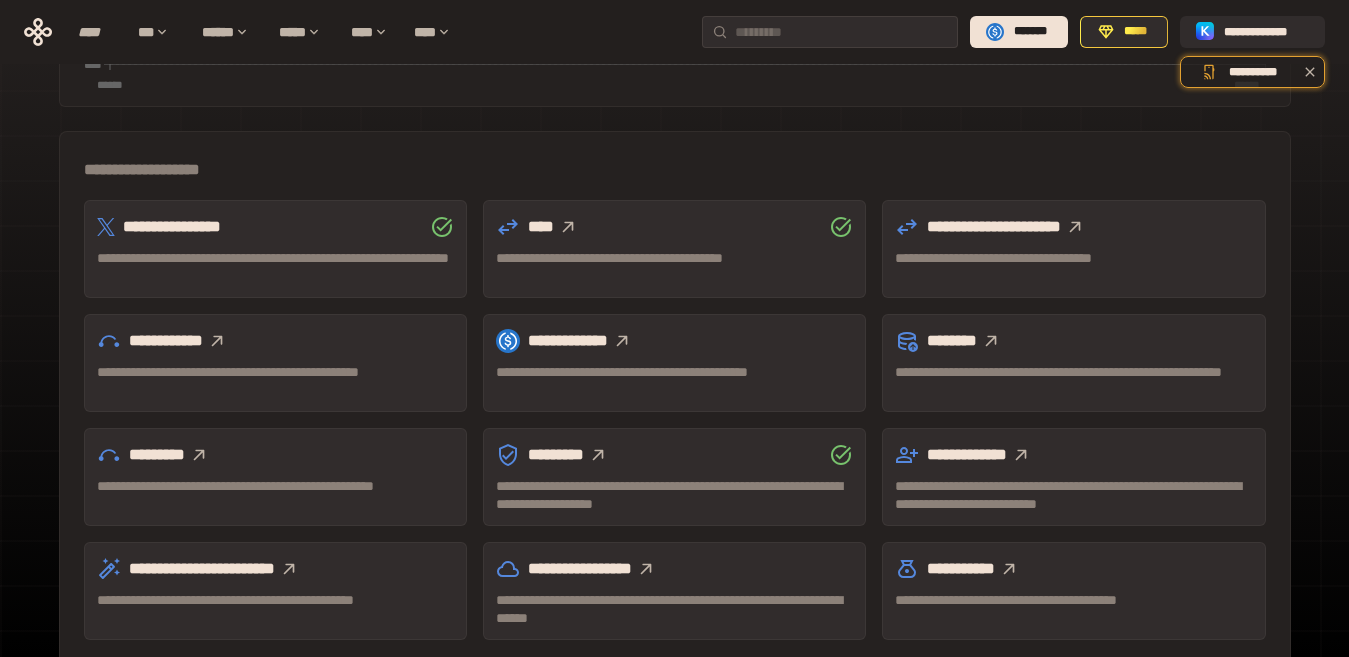 scroll, scrollTop: 533, scrollLeft: 0, axis: vertical 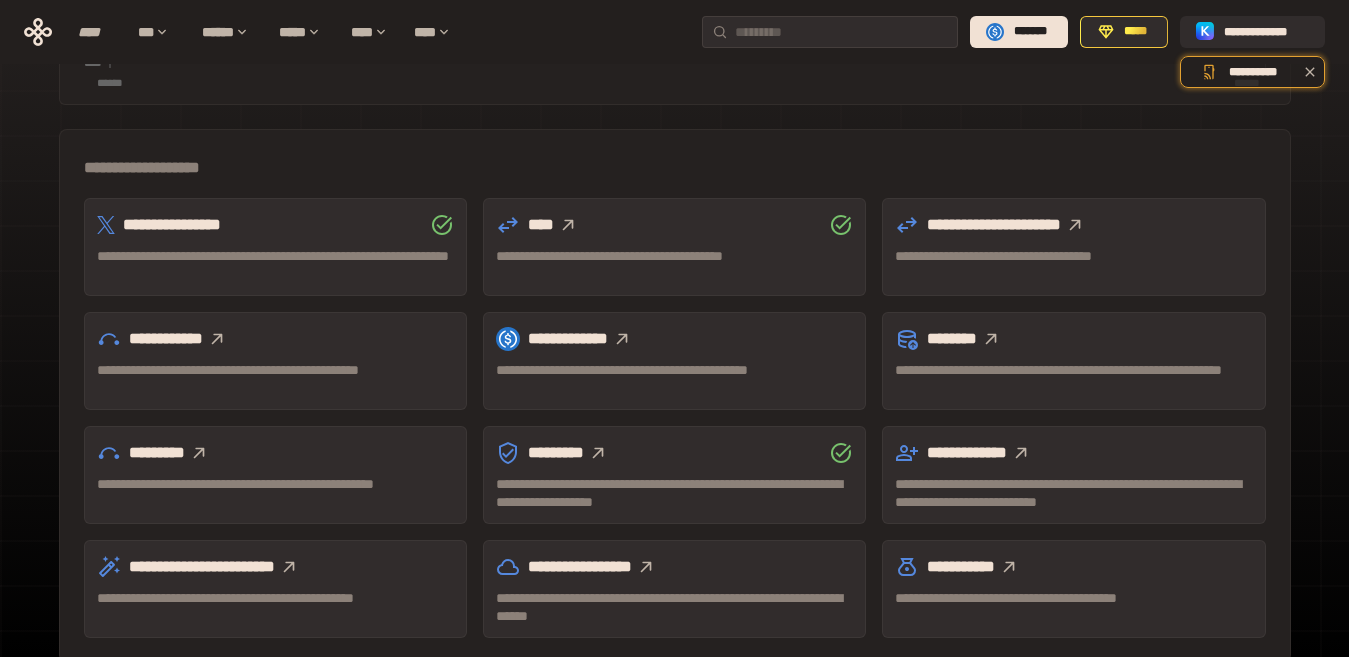 click 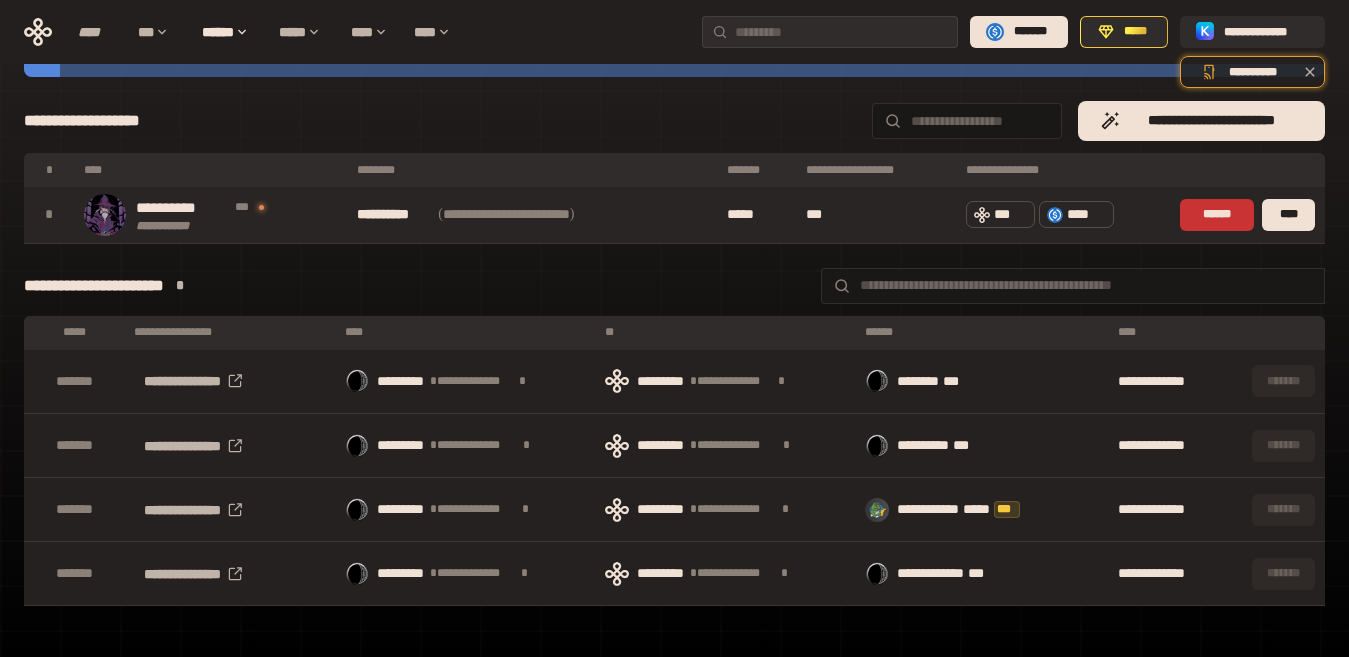 scroll, scrollTop: 274, scrollLeft: 0, axis: vertical 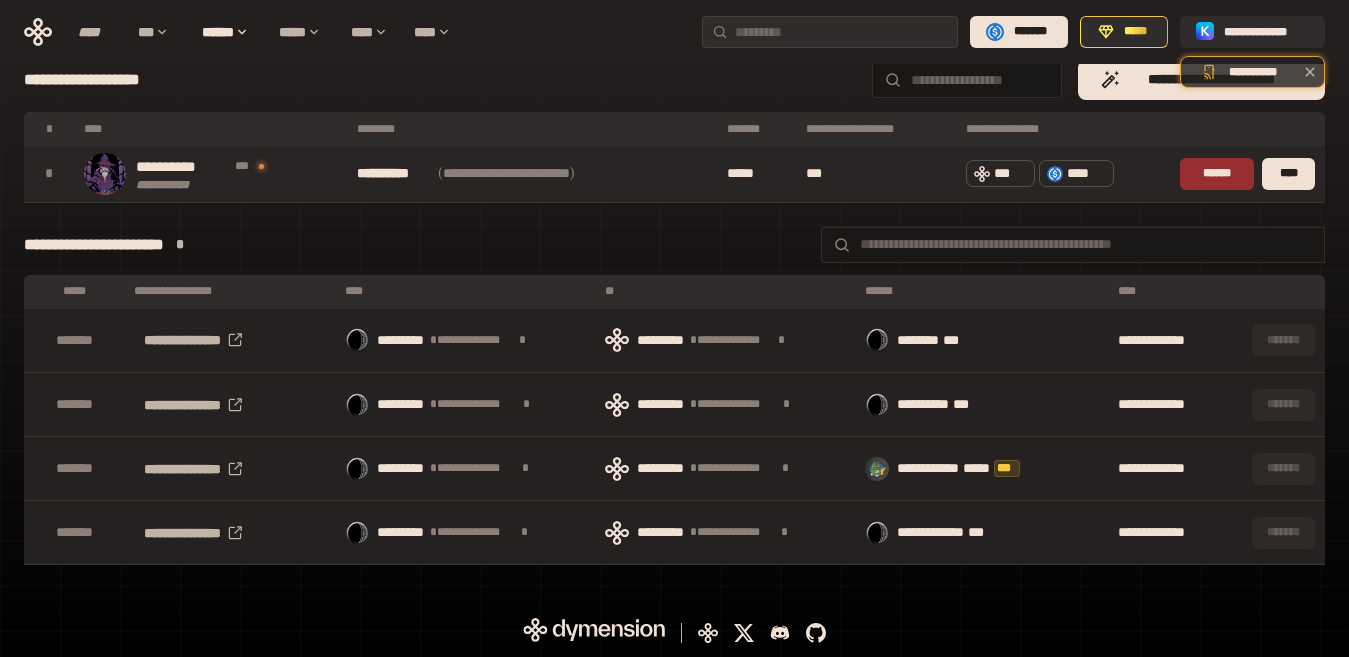 click on "******" at bounding box center [1217, 174] 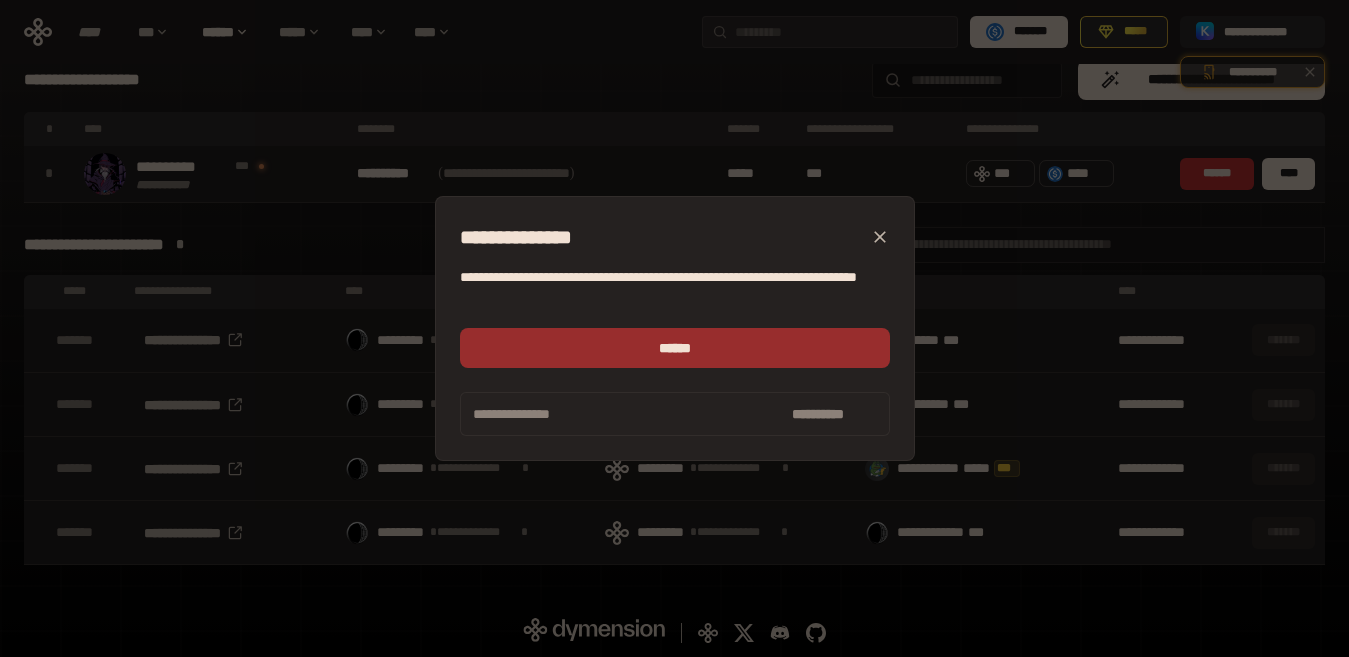 click on "******" at bounding box center (675, 348) 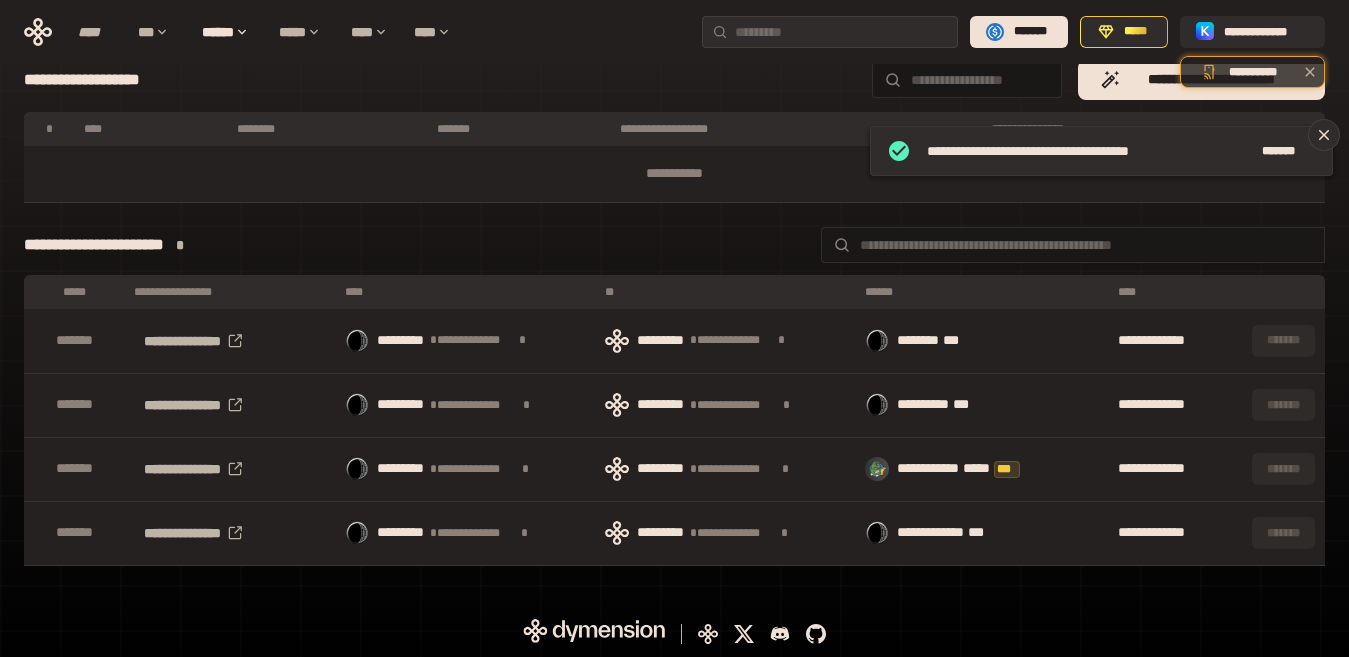 scroll, scrollTop: 94, scrollLeft: 0, axis: vertical 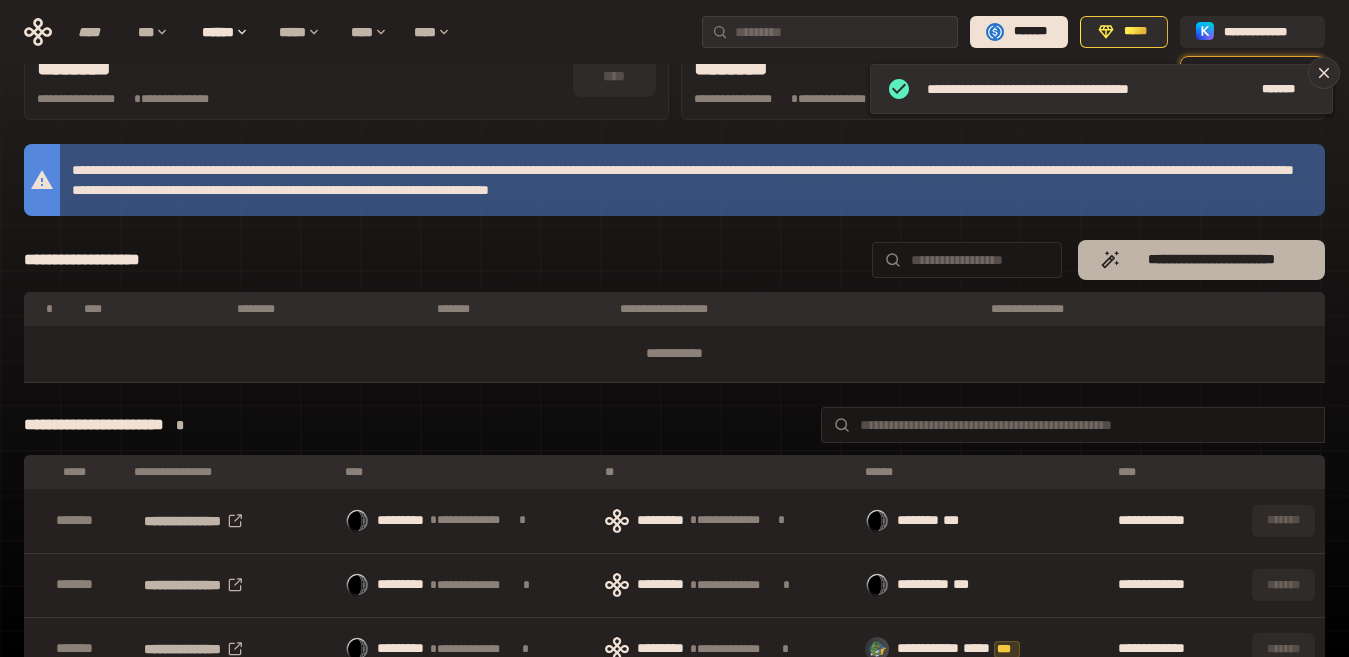 click on "**********" at bounding box center [1211, 260] 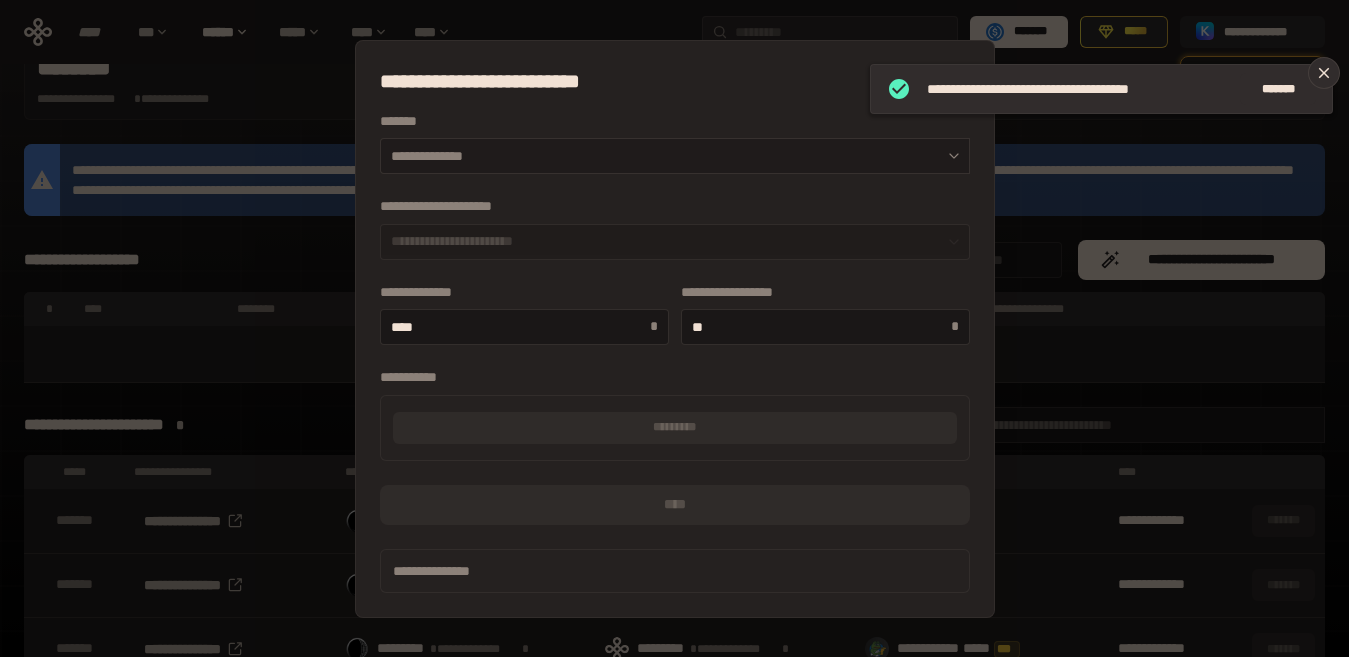 click on "**********" at bounding box center [675, 156] 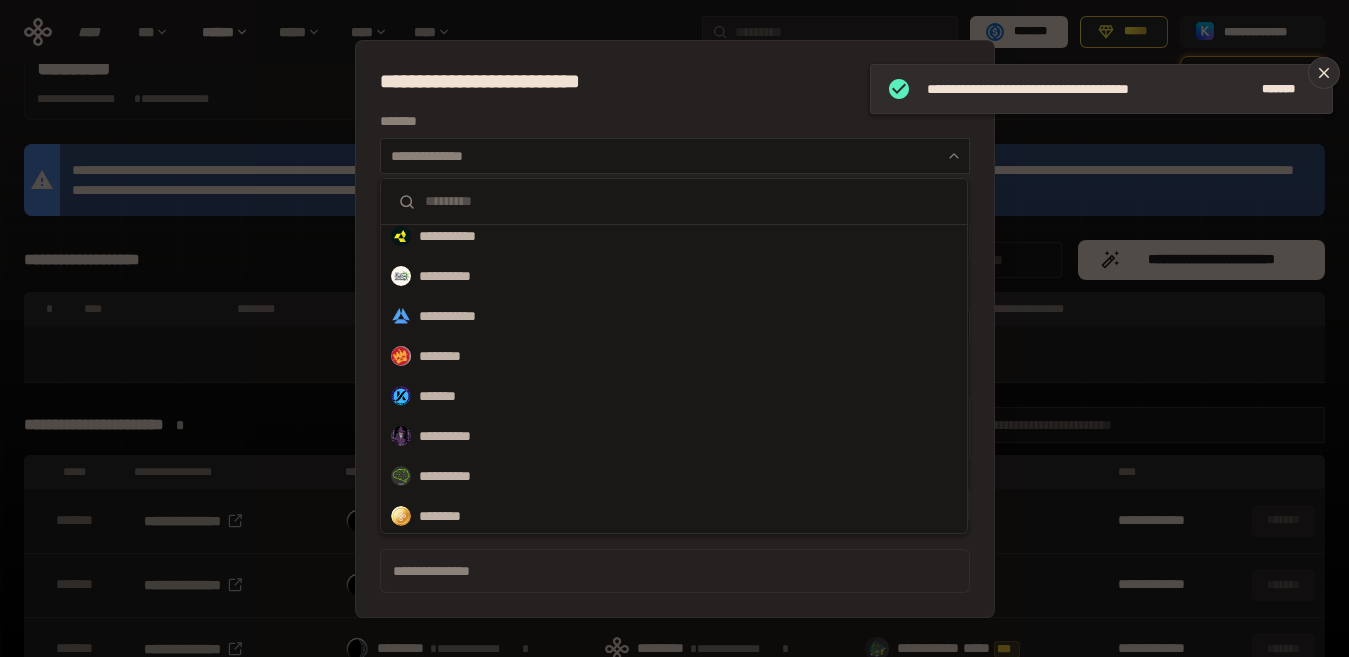 scroll, scrollTop: 132, scrollLeft: 0, axis: vertical 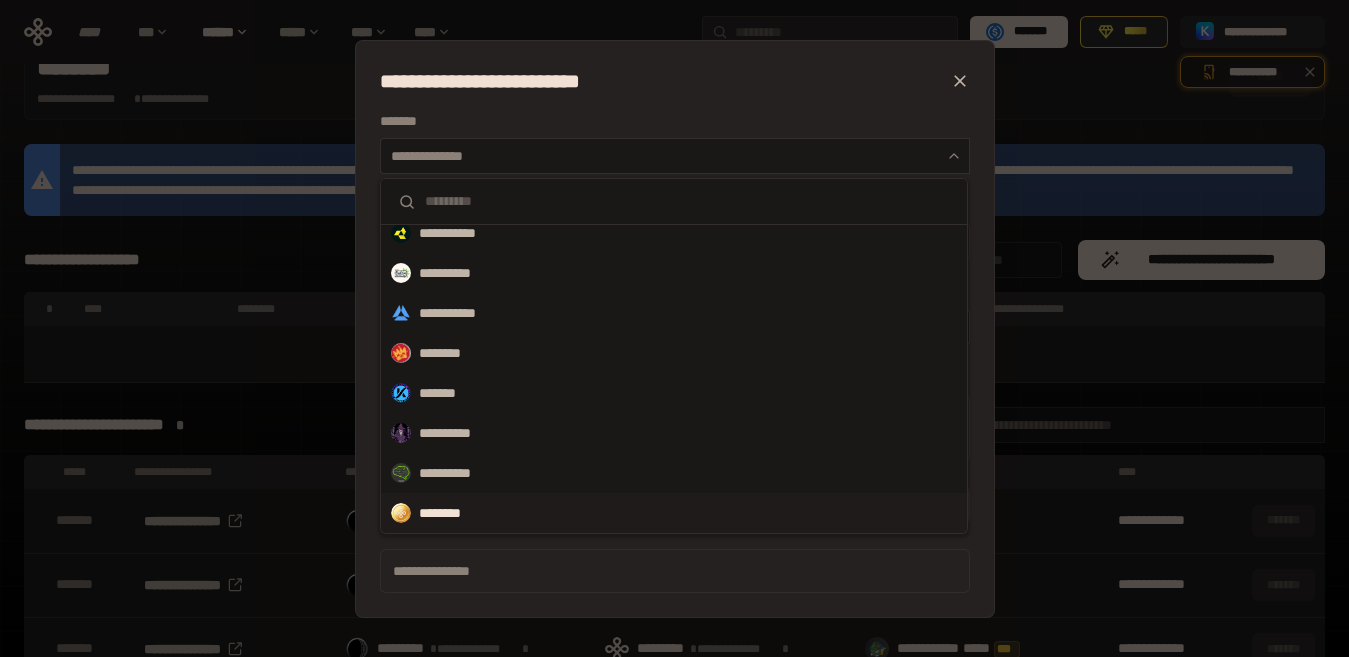 click on "********" at bounding box center (449, 513) 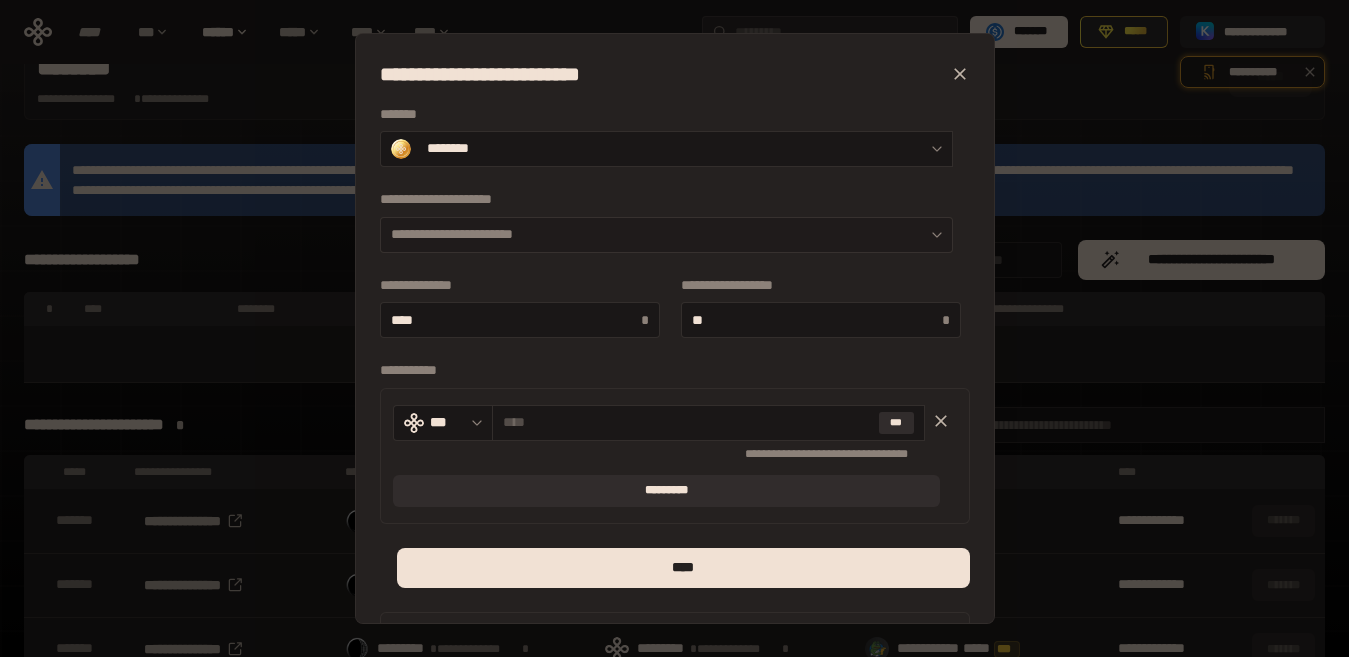 click on "**********" at bounding box center [666, 235] 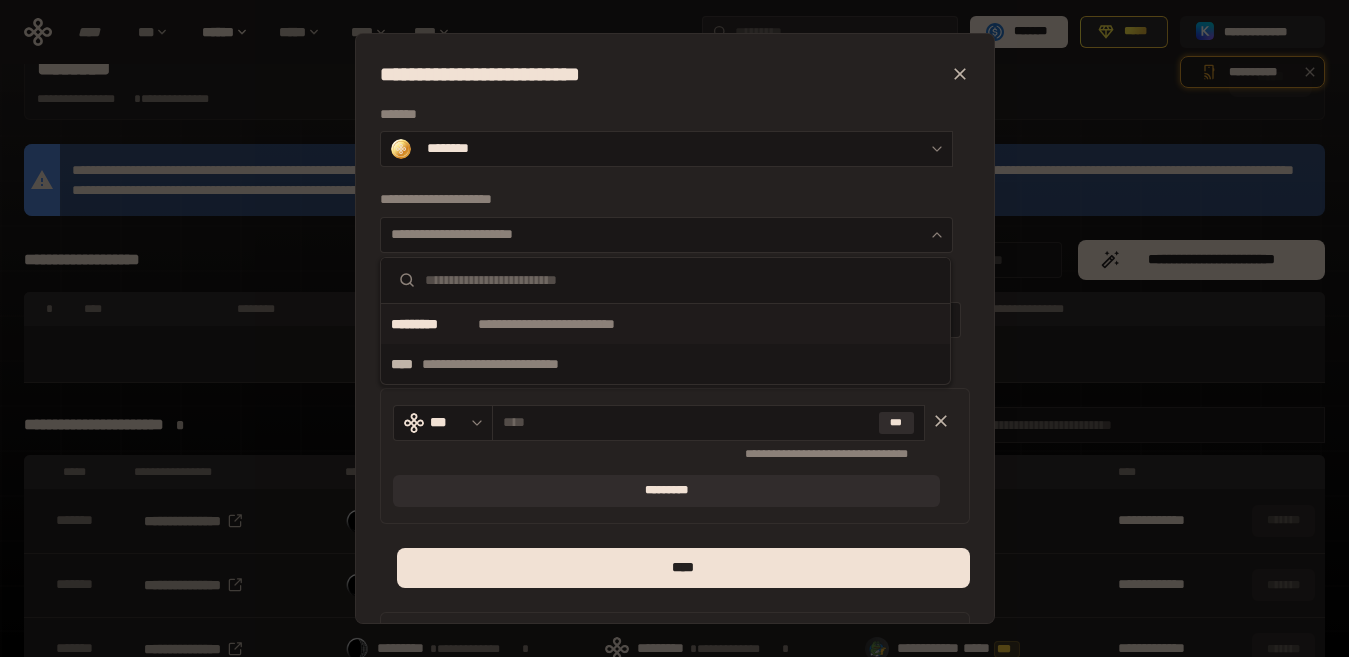 click on "[FIRST]   [LAST] [STREET] [CITY] [STATE]" at bounding box center (665, 324) 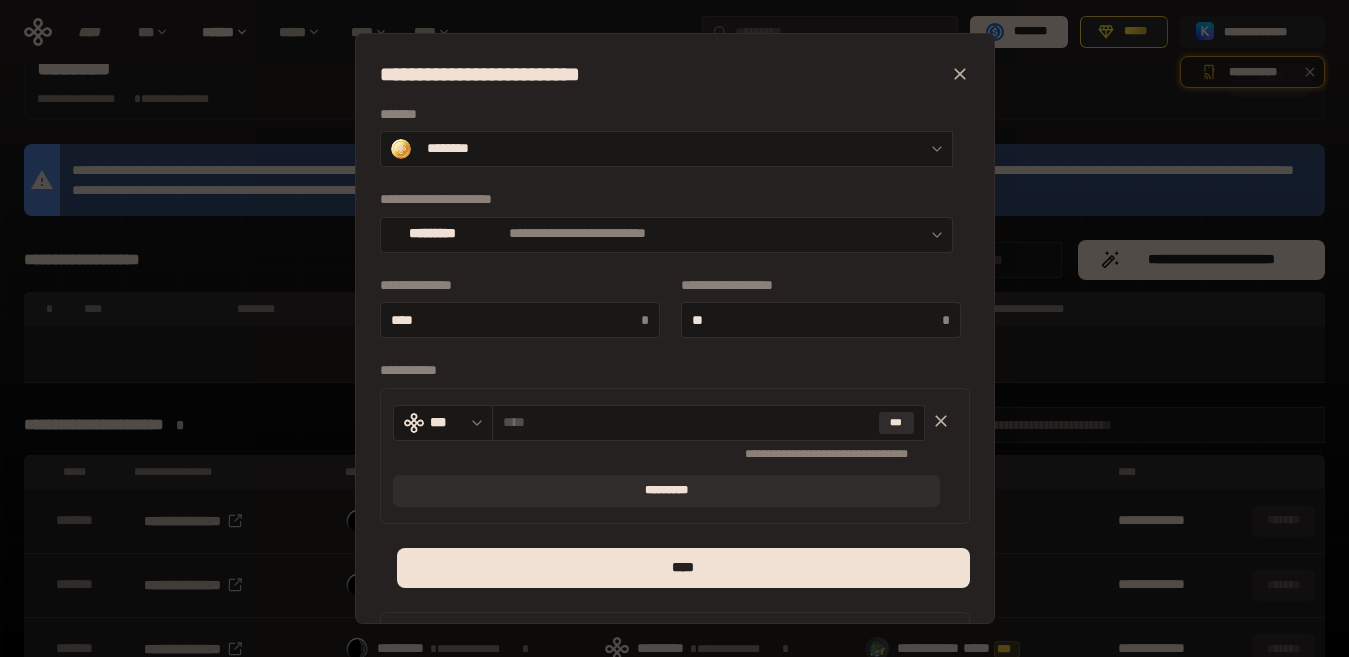 scroll, scrollTop: 57, scrollLeft: 0, axis: vertical 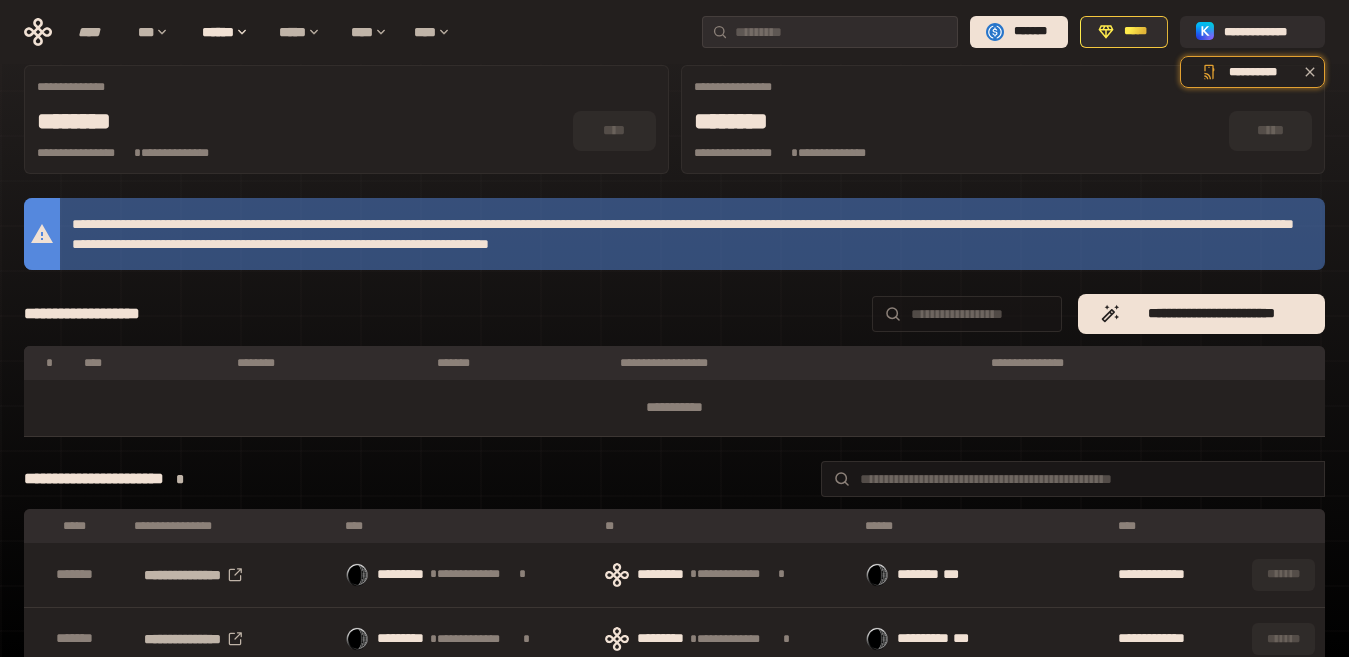 click at bounding box center (981, 314) 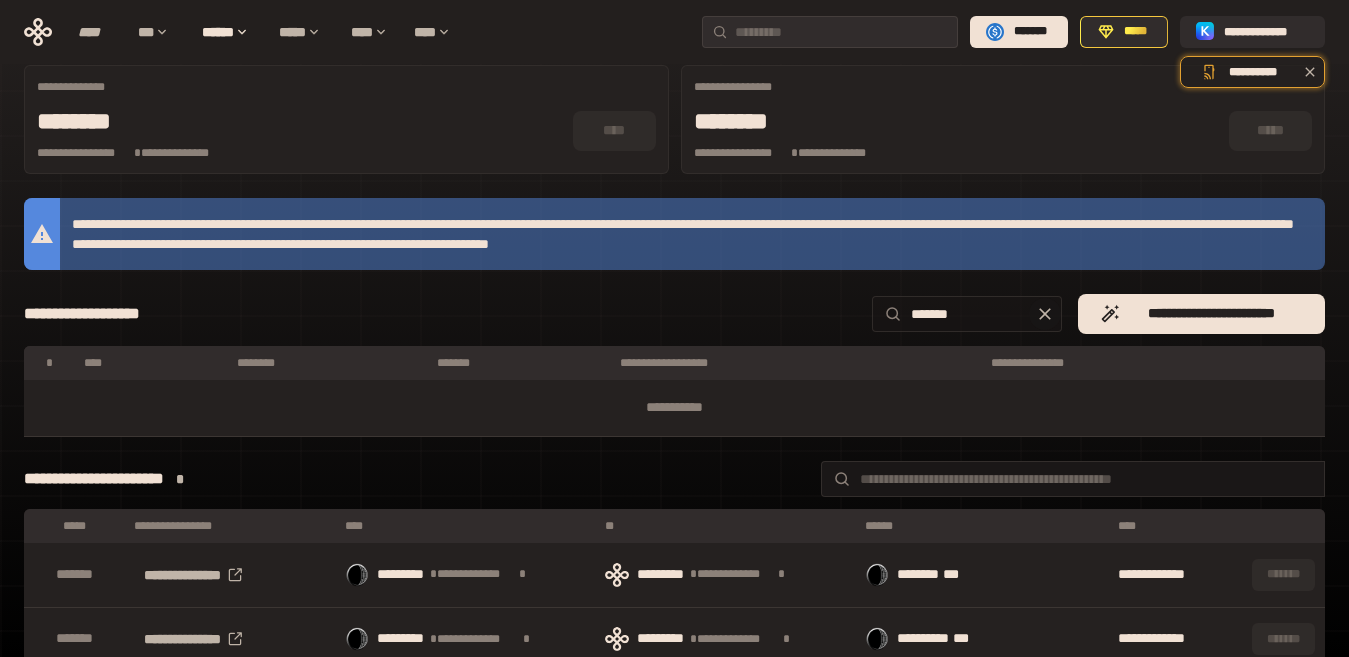 click 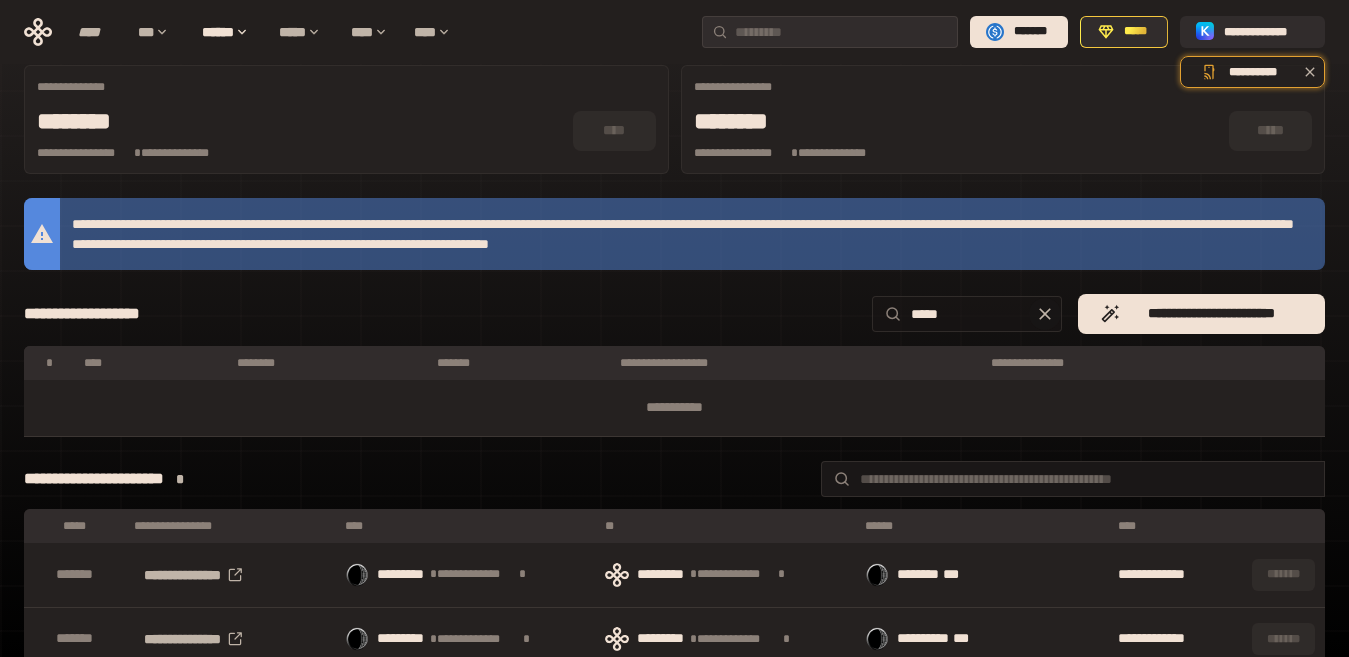type on "*****" 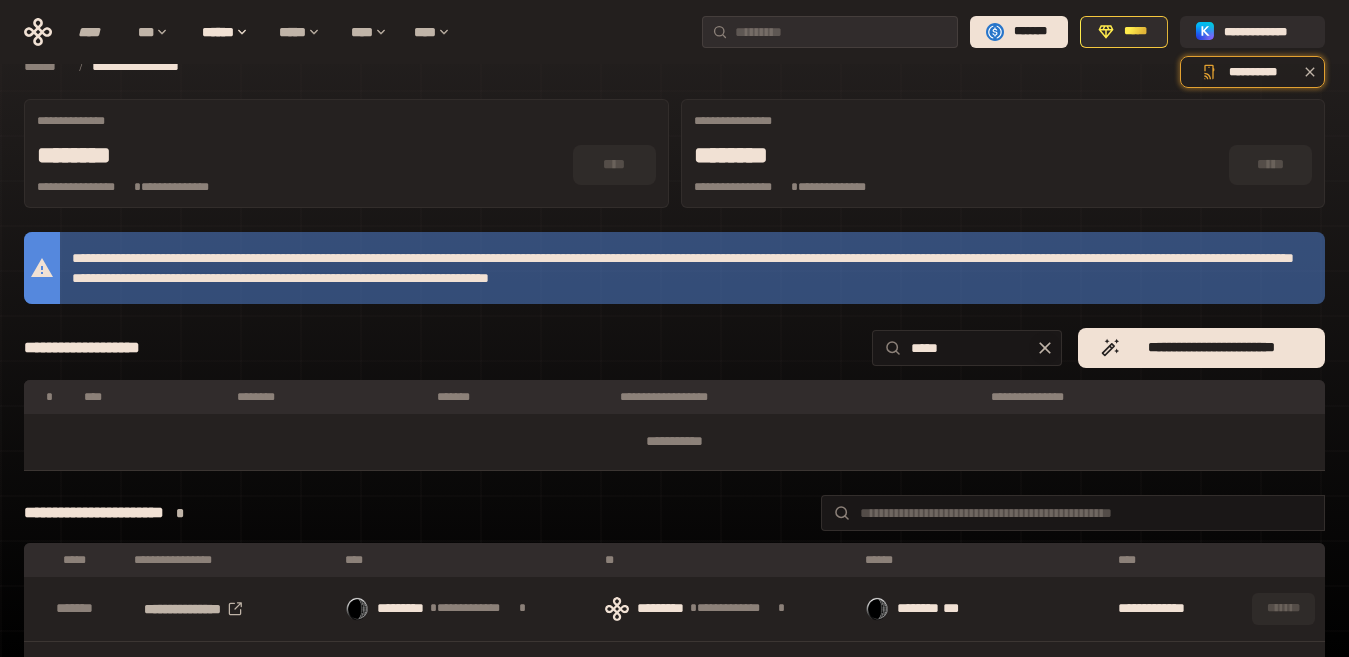 scroll, scrollTop: 0, scrollLeft: 0, axis: both 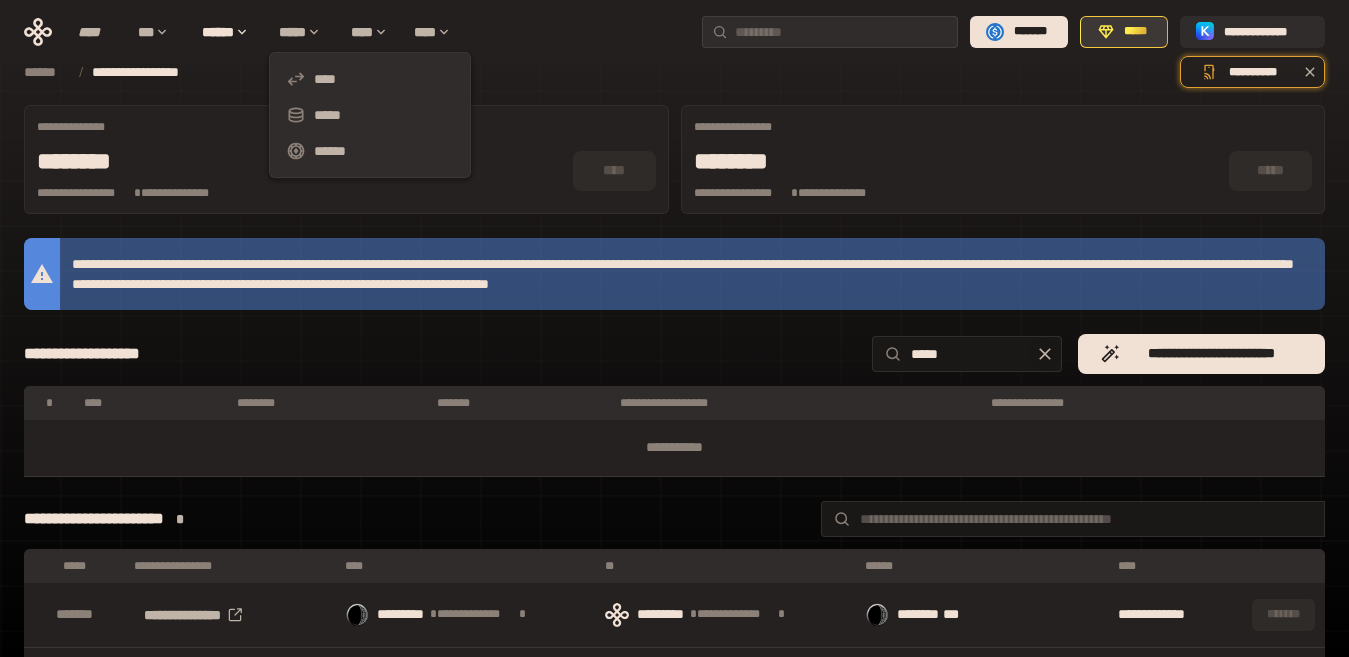 click 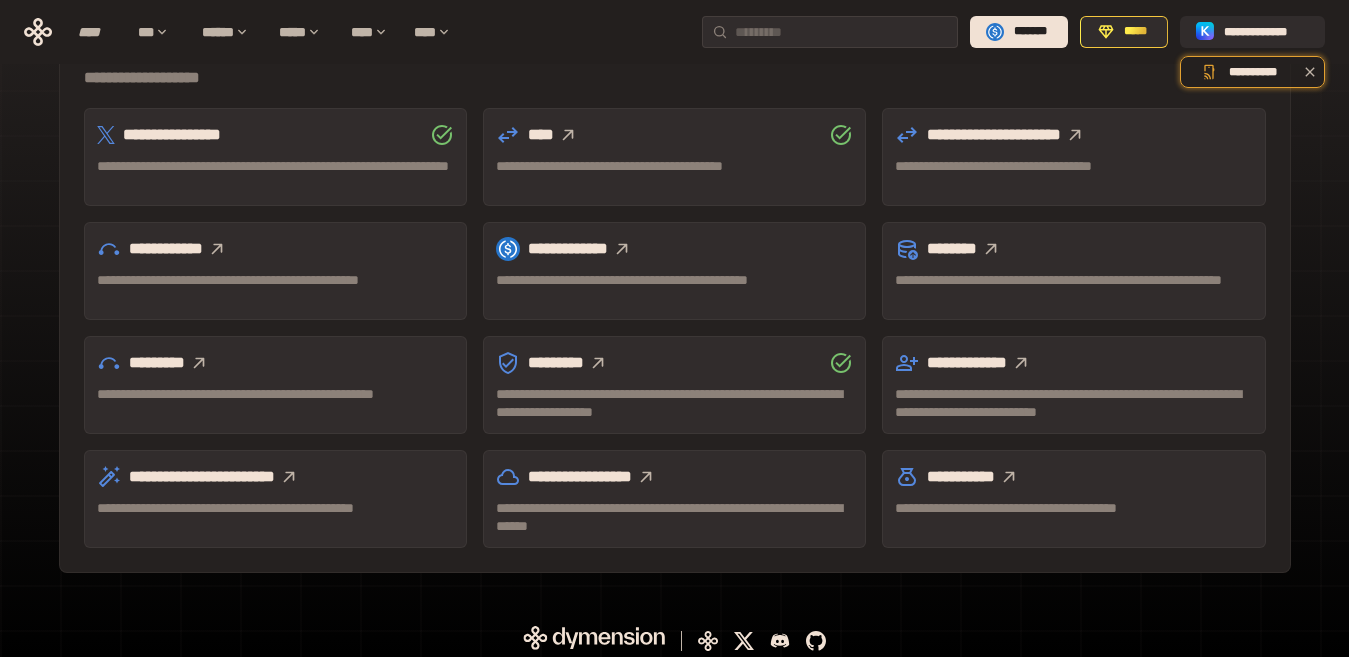 scroll, scrollTop: 631, scrollLeft: 0, axis: vertical 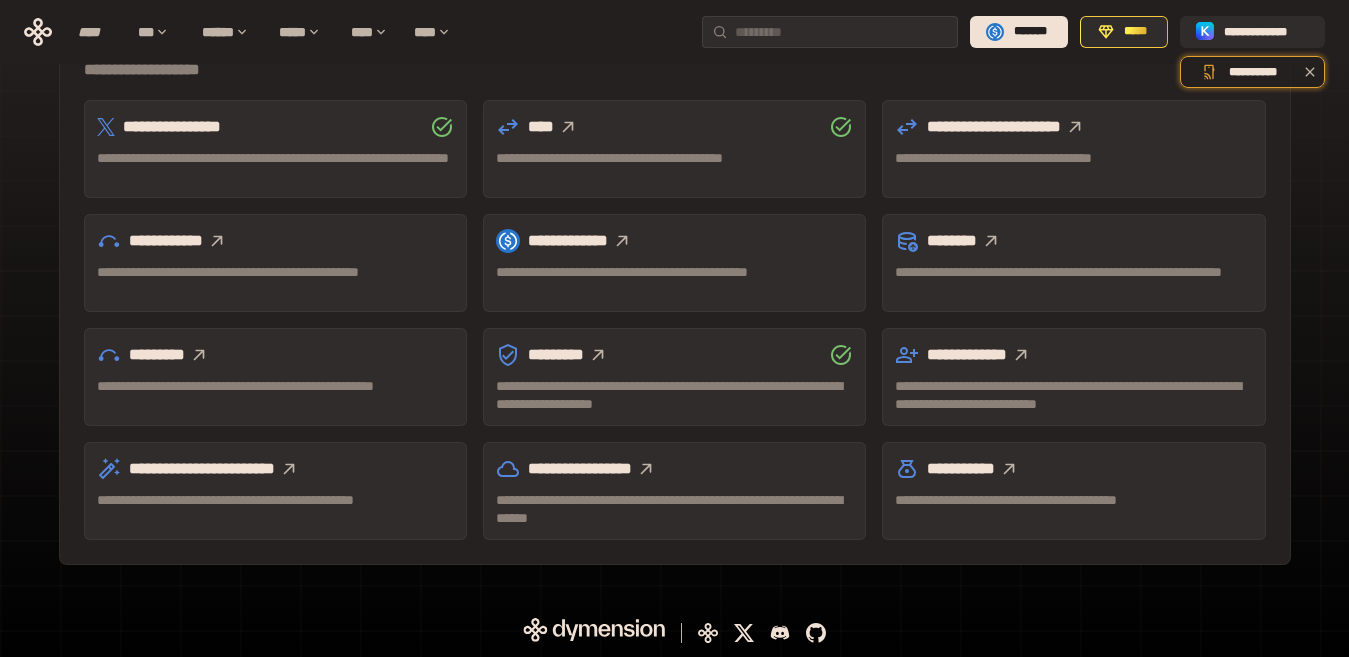 click at bounding box center (991, 241) 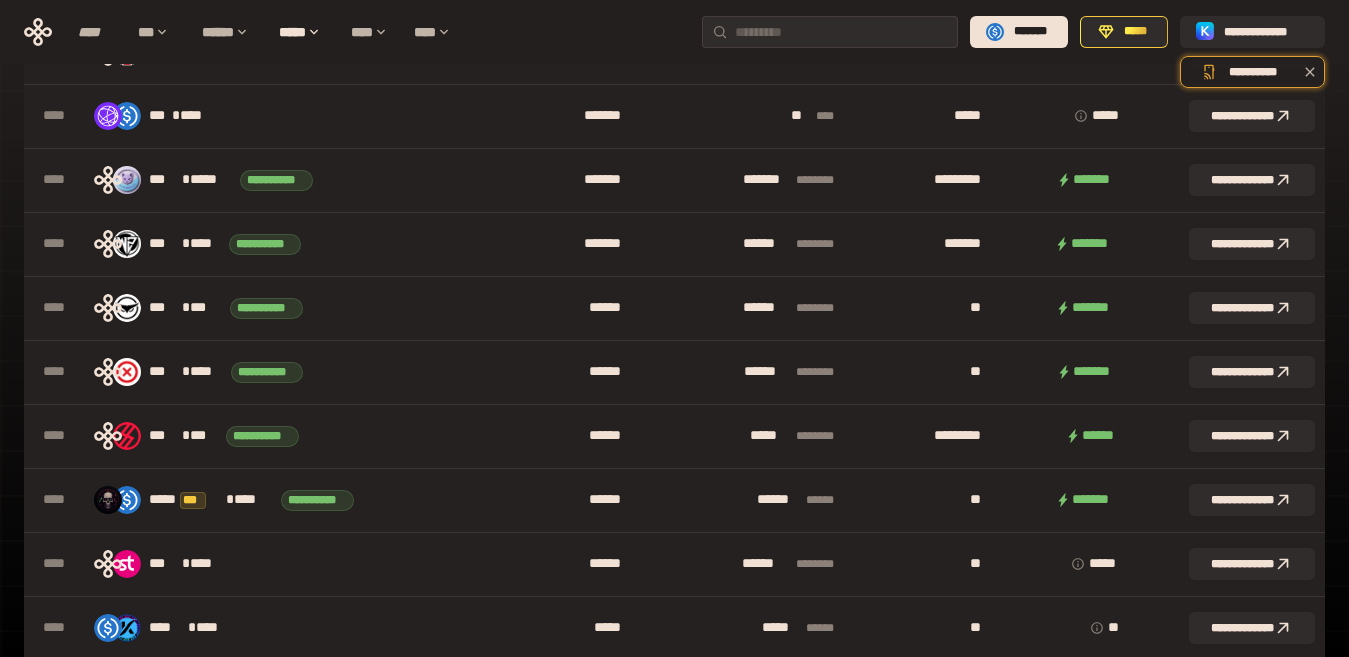 scroll, scrollTop: 1603, scrollLeft: 0, axis: vertical 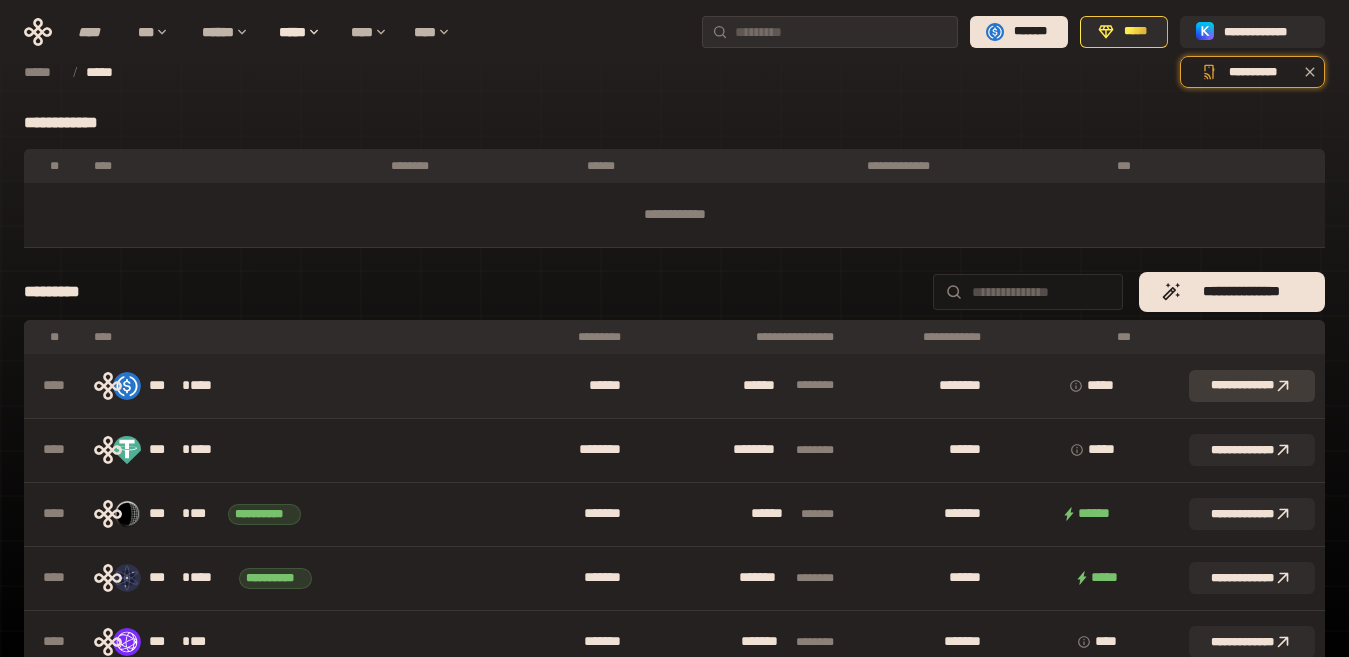 click on "**********" at bounding box center (1252, 386) 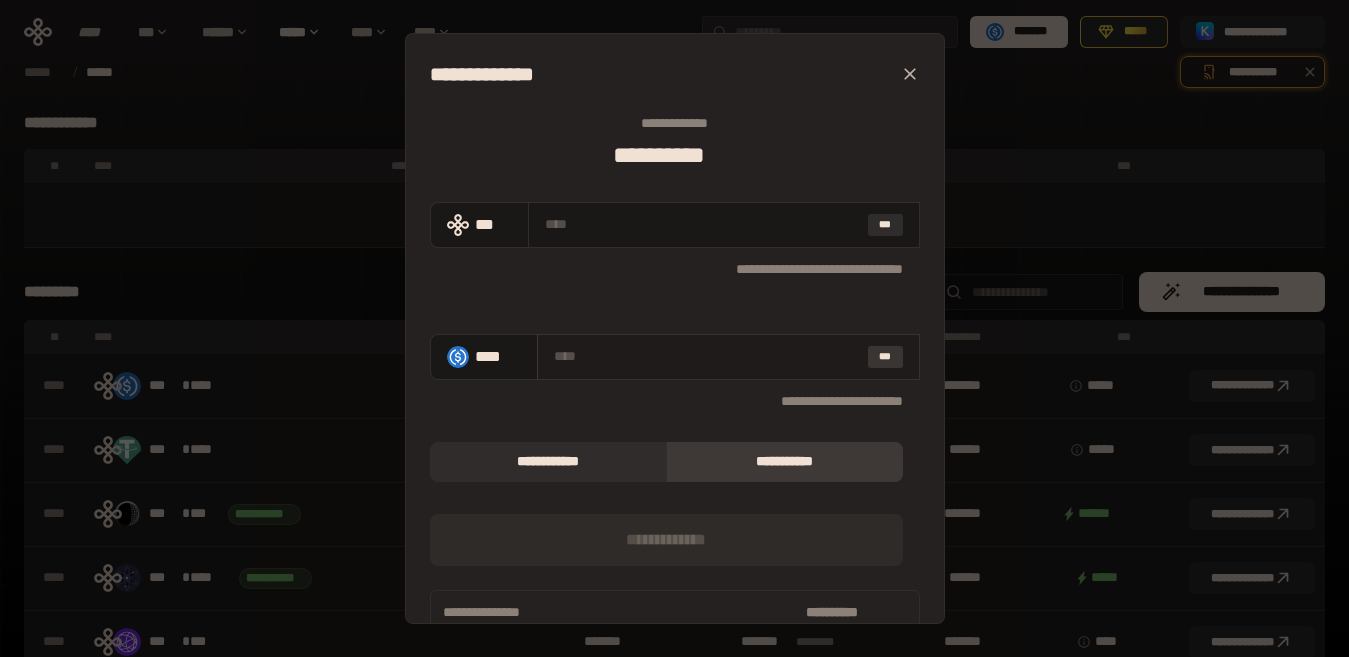 click on "***" at bounding box center [885, 357] 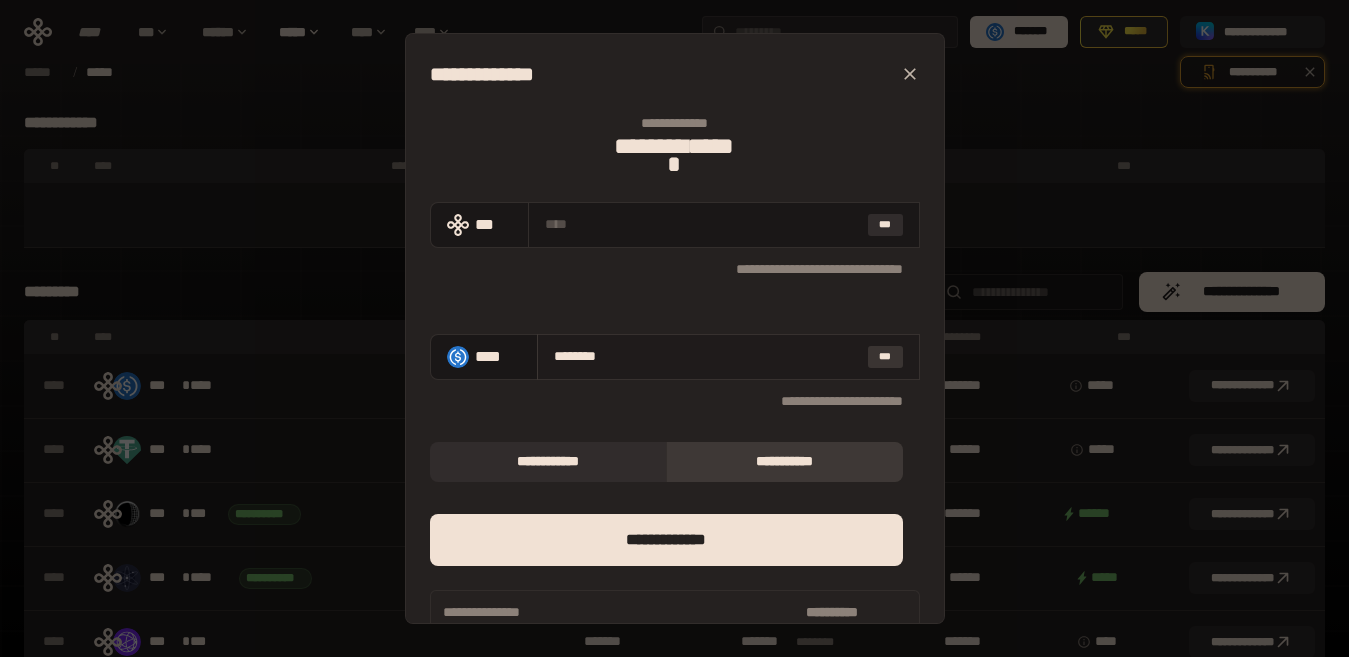 type on "********" 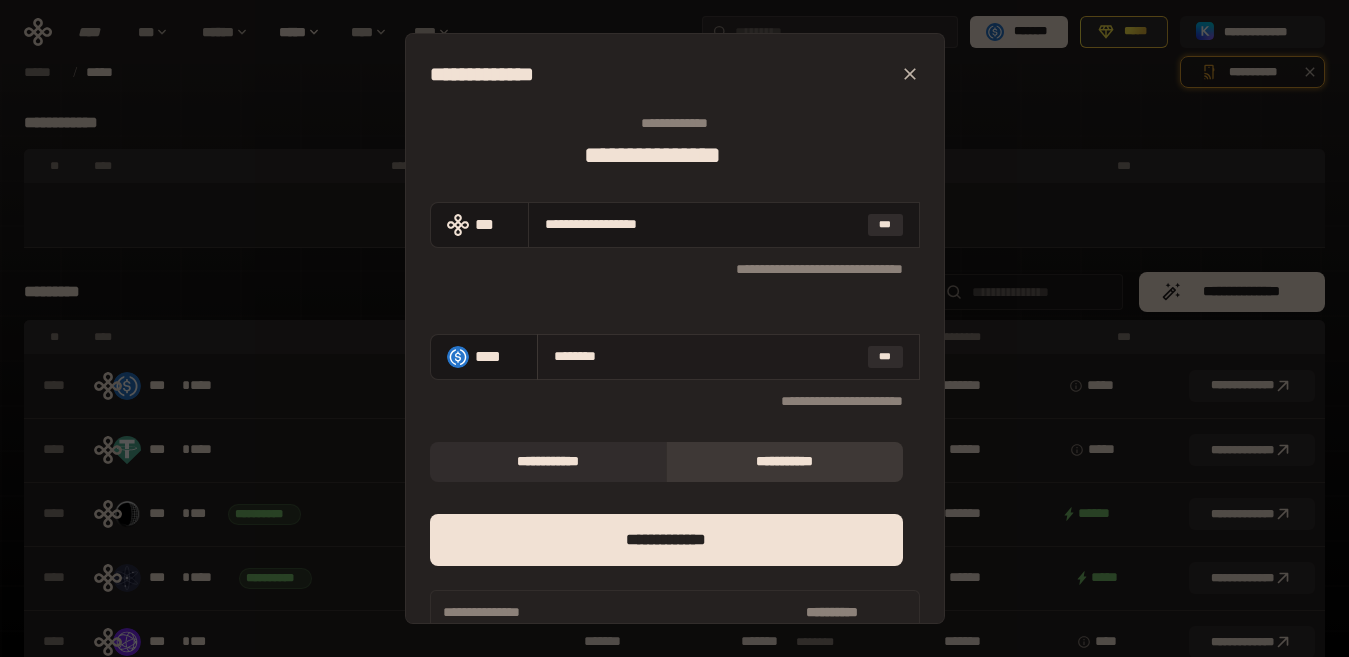 click on "******** ***" at bounding box center [728, 357] 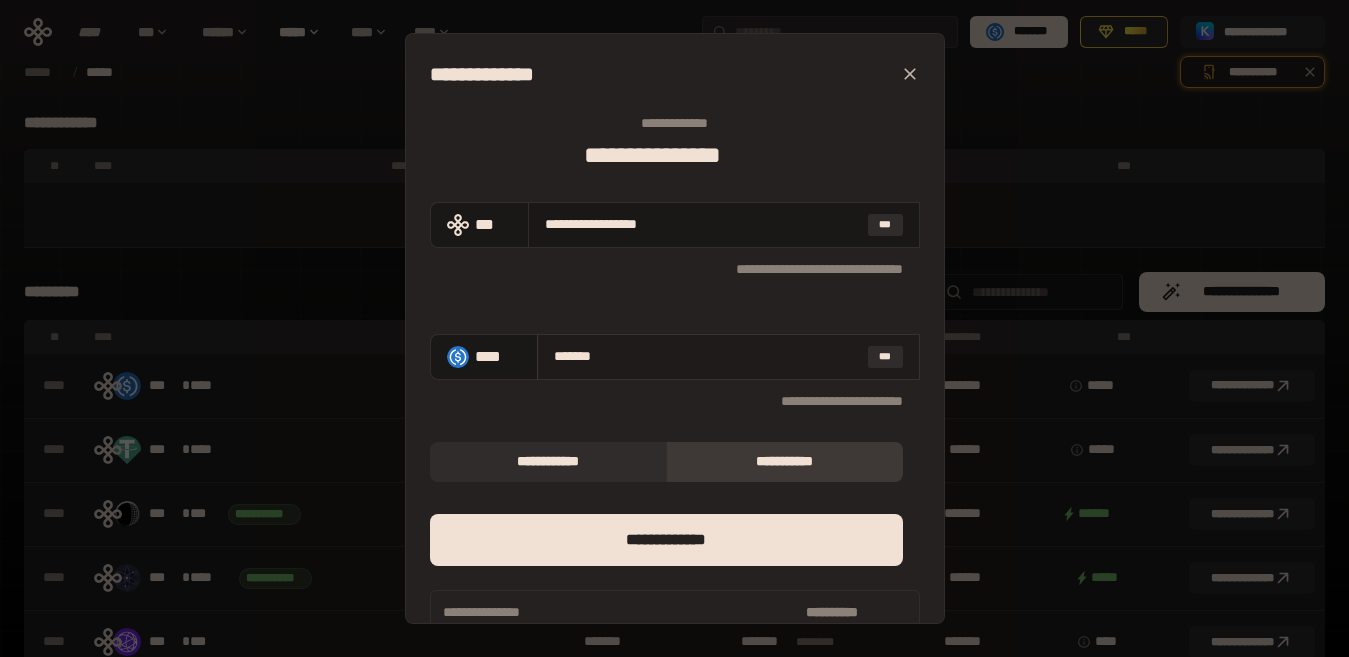 type on "**********" 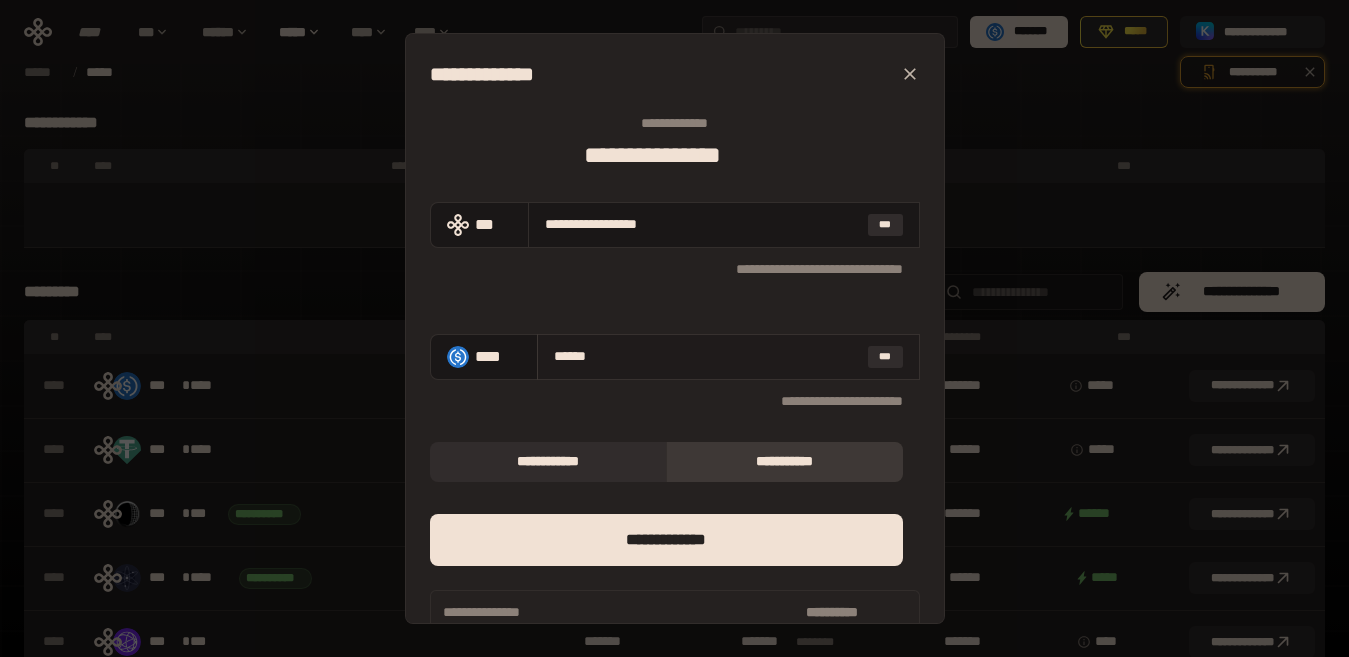 type on "**********" 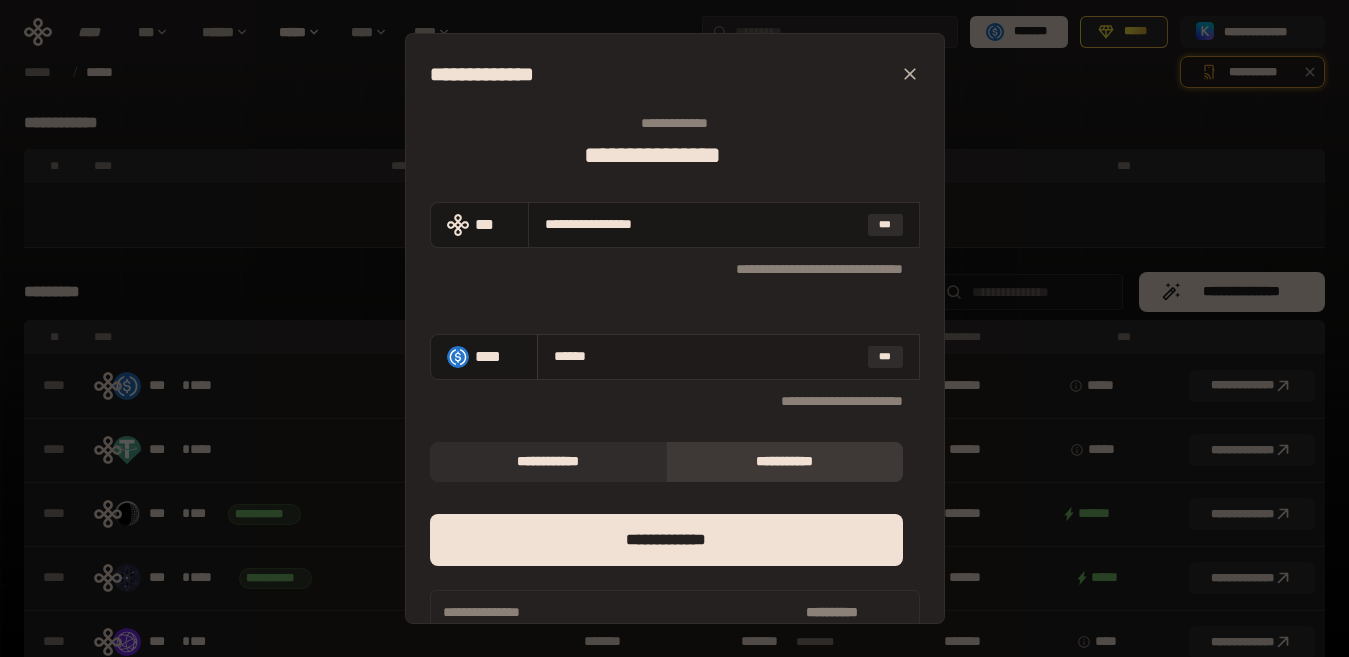 type on "*****" 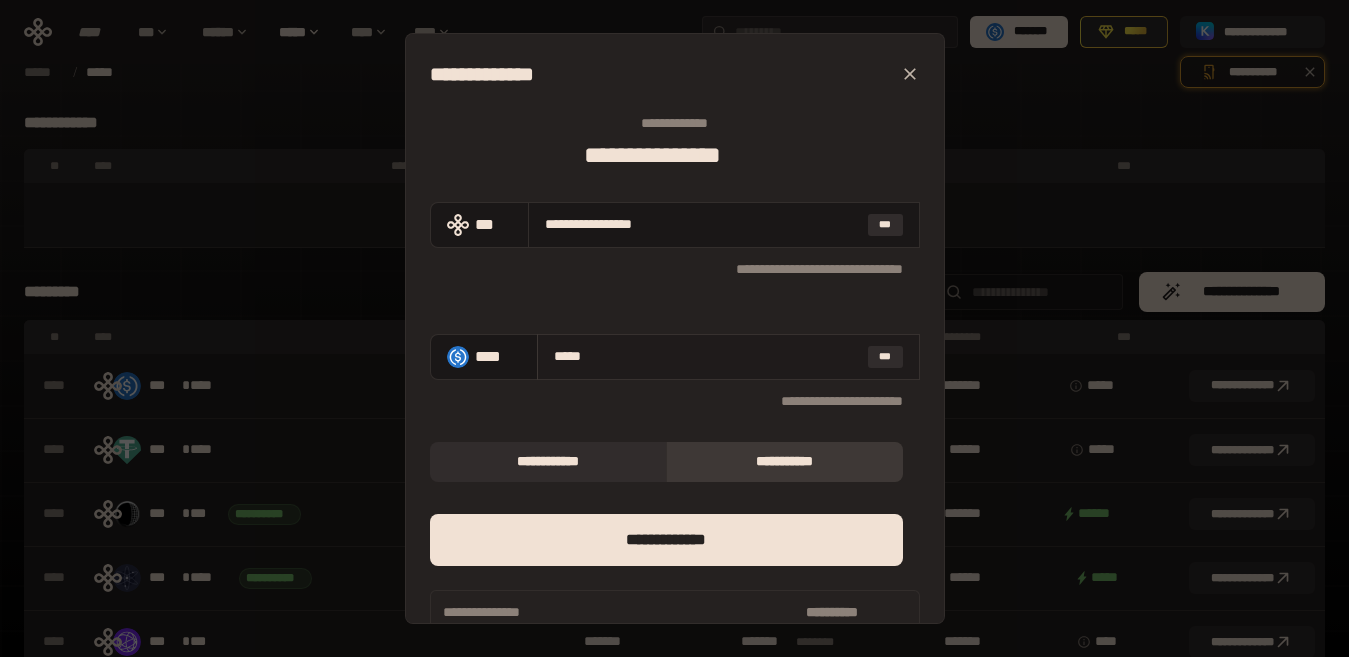 type on "**********" 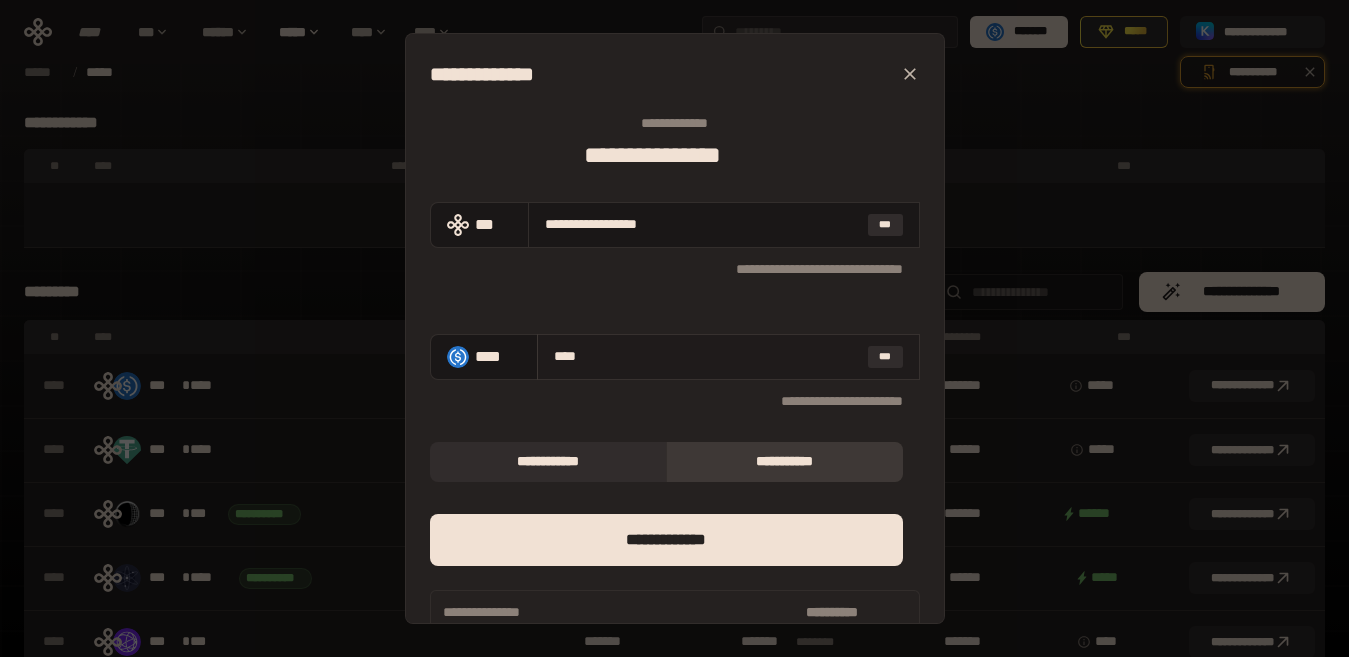 type on "***" 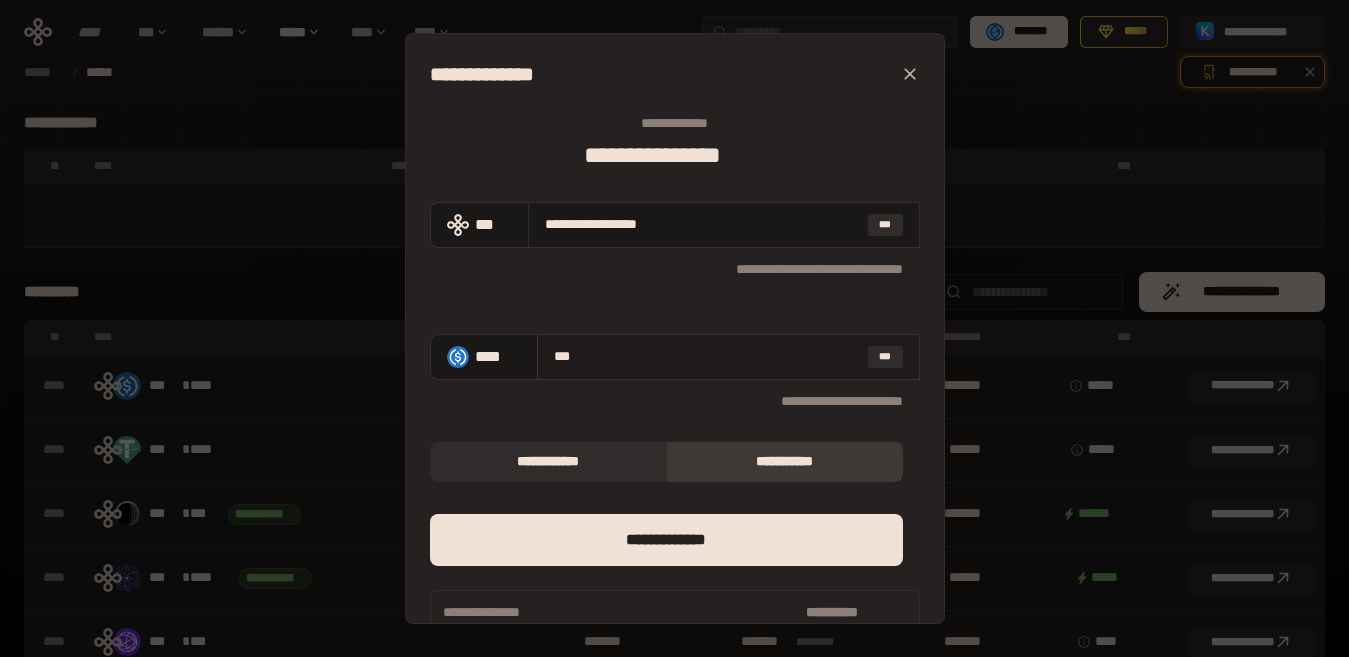 type on "**********" 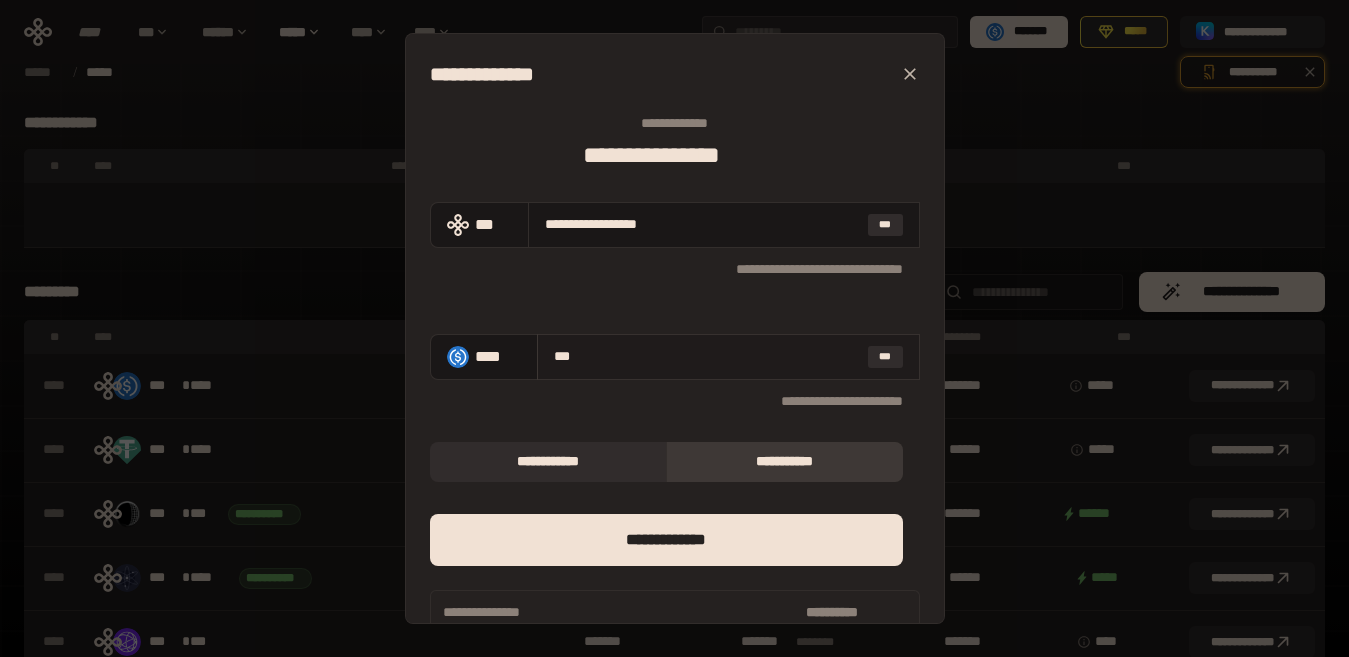 type on "**" 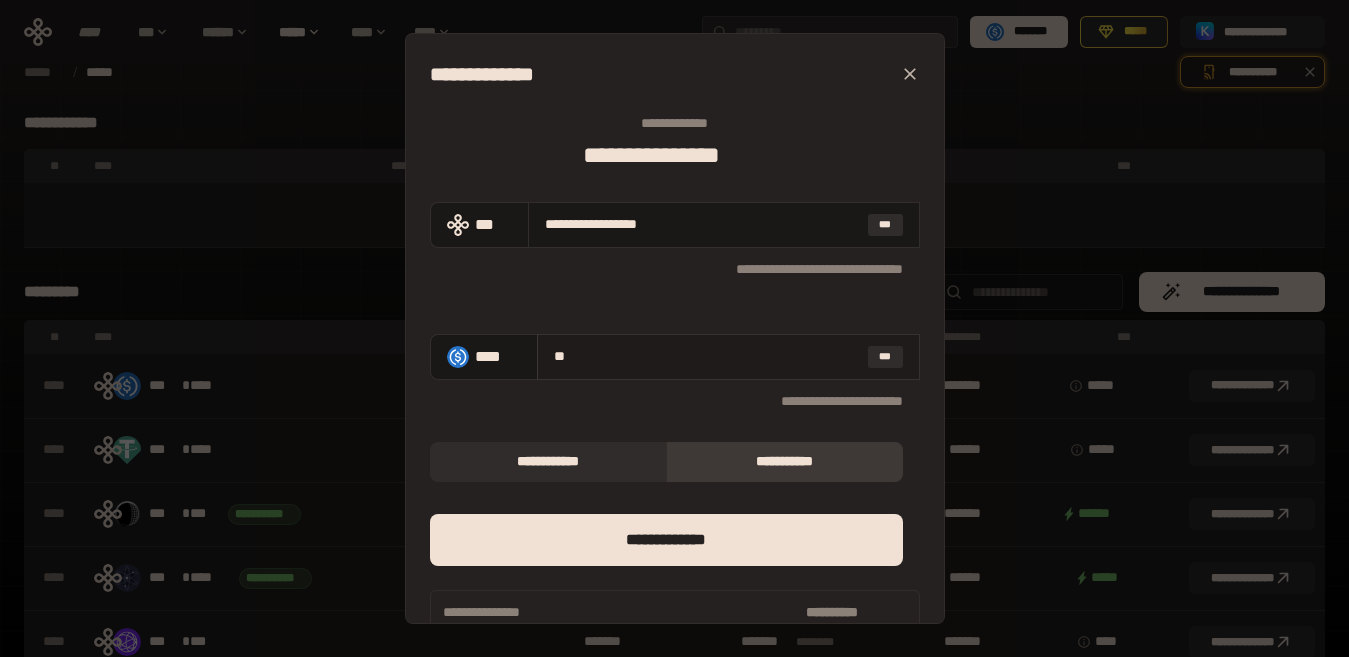 type 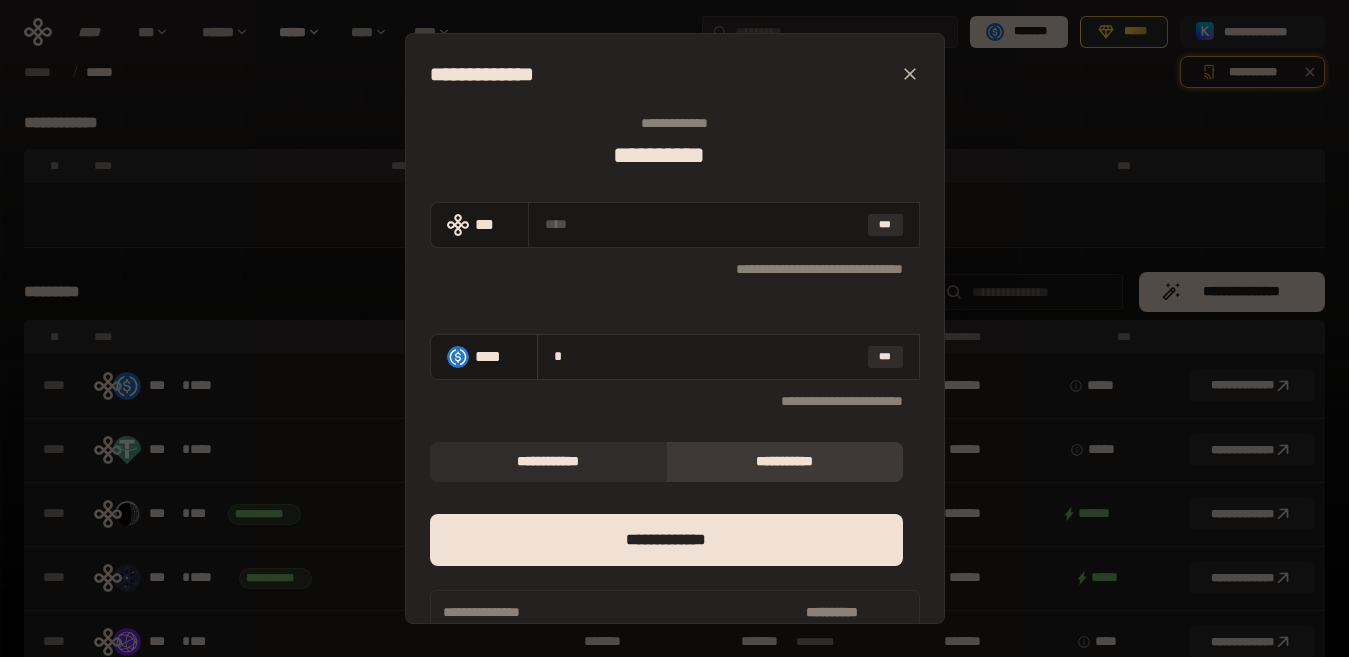 type on "********" 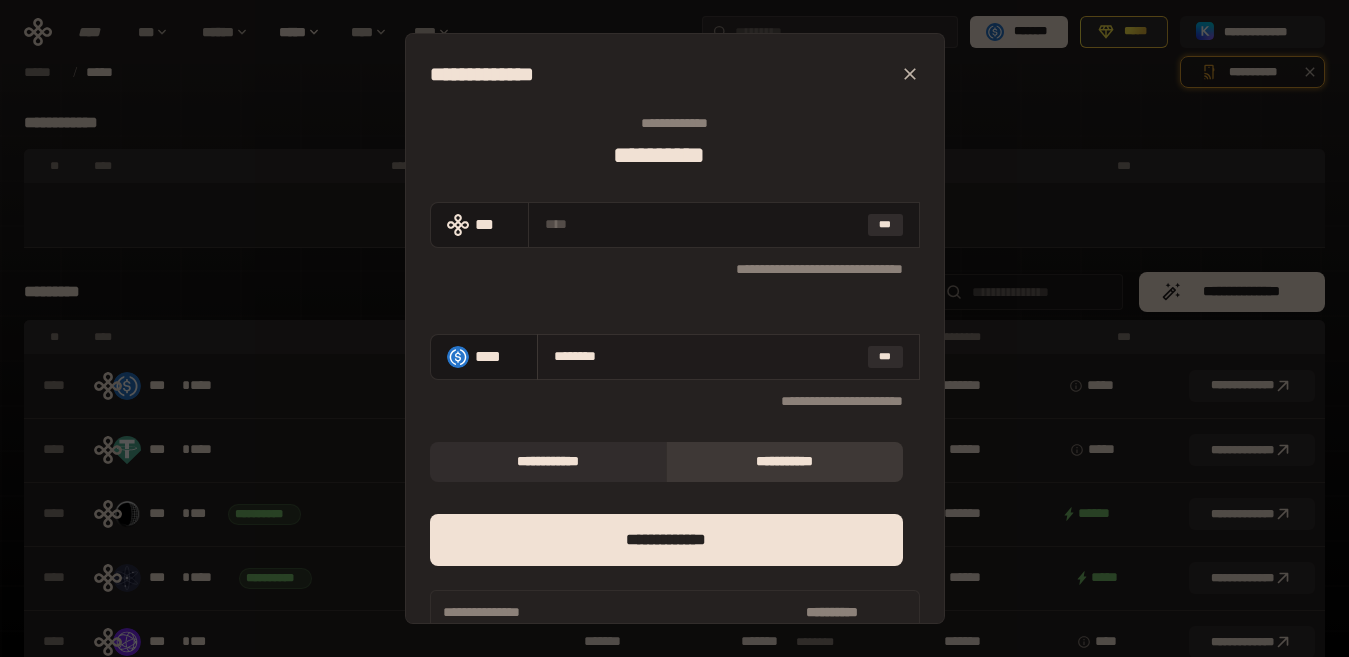 type on "**********" 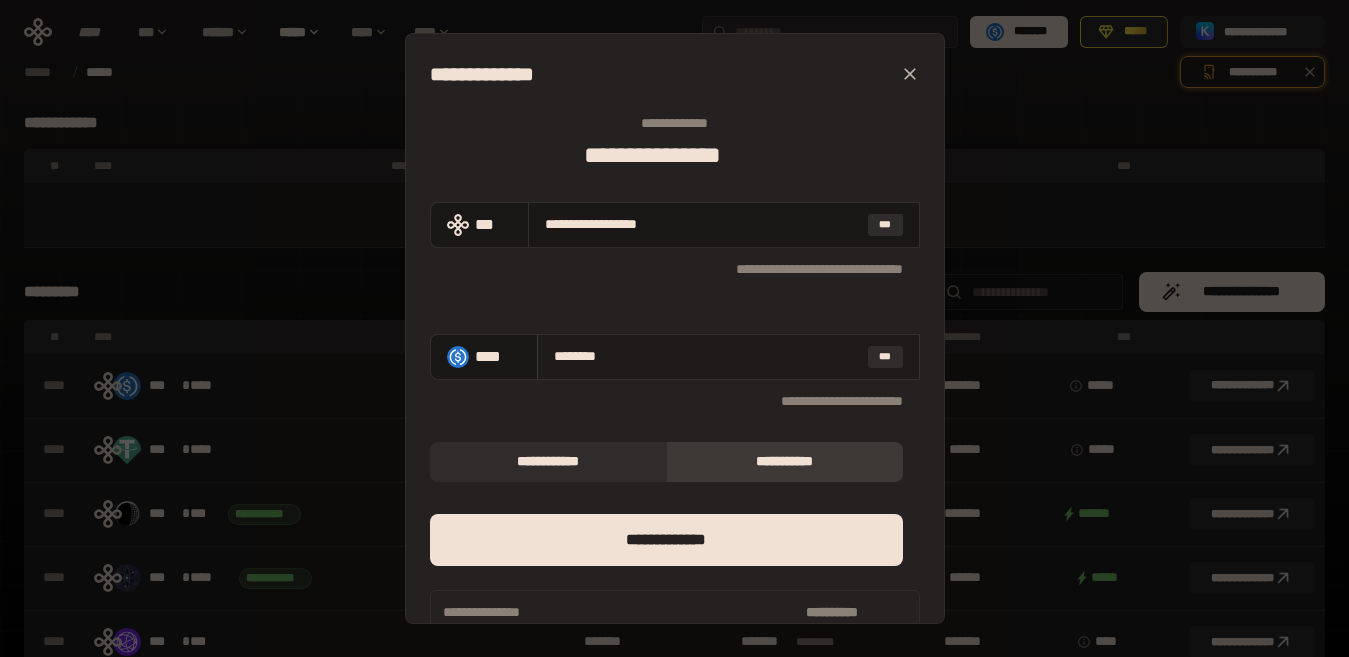 click on "******** ***" at bounding box center (728, 357) 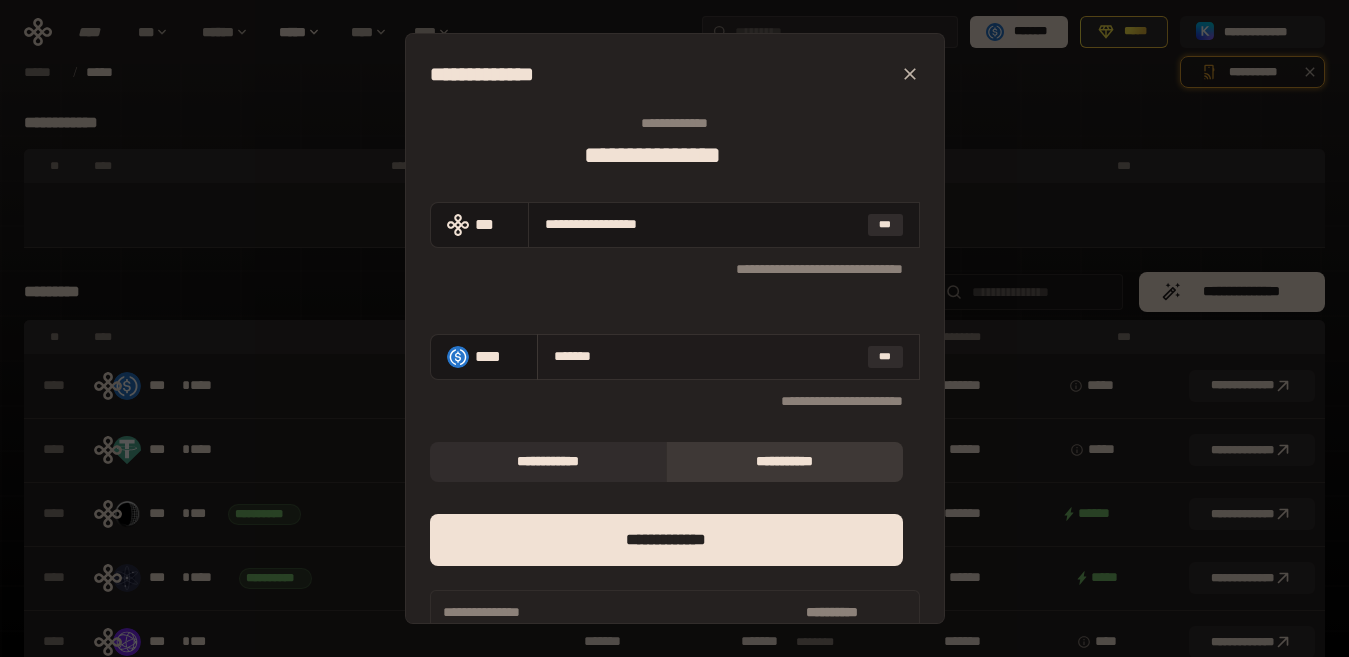 type on "**********" 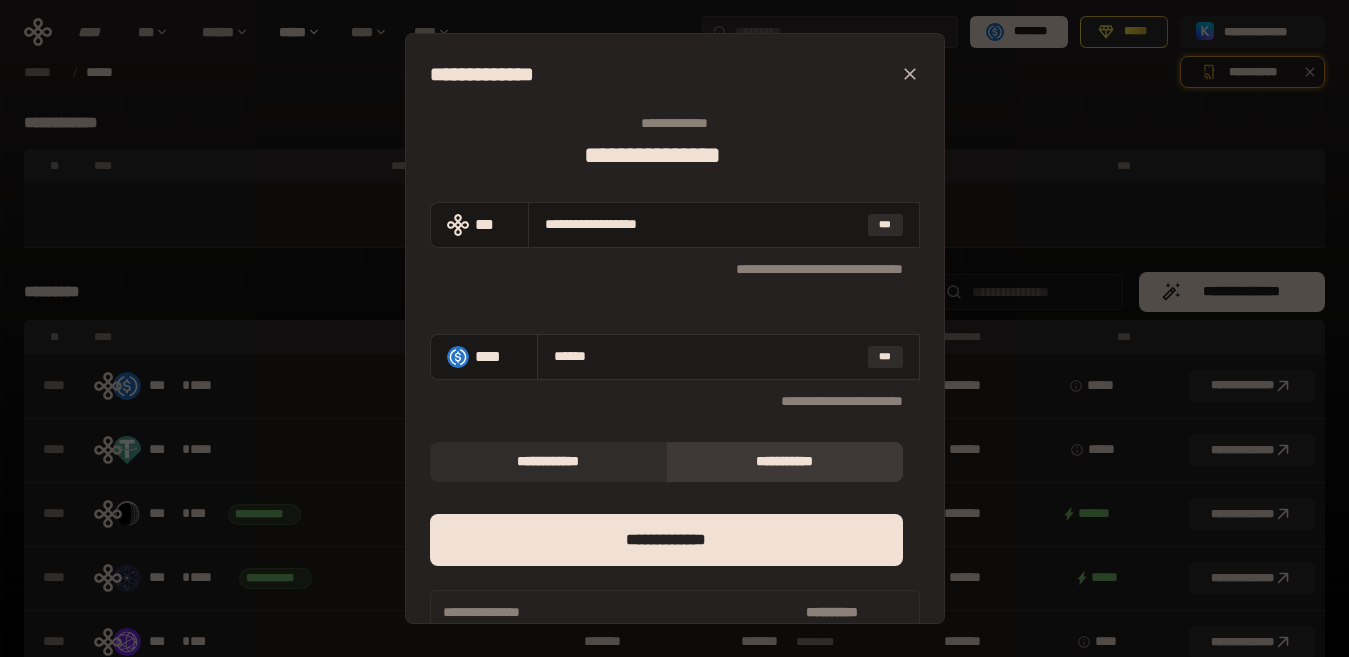 type on "**********" 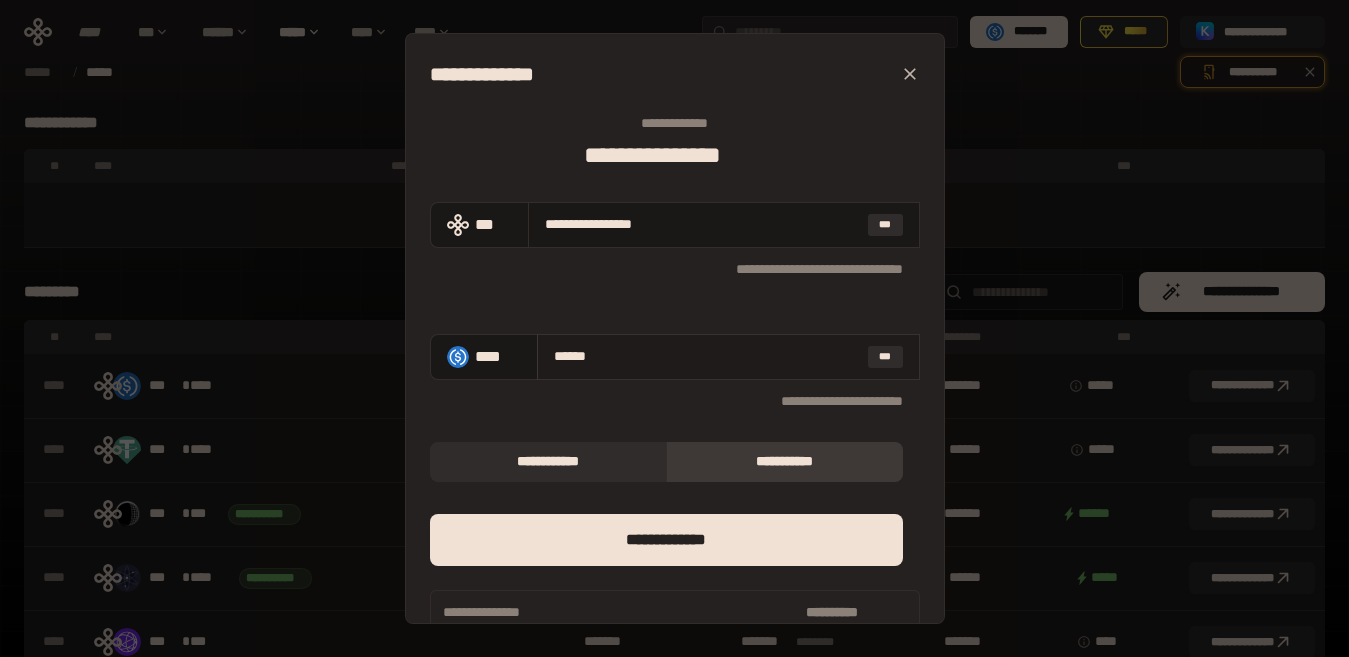 type on "*****" 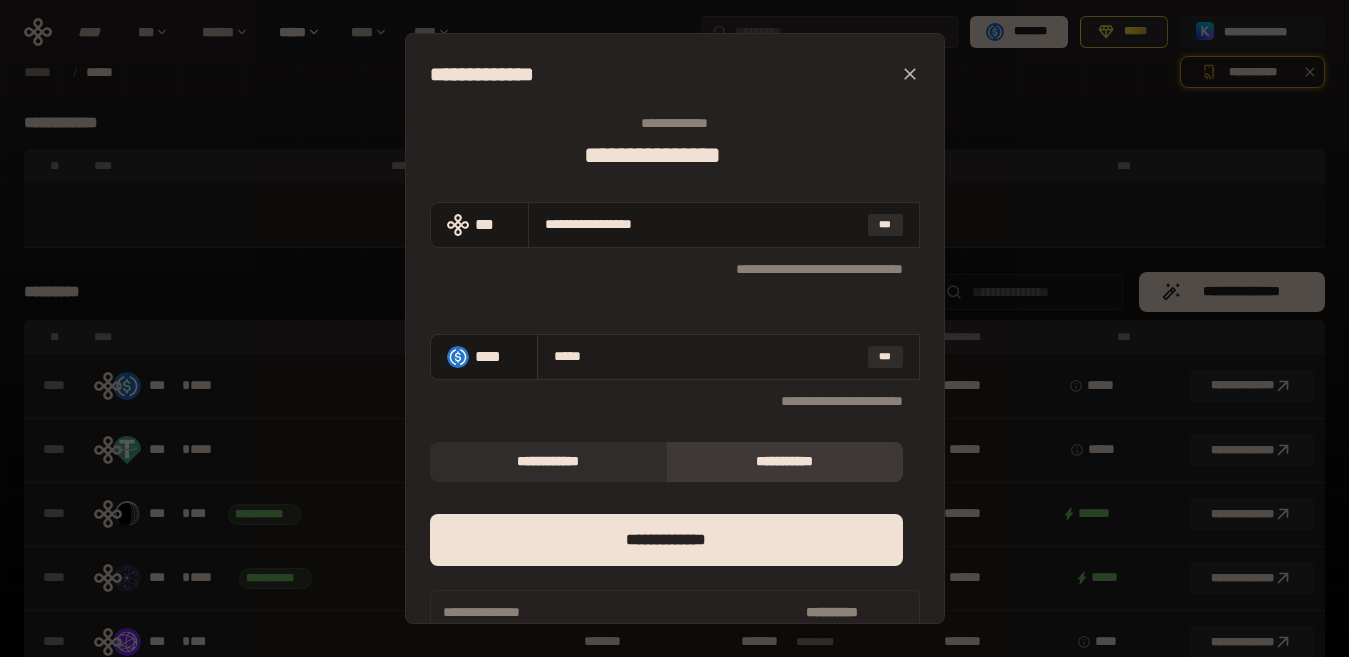 type on "**********" 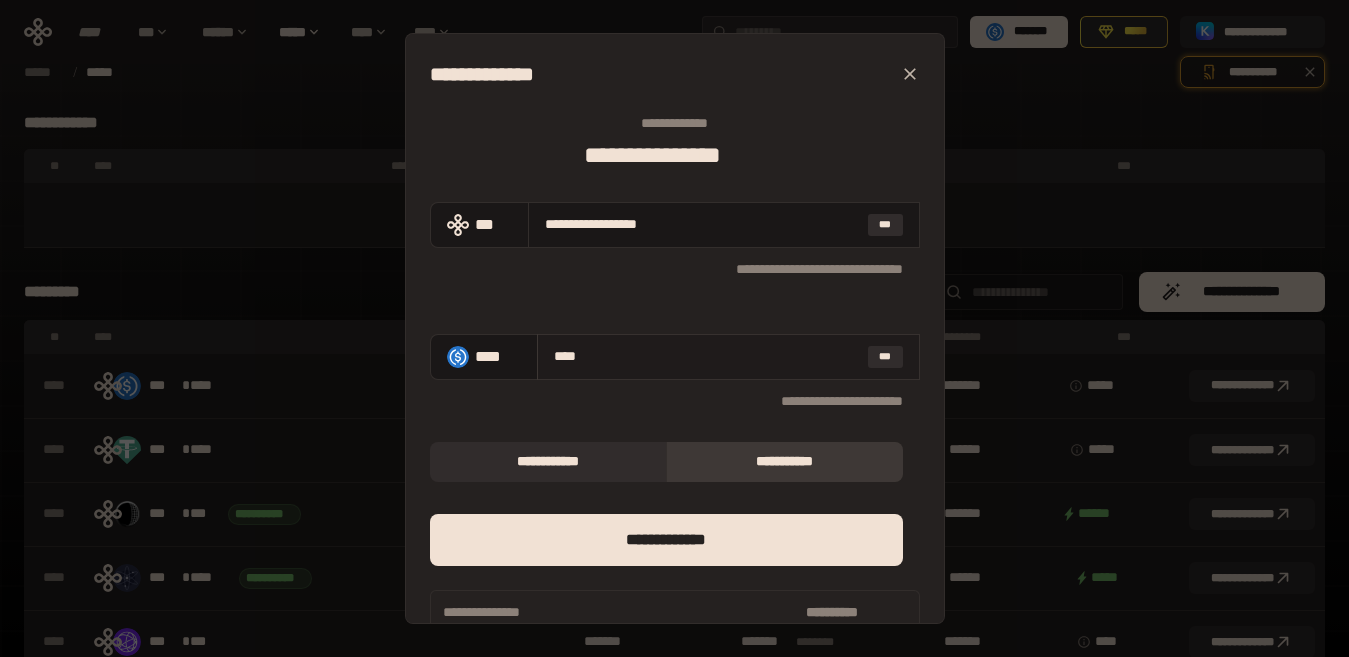 type on "***" 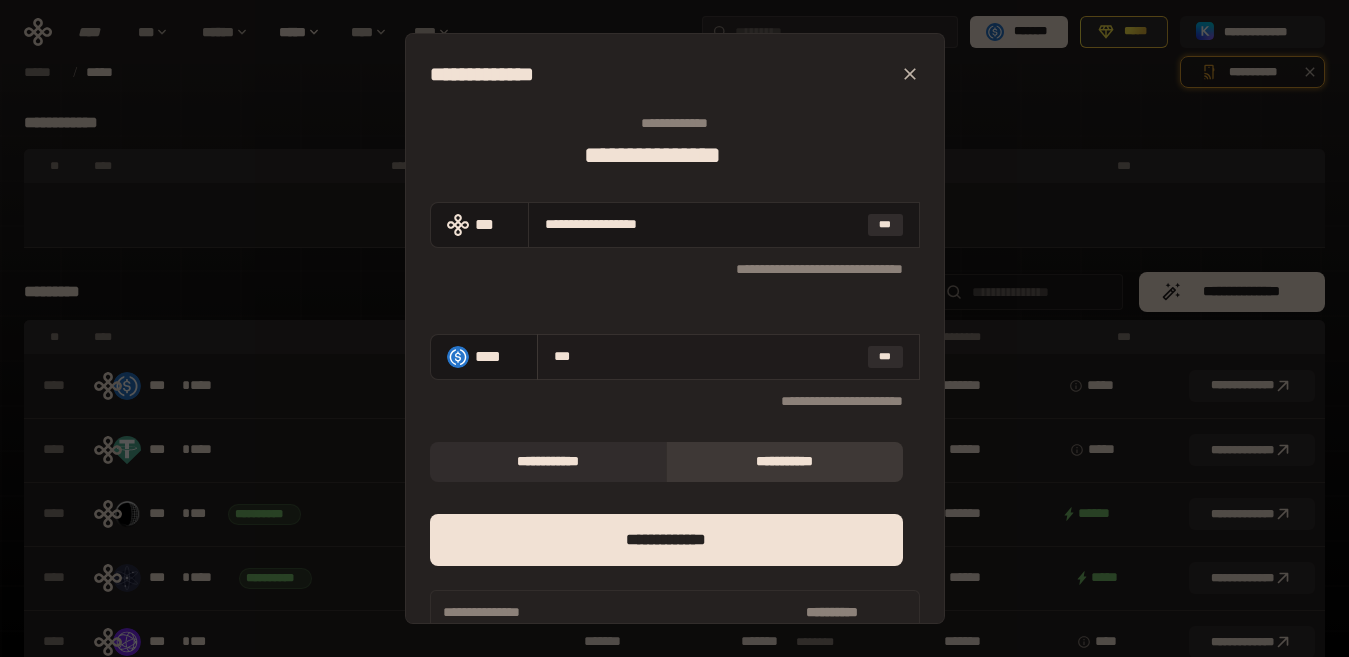 type on "**********" 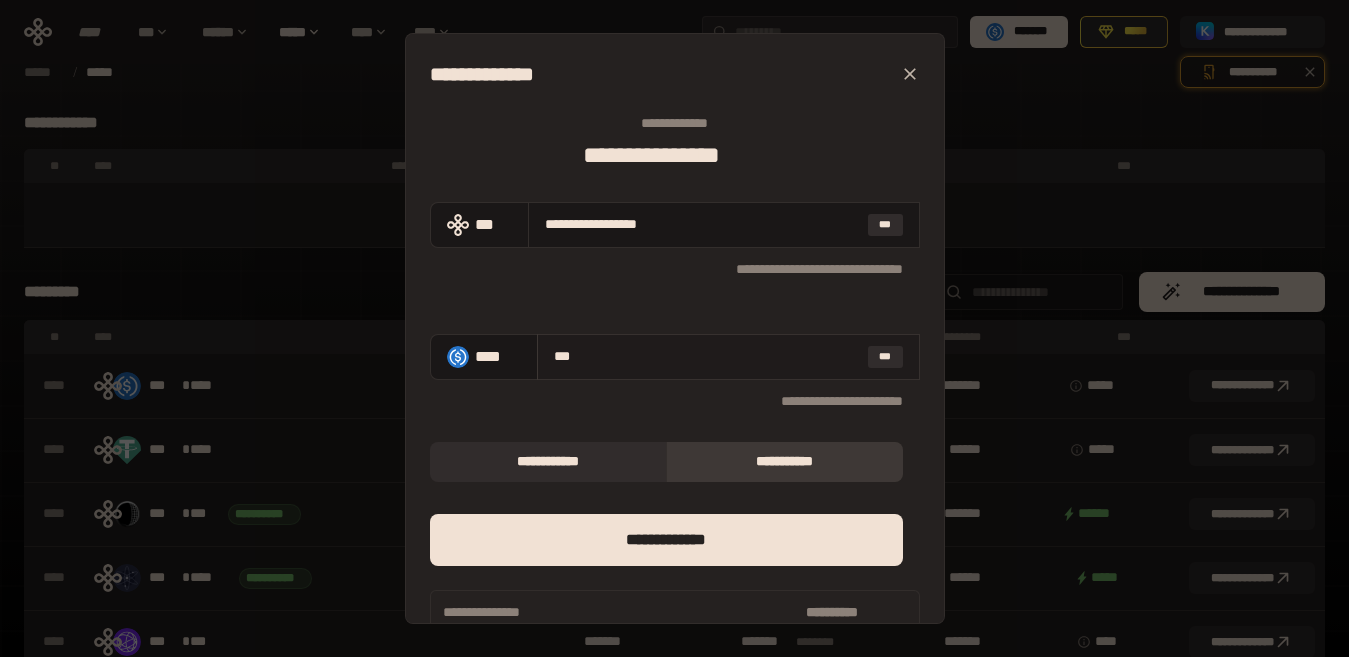 type on "**" 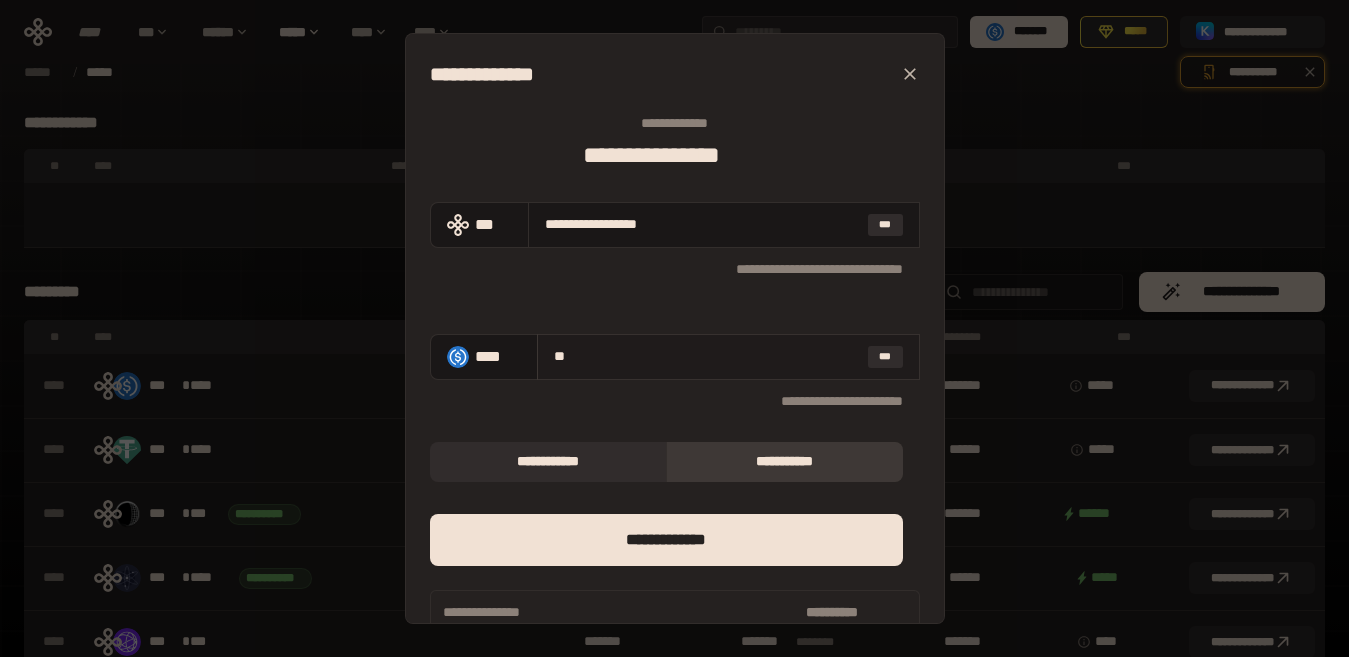 type 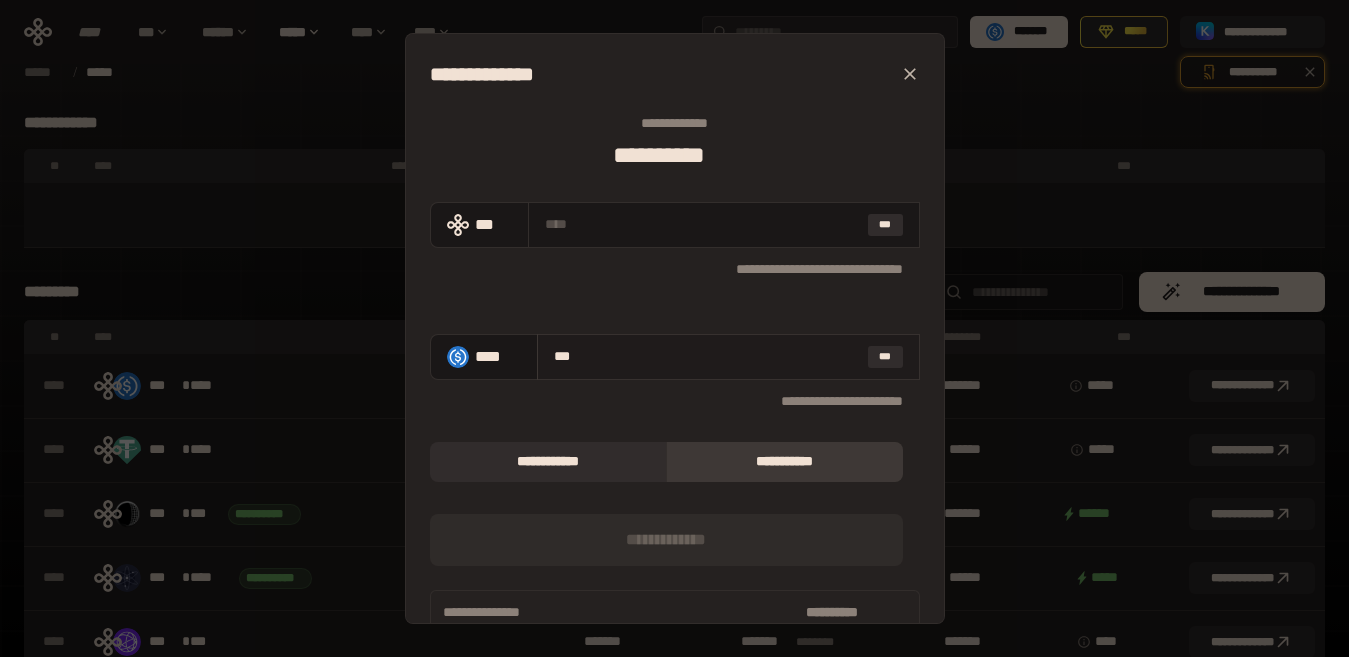type on "****" 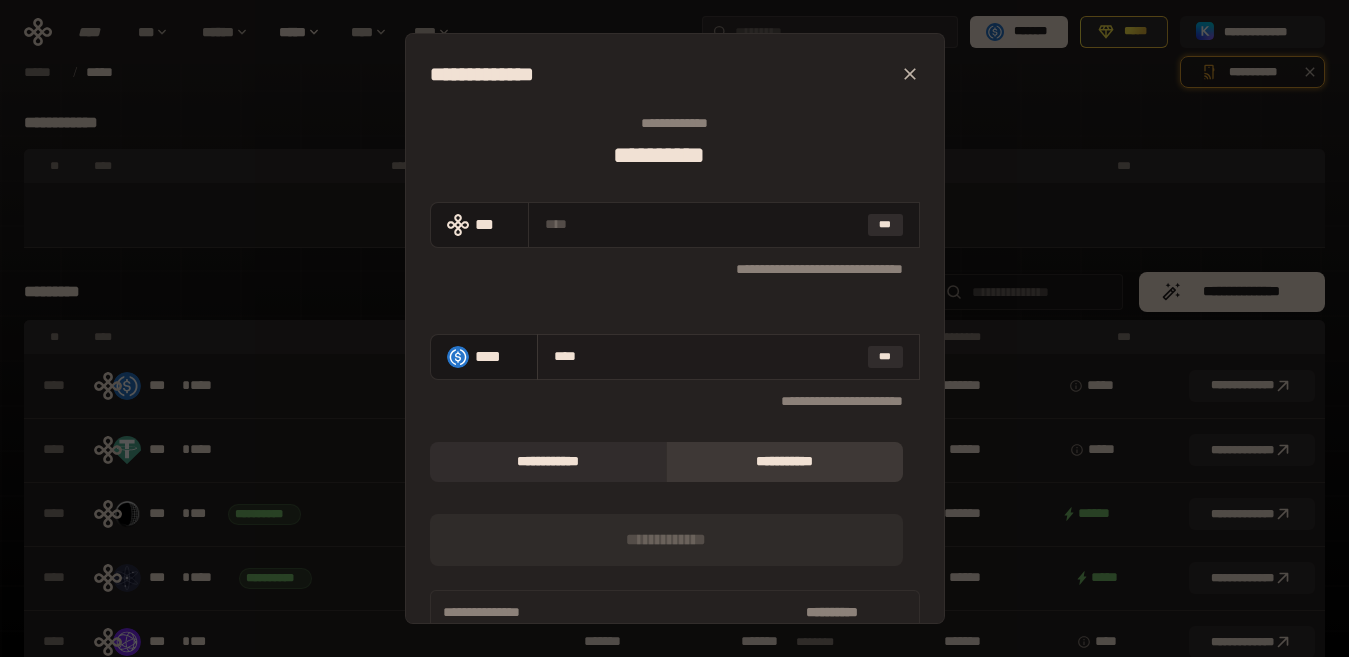 type on "**********" 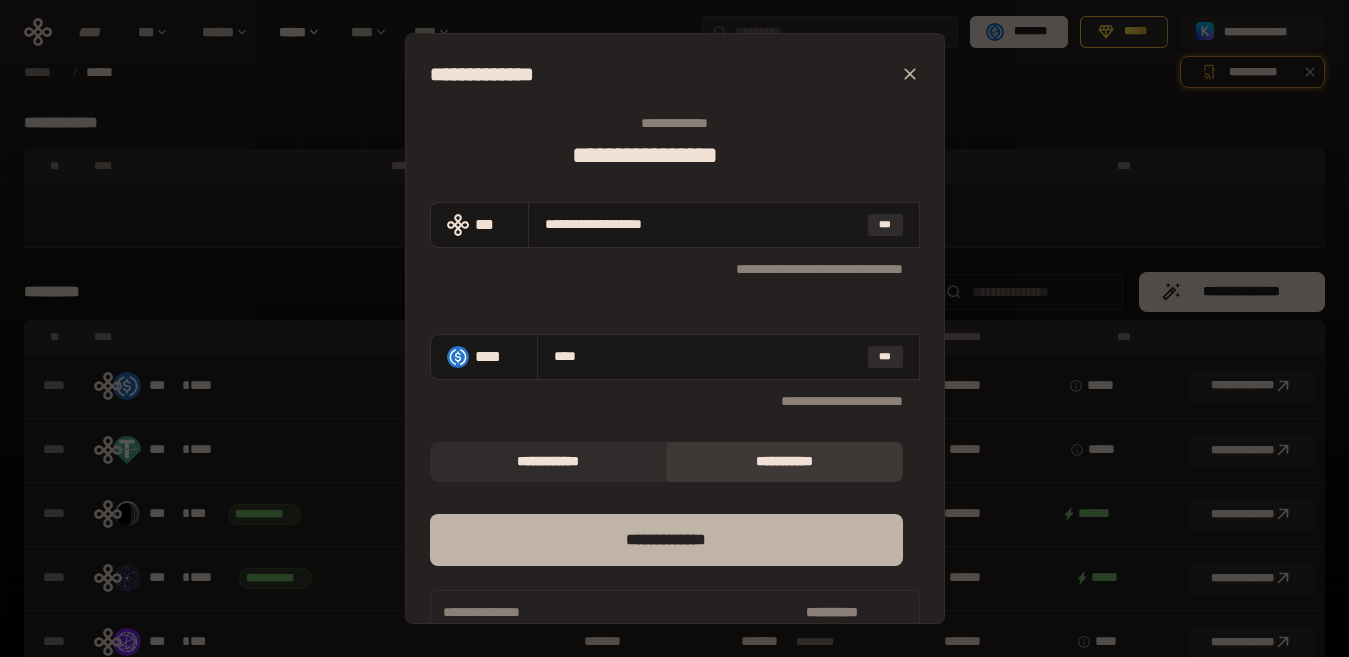 type on "****" 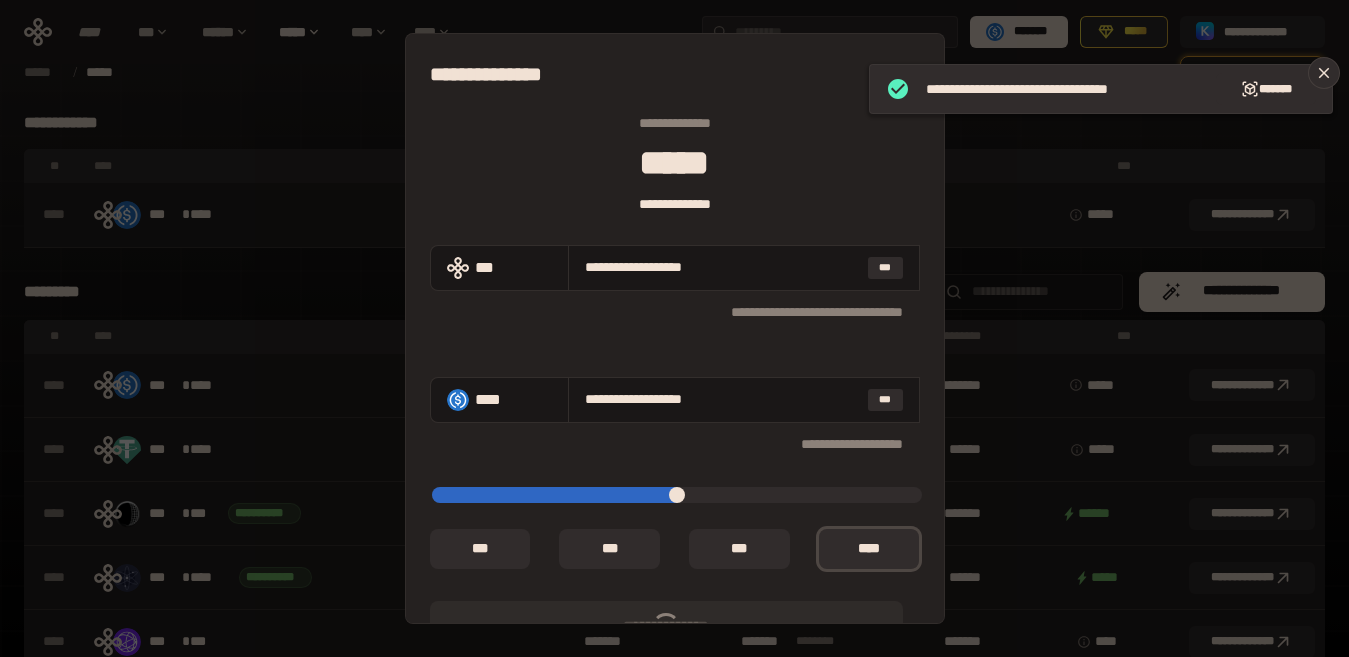 type on "**********" 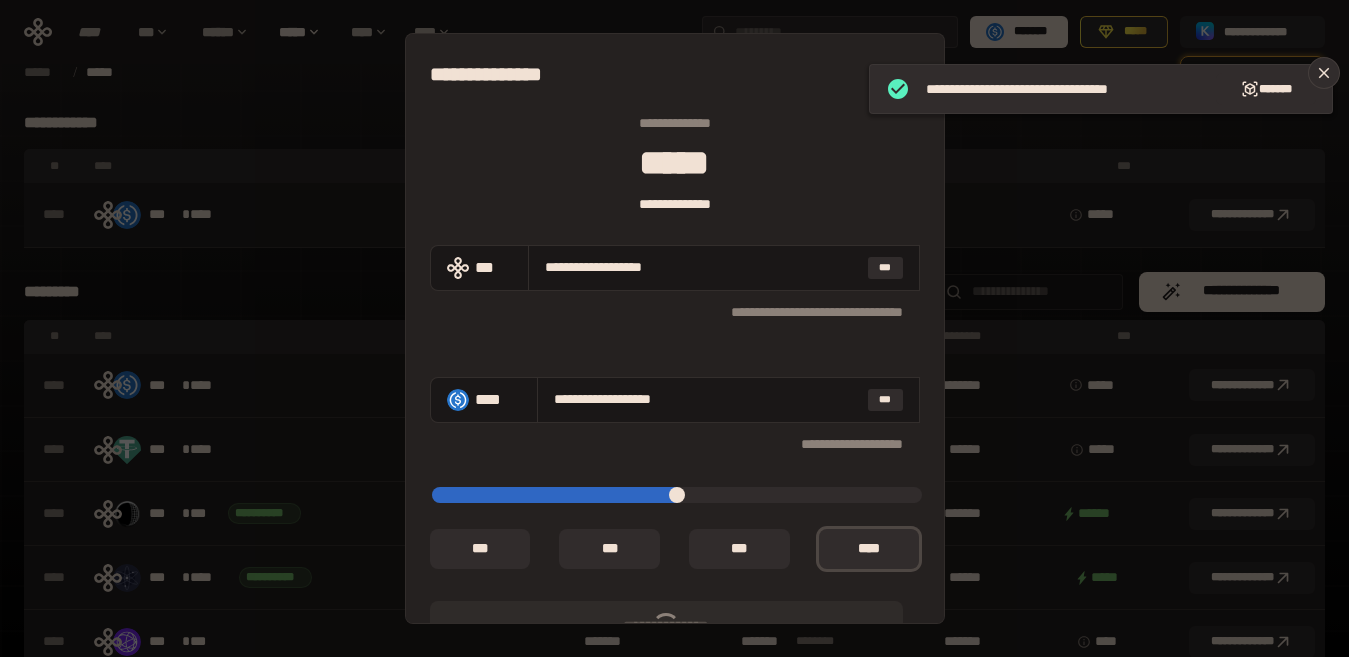 scroll, scrollTop: 152, scrollLeft: 0, axis: vertical 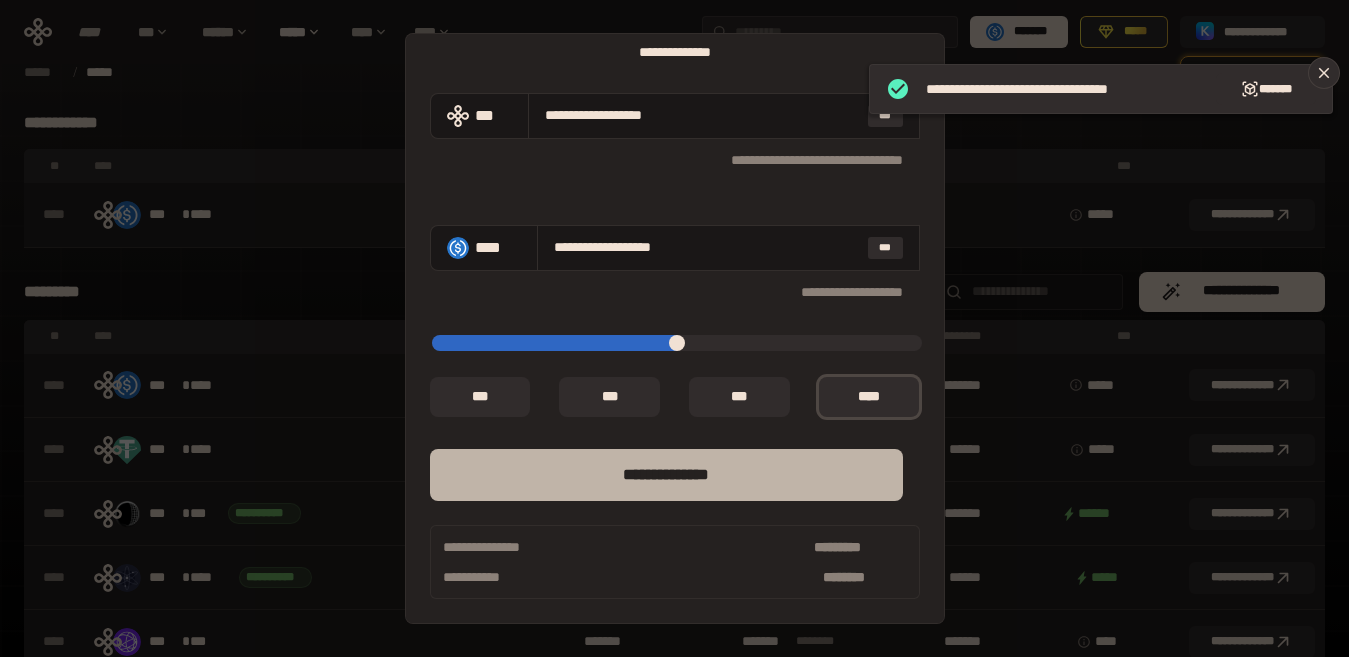 click on "**** *********" at bounding box center [666, 475] 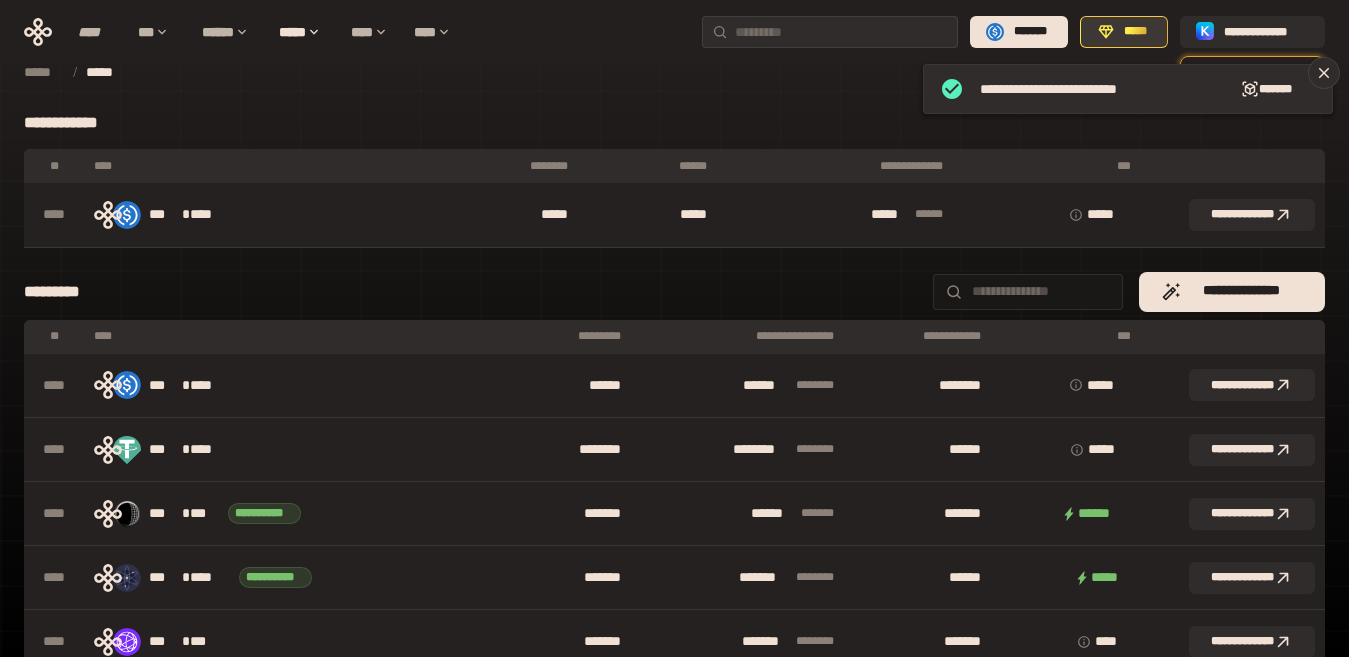 click on "*****" at bounding box center (1135, 32) 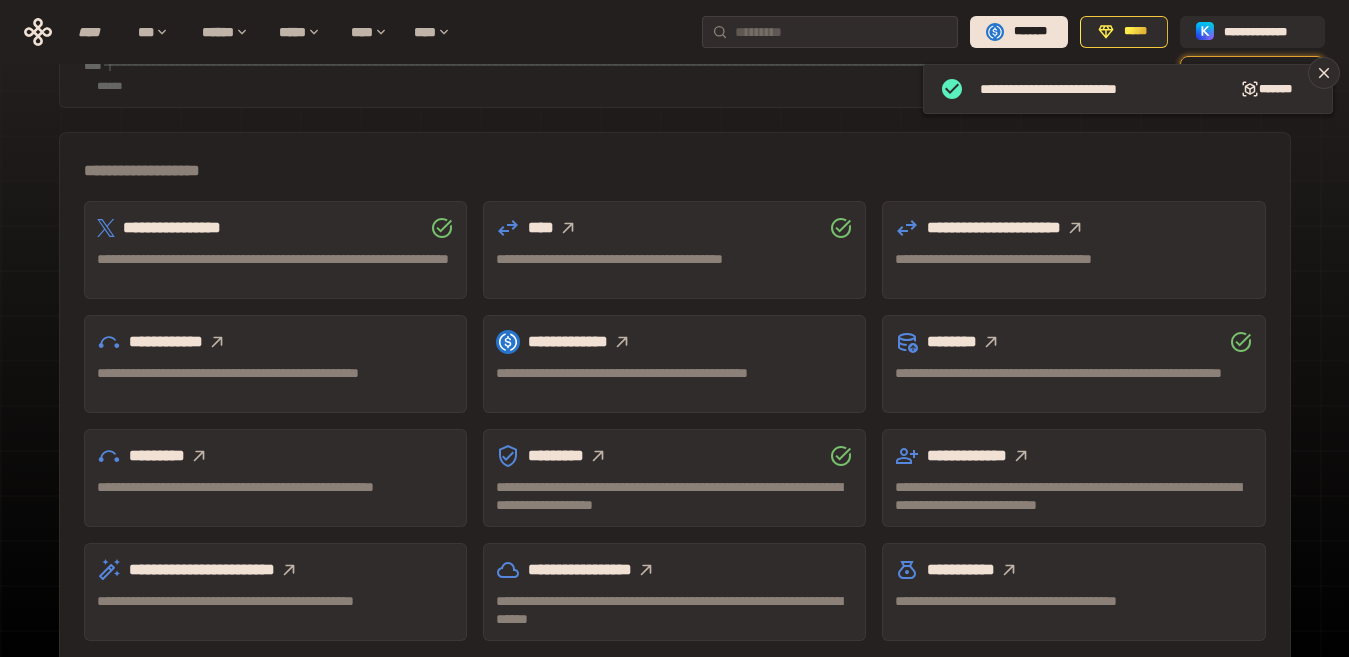 scroll, scrollTop: 534, scrollLeft: 0, axis: vertical 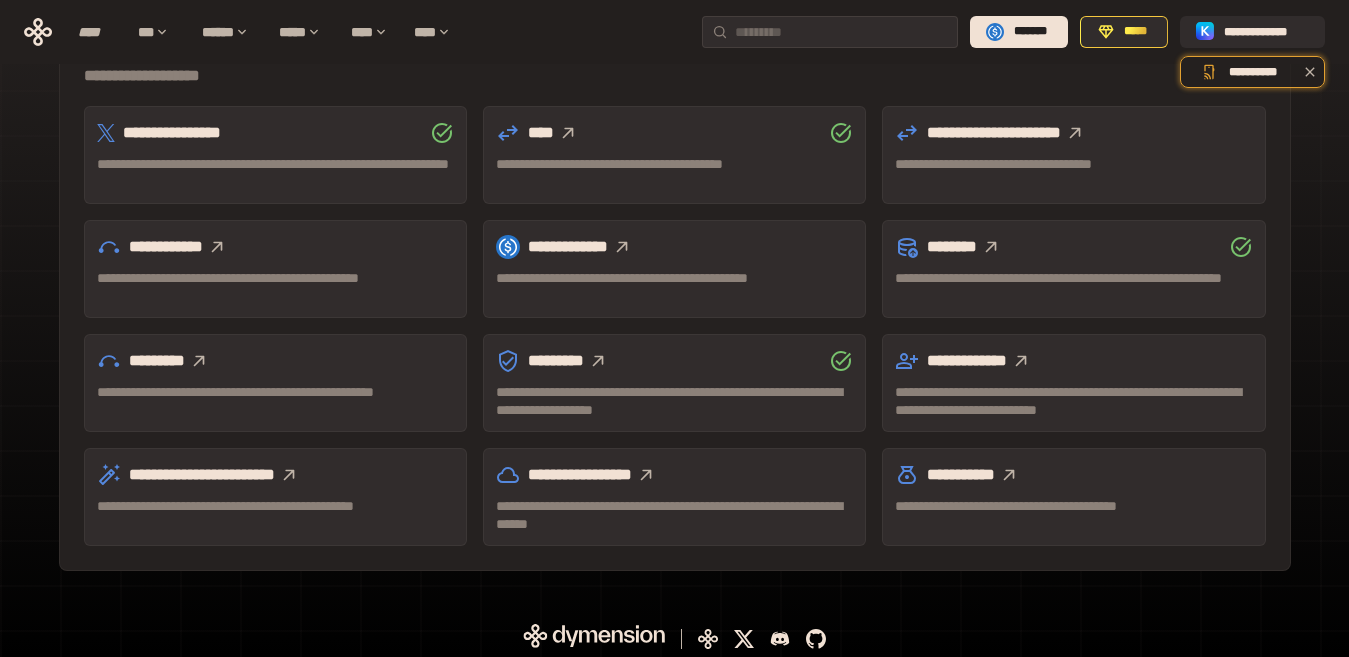 click 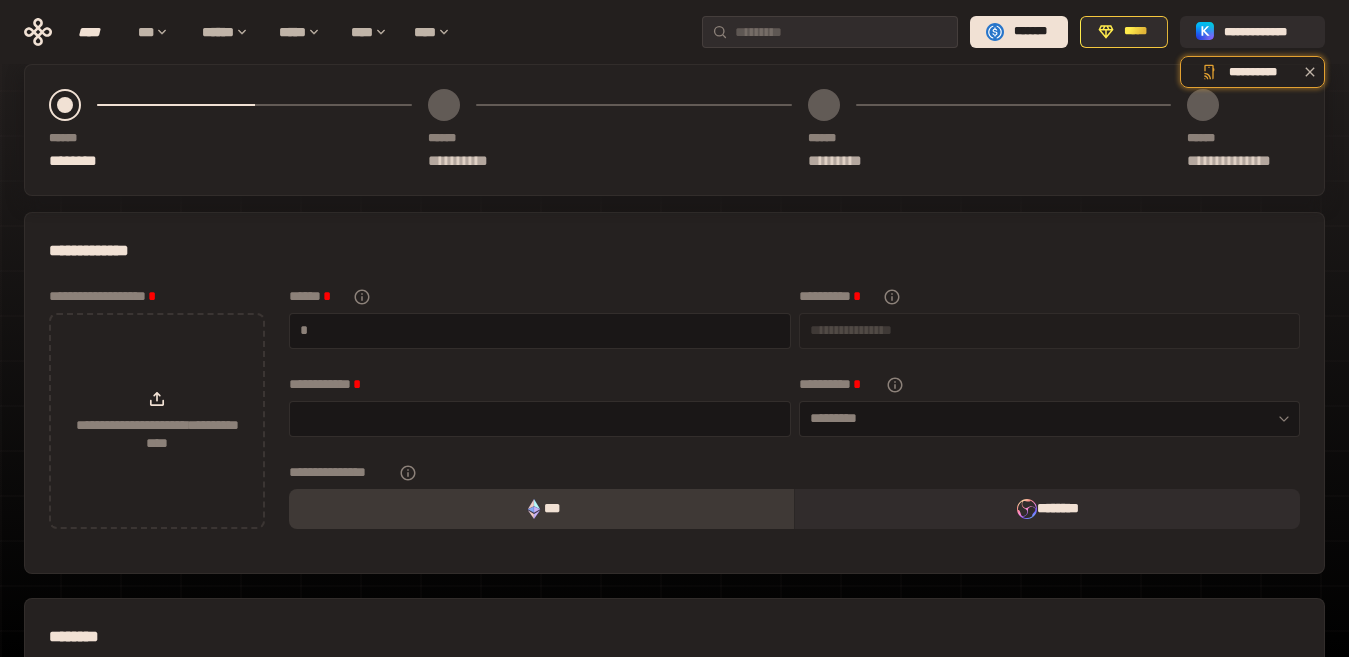 scroll, scrollTop: 0, scrollLeft: 0, axis: both 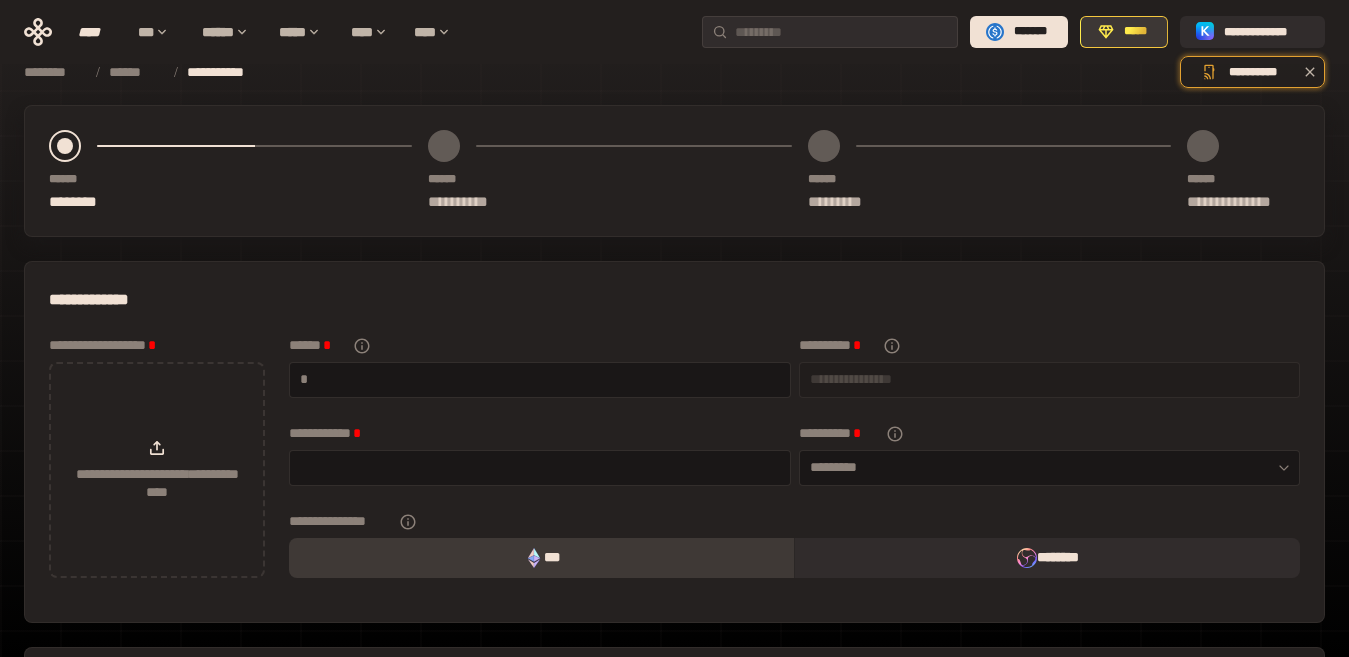 click on "*****" at bounding box center [1124, 32] 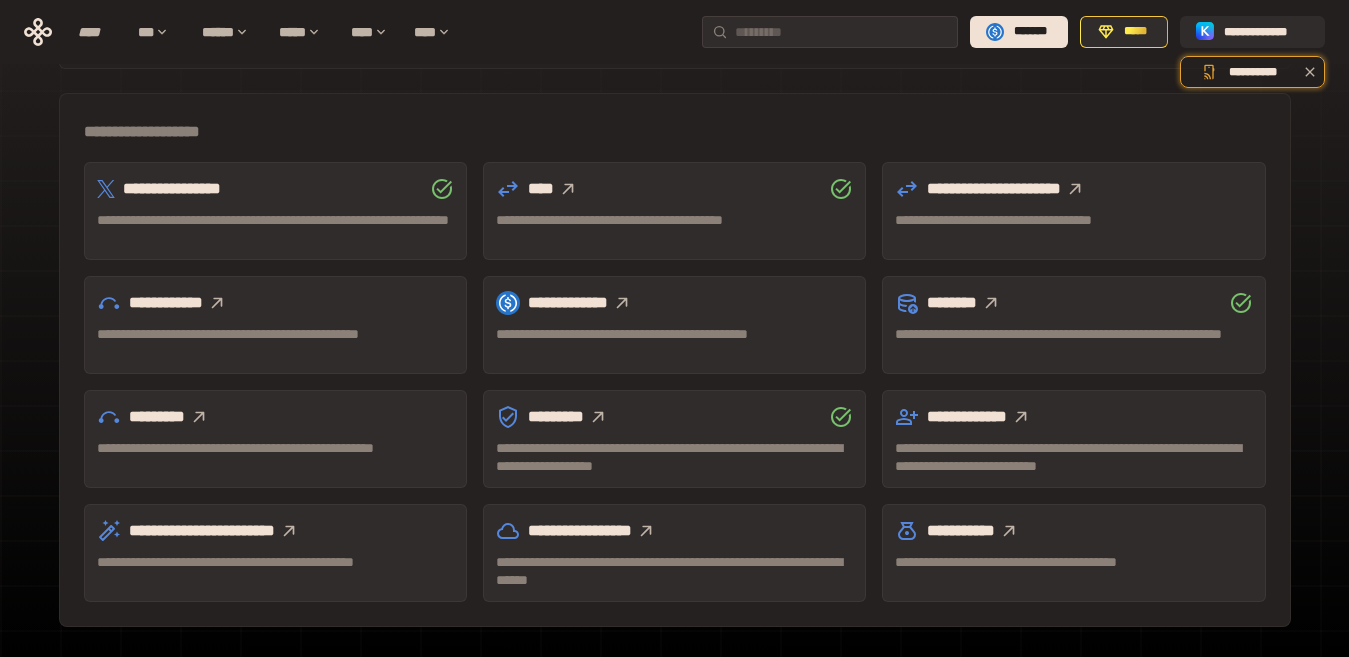 scroll, scrollTop: 631, scrollLeft: 0, axis: vertical 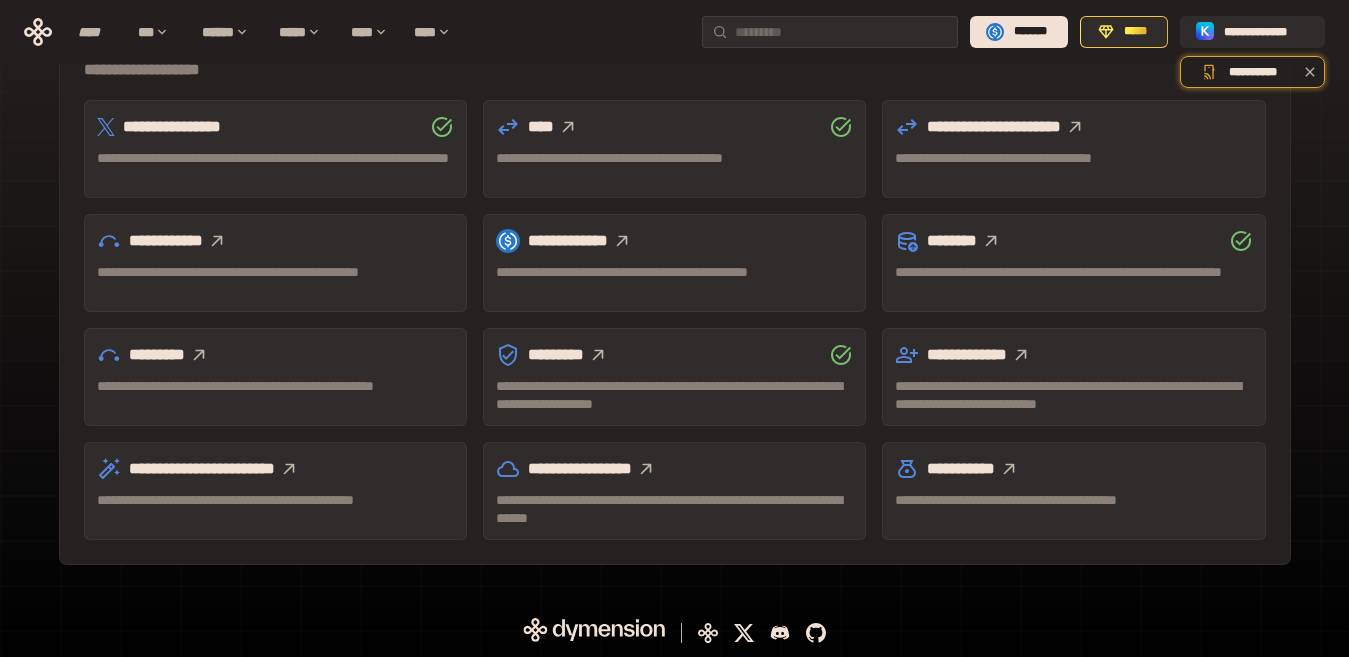 click 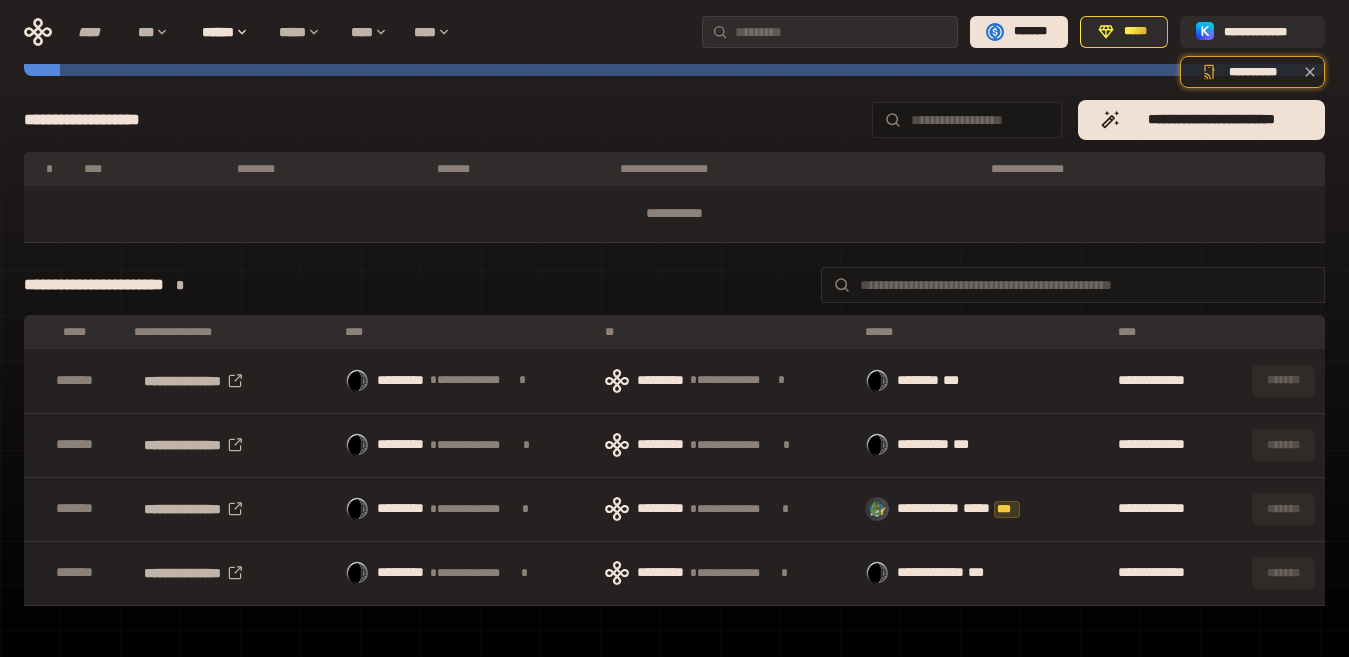 scroll, scrollTop: 275, scrollLeft: 0, axis: vertical 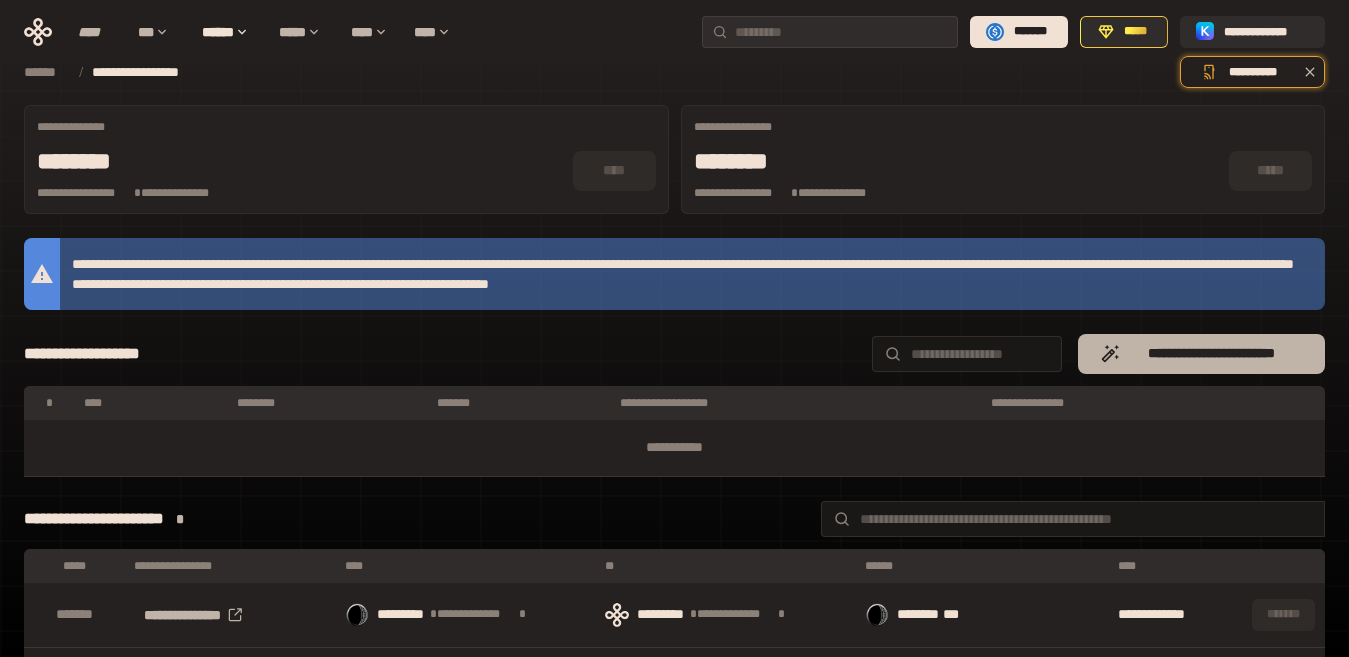 click on "**********" at bounding box center [1211, 354] 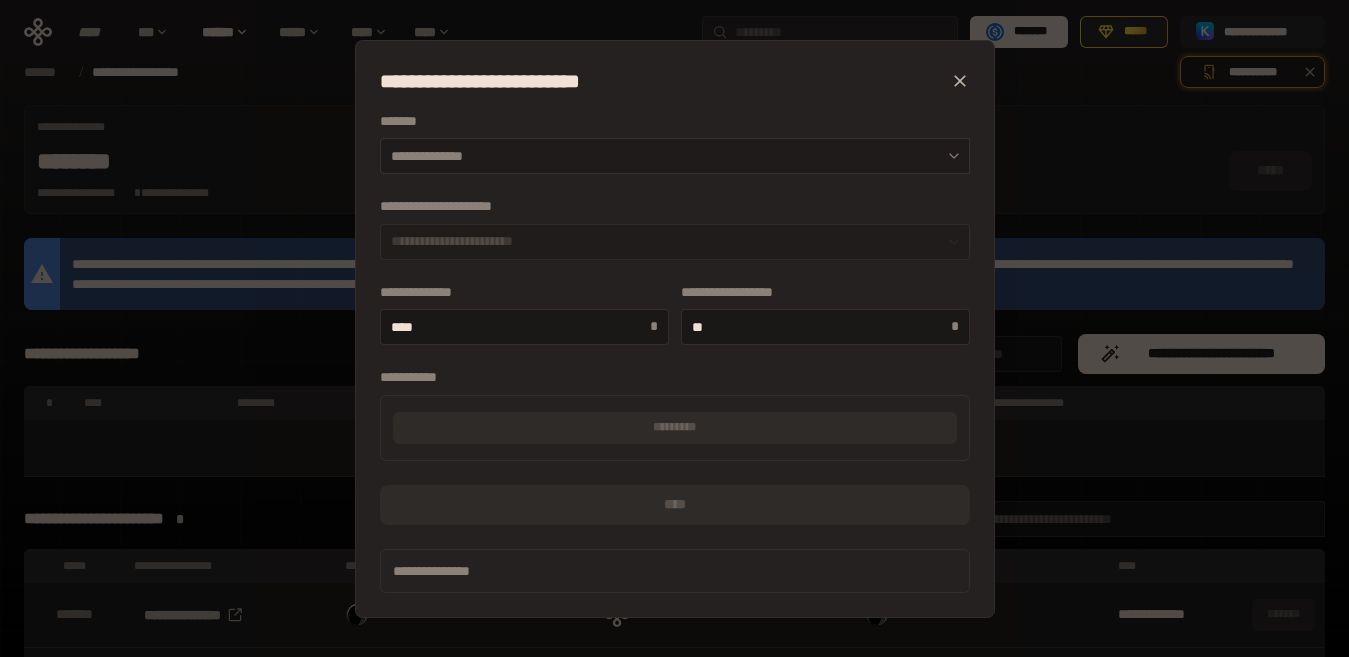 click at bounding box center (949, 156) 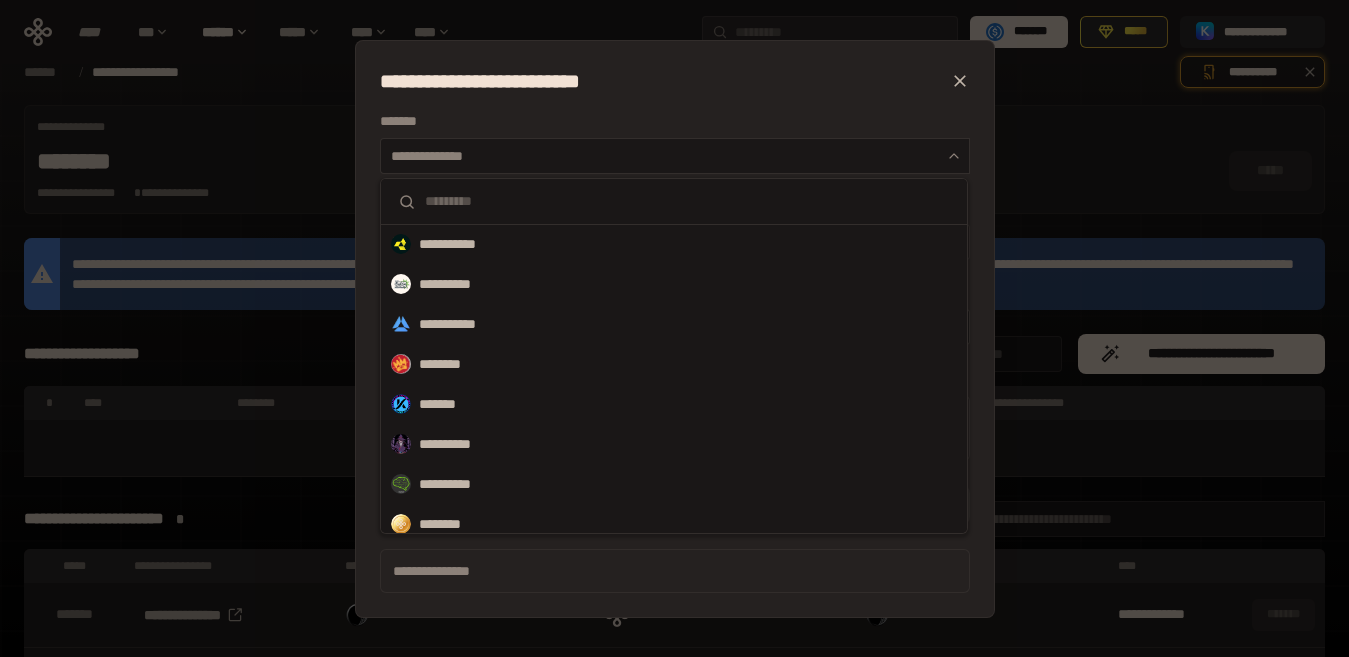 scroll, scrollTop: 132, scrollLeft: 0, axis: vertical 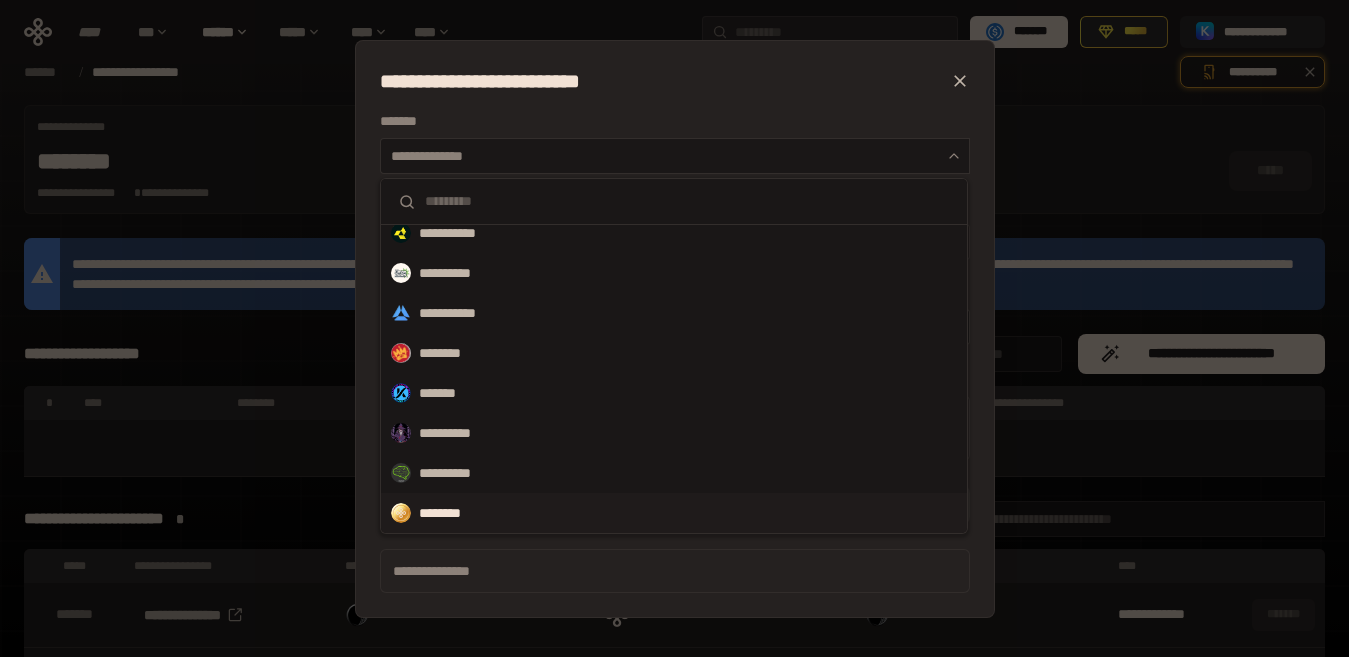 click on "********" at bounding box center [449, 513] 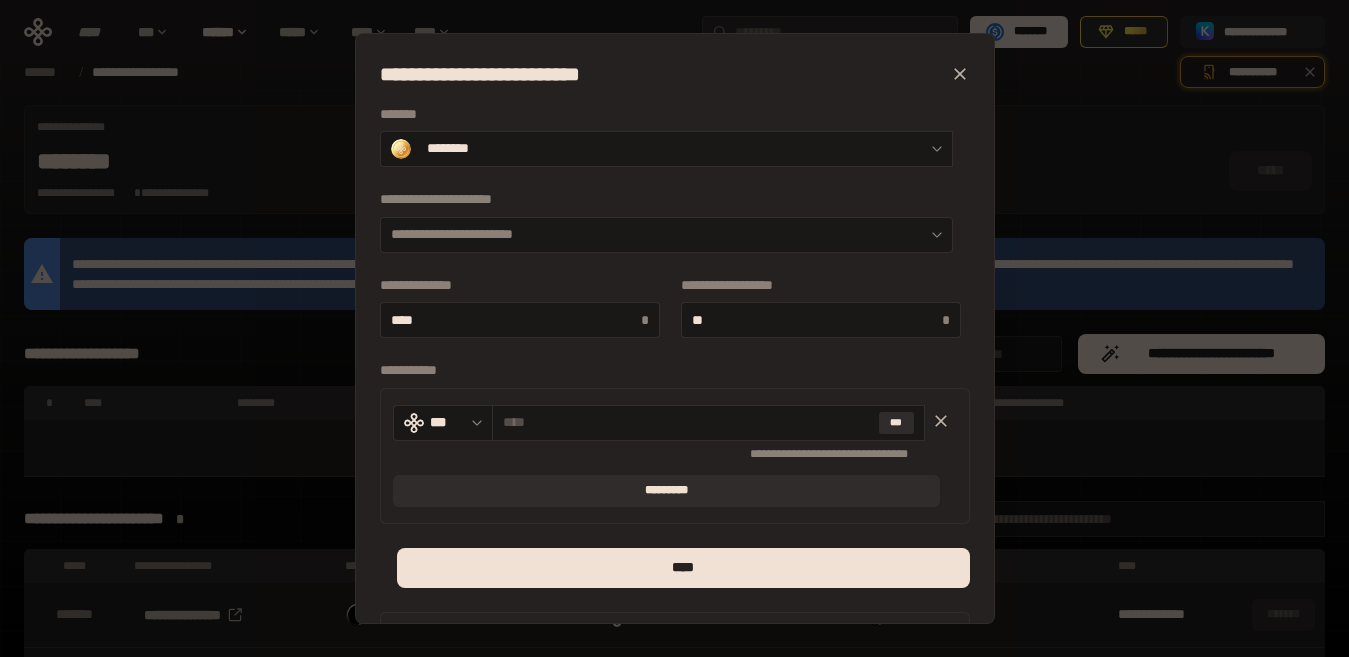scroll, scrollTop: 57, scrollLeft: 0, axis: vertical 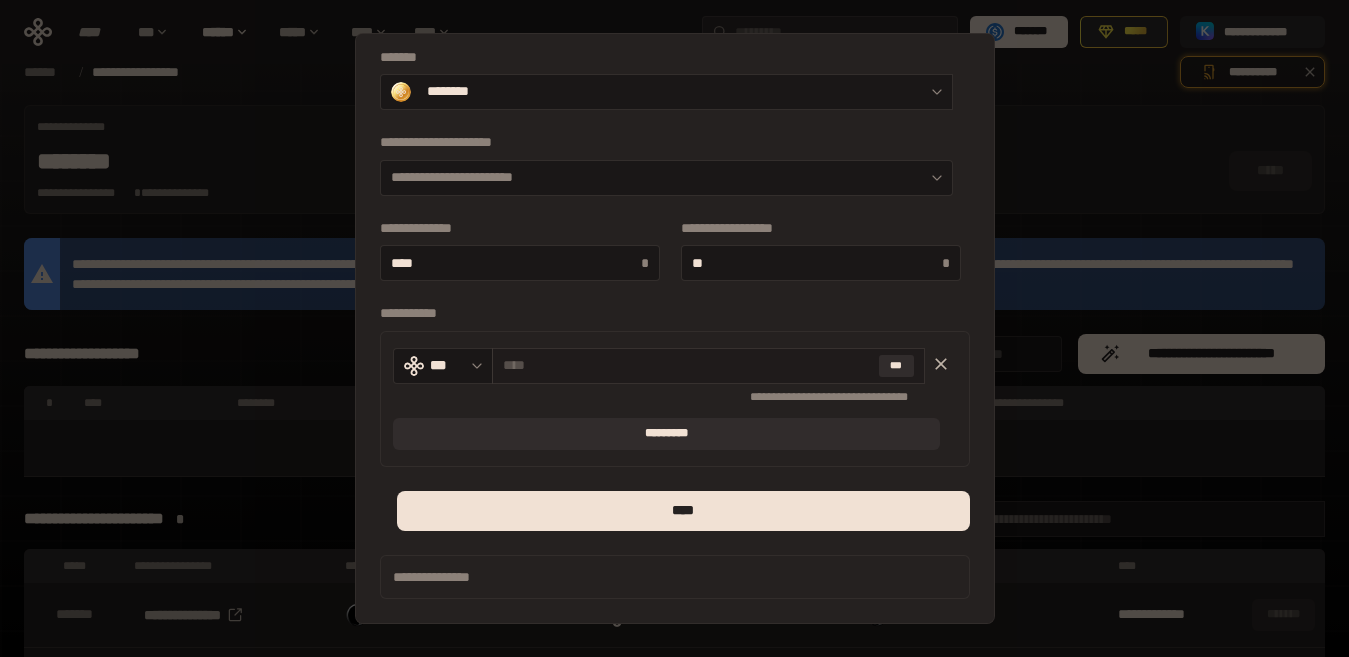 click at bounding box center (687, 365) 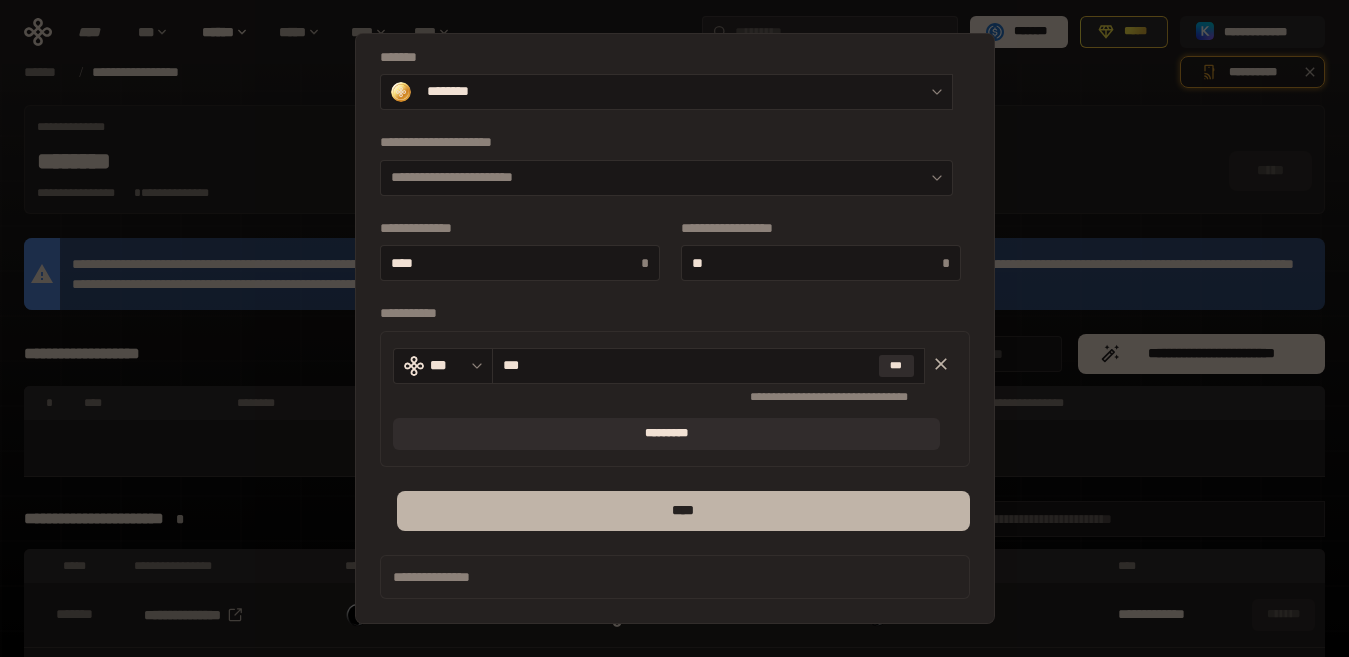 type on "***" 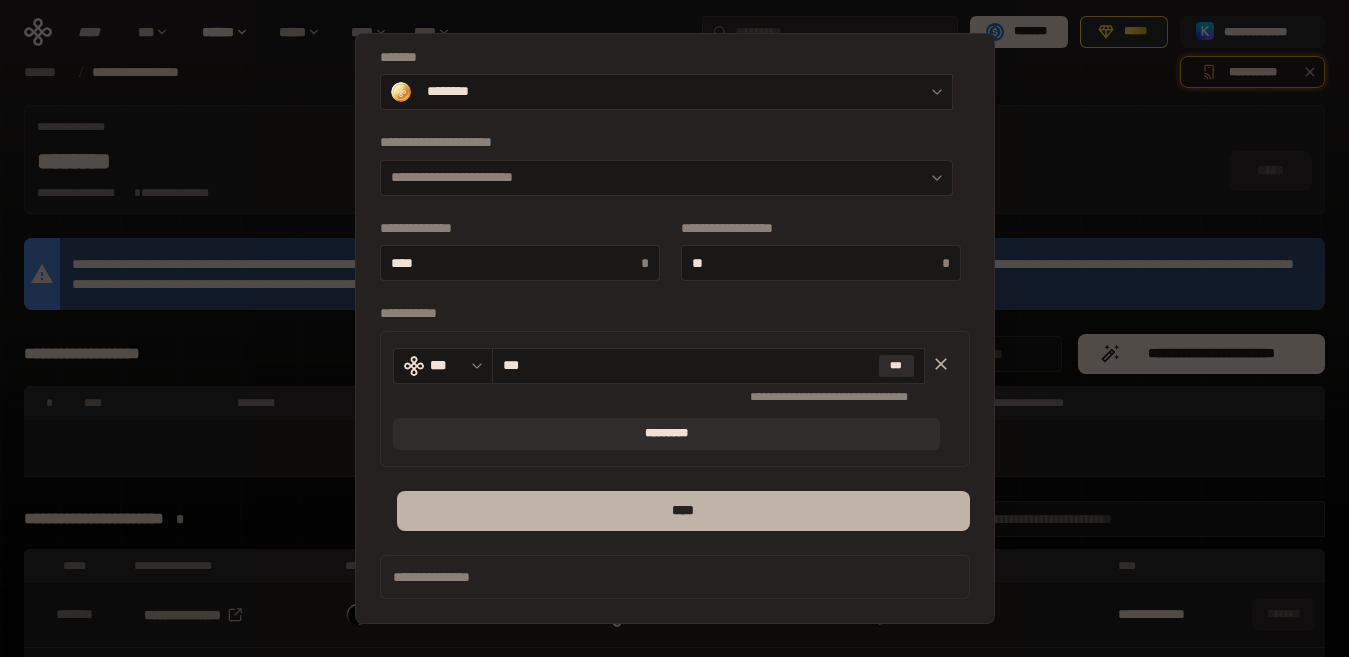 click on "****" at bounding box center [683, 511] 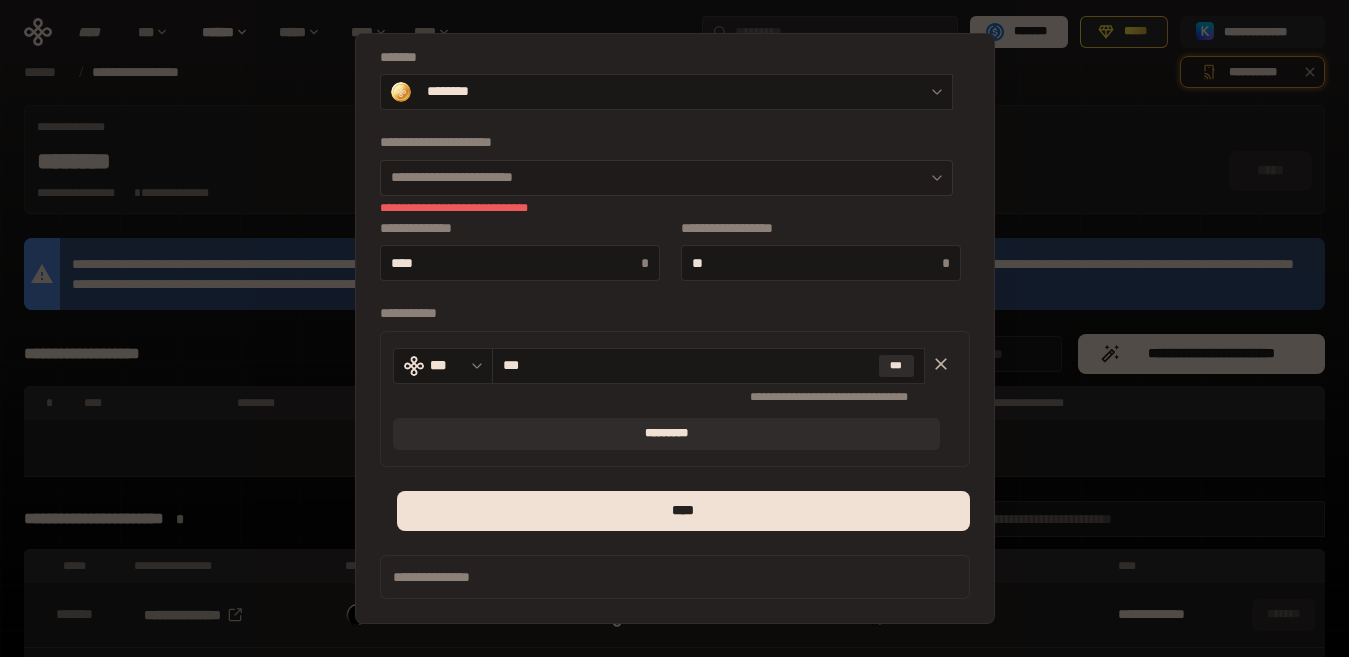 click on "**********" at bounding box center (666, 178) 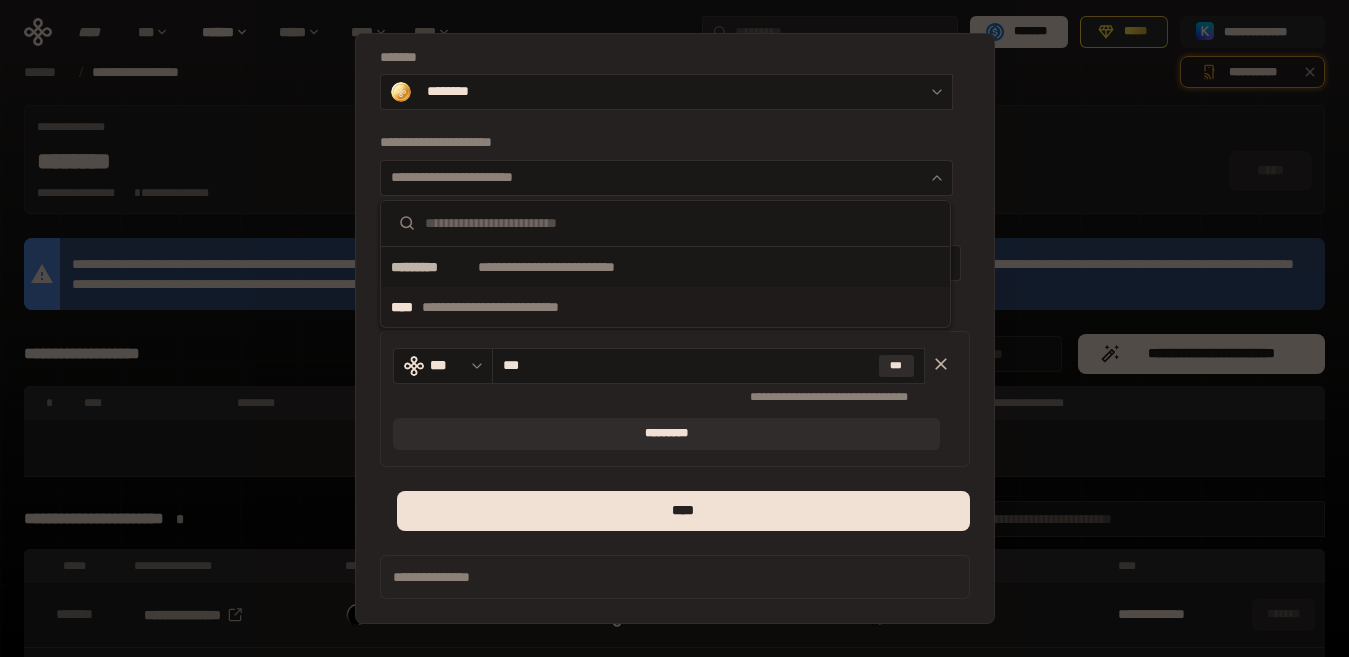 click on "**********" at bounding box center [522, 307] 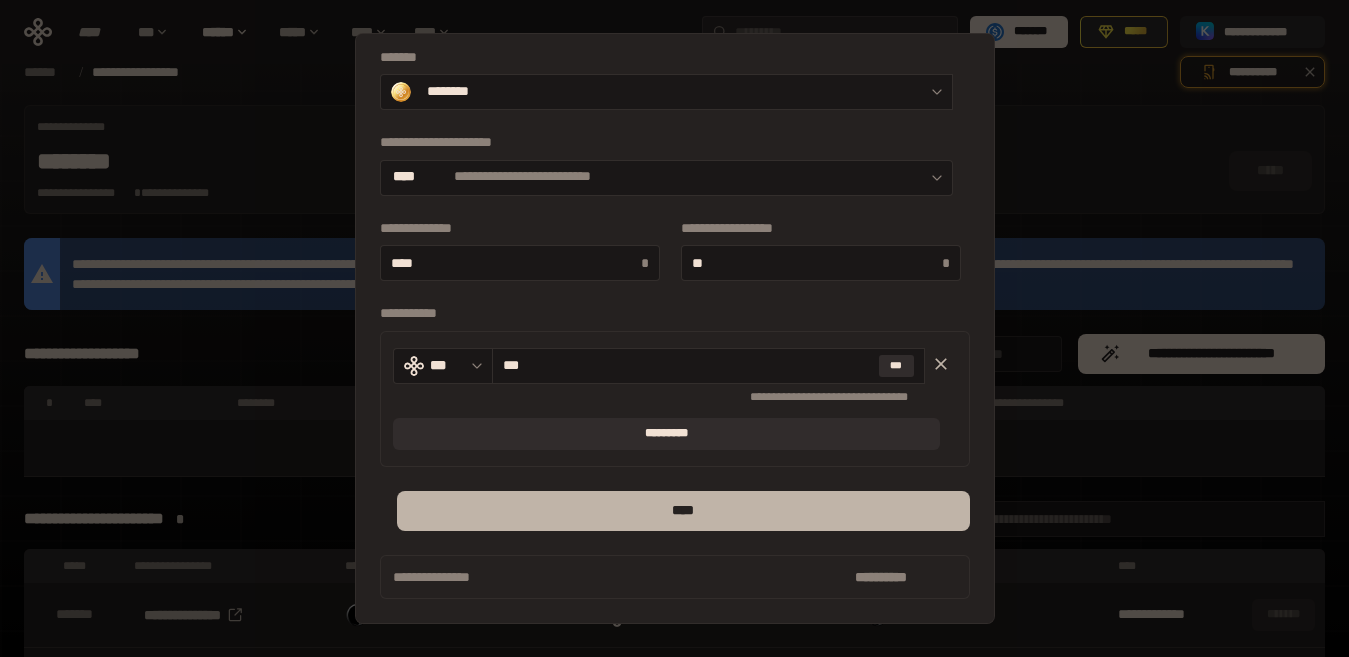 click on "****" at bounding box center [683, 511] 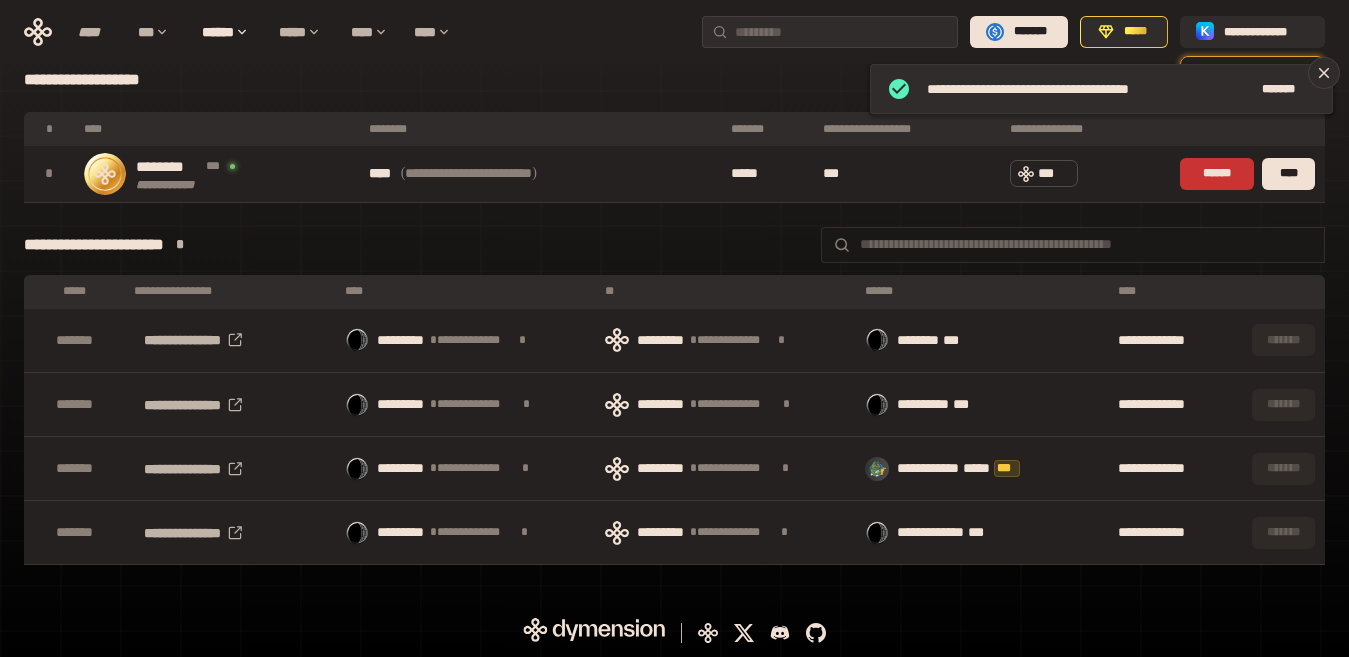 scroll, scrollTop: 0, scrollLeft: 0, axis: both 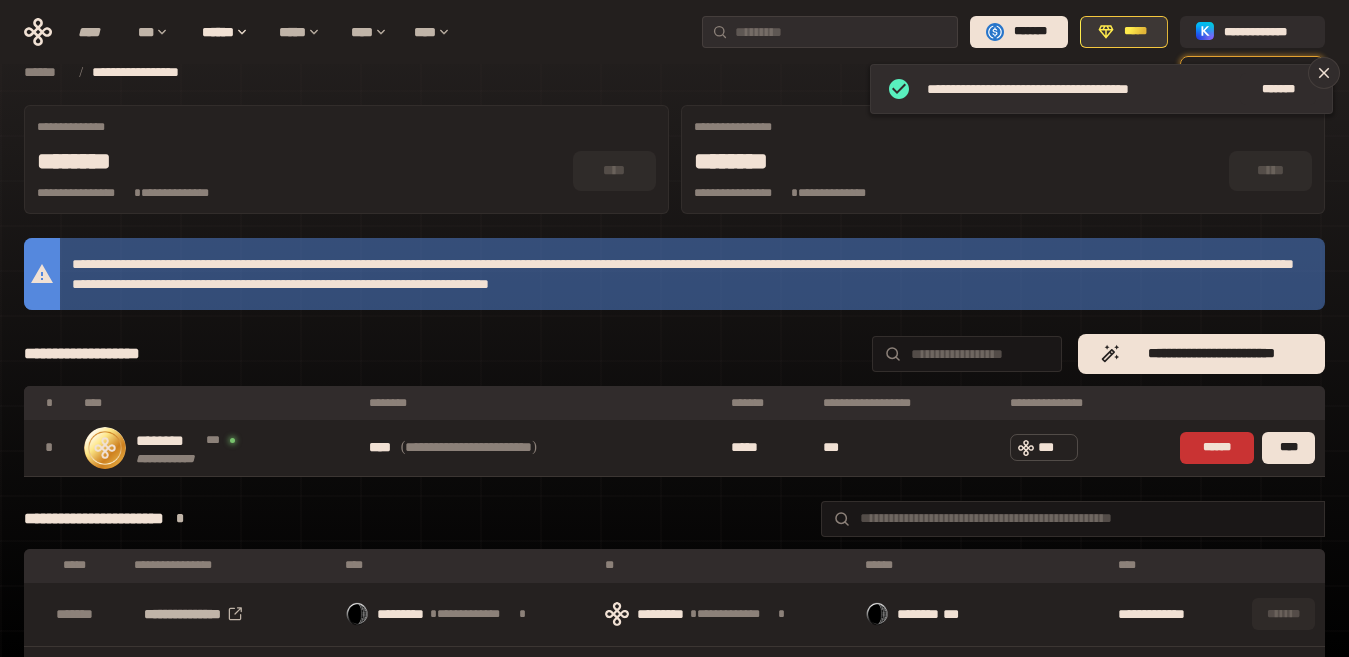 click on "*****" at bounding box center [1135, 32] 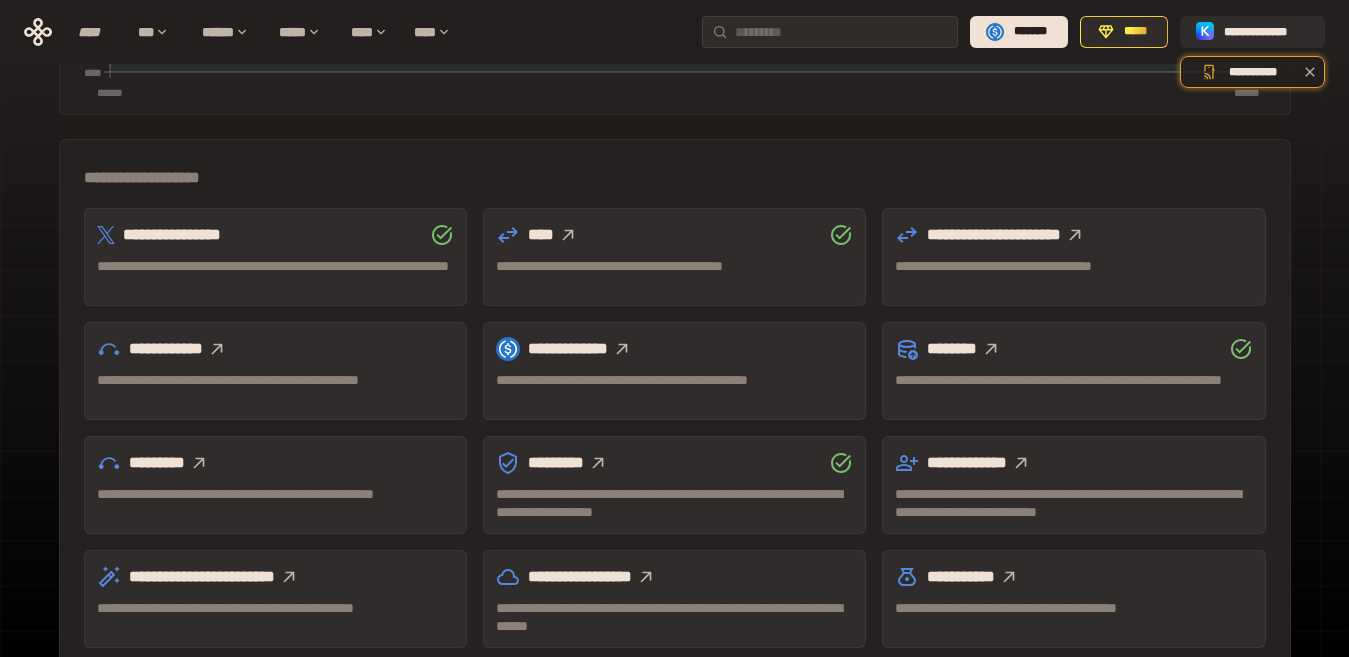 scroll, scrollTop: 631, scrollLeft: 0, axis: vertical 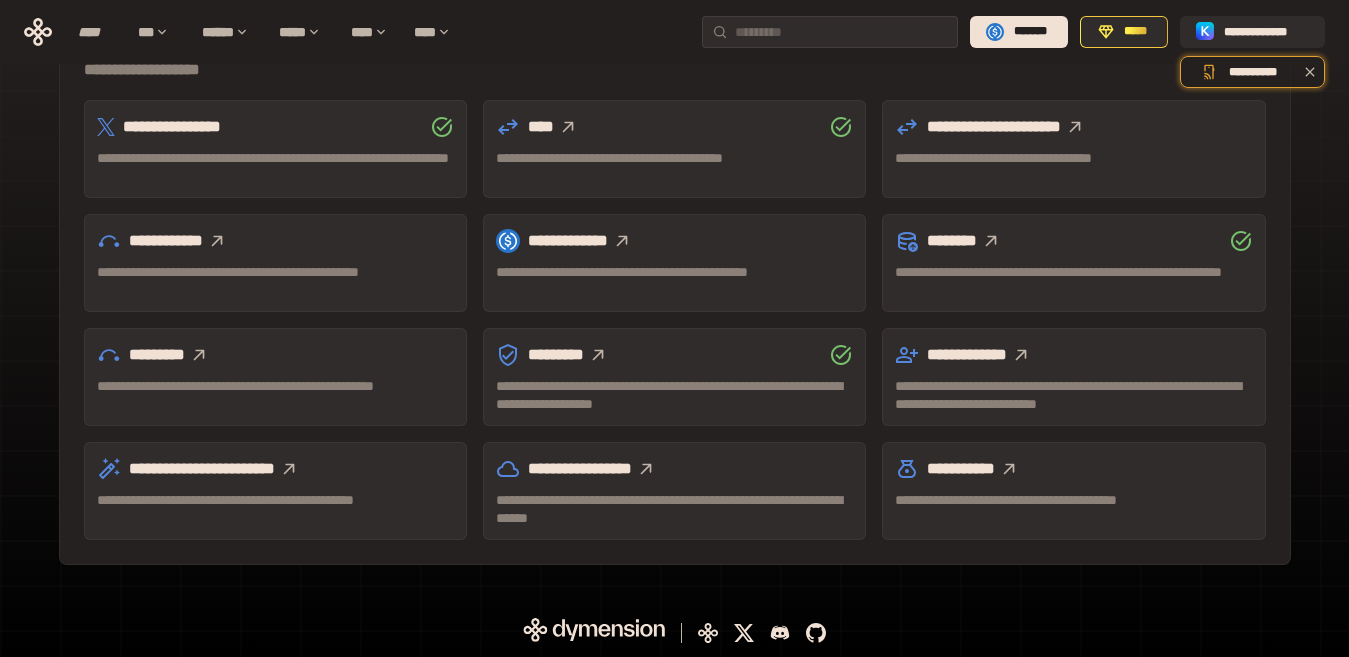 click at bounding box center [199, 355] 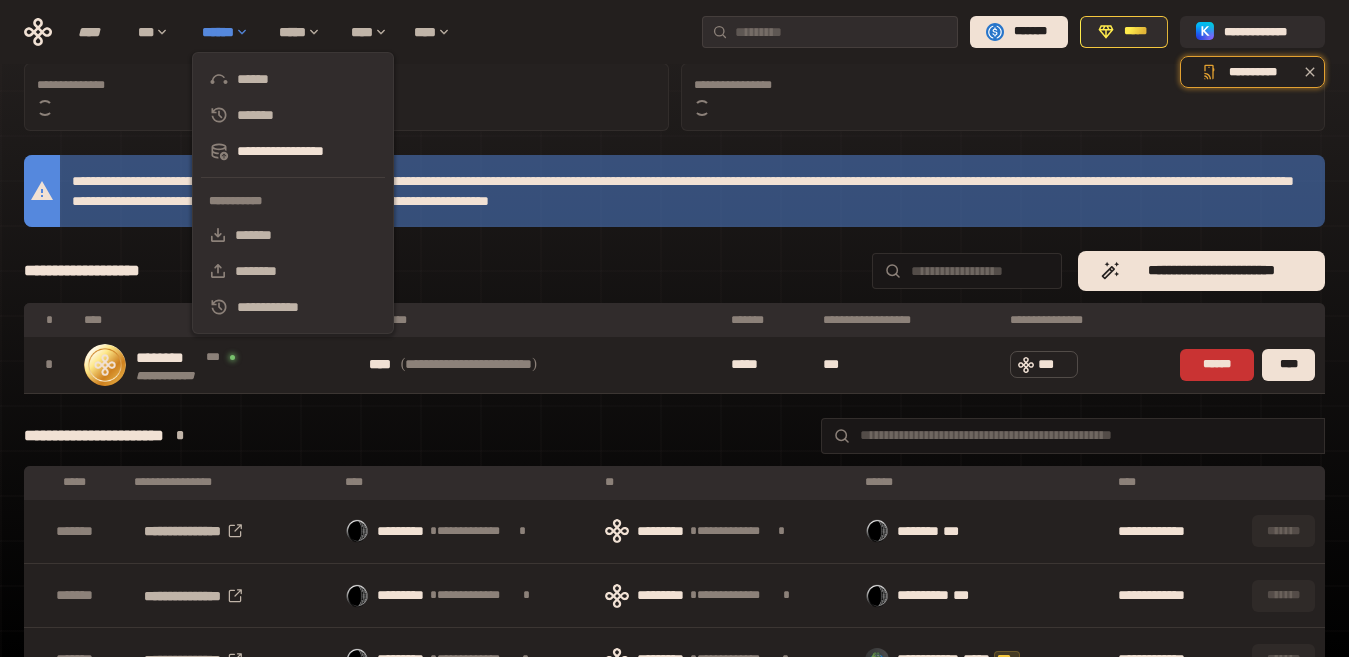 scroll, scrollTop: 274, scrollLeft: 0, axis: vertical 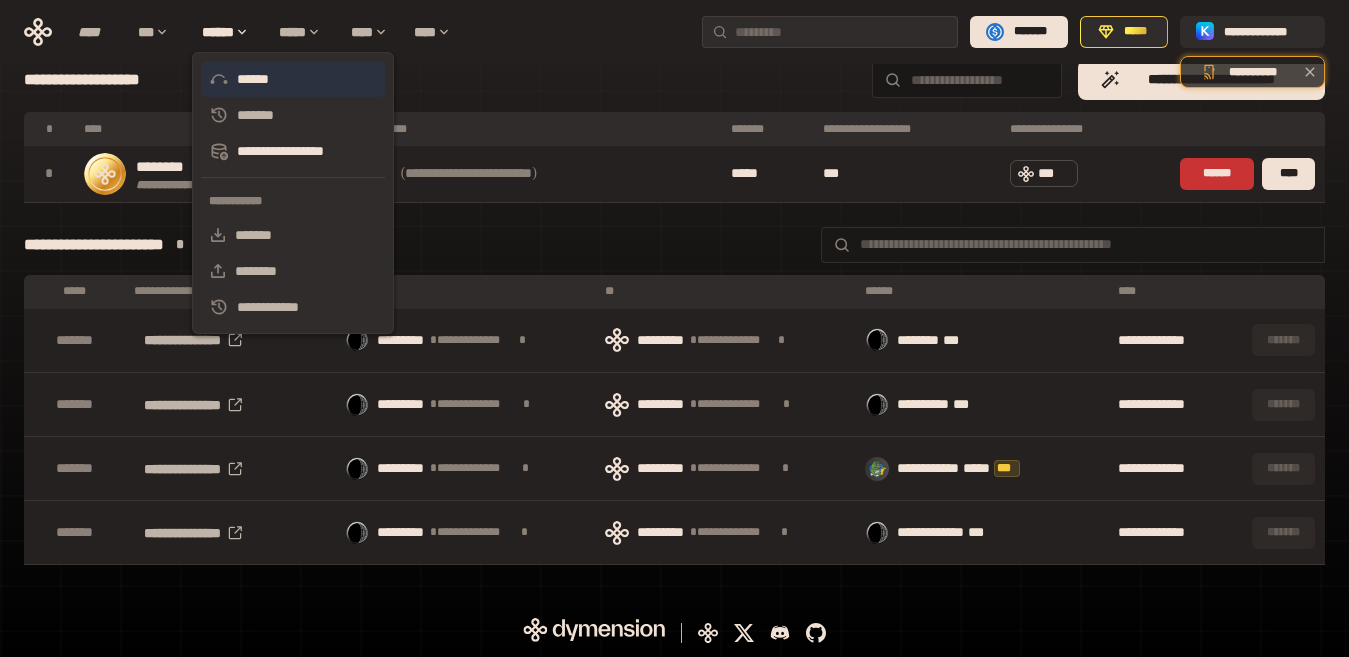 click on "******" at bounding box center [293, 79] 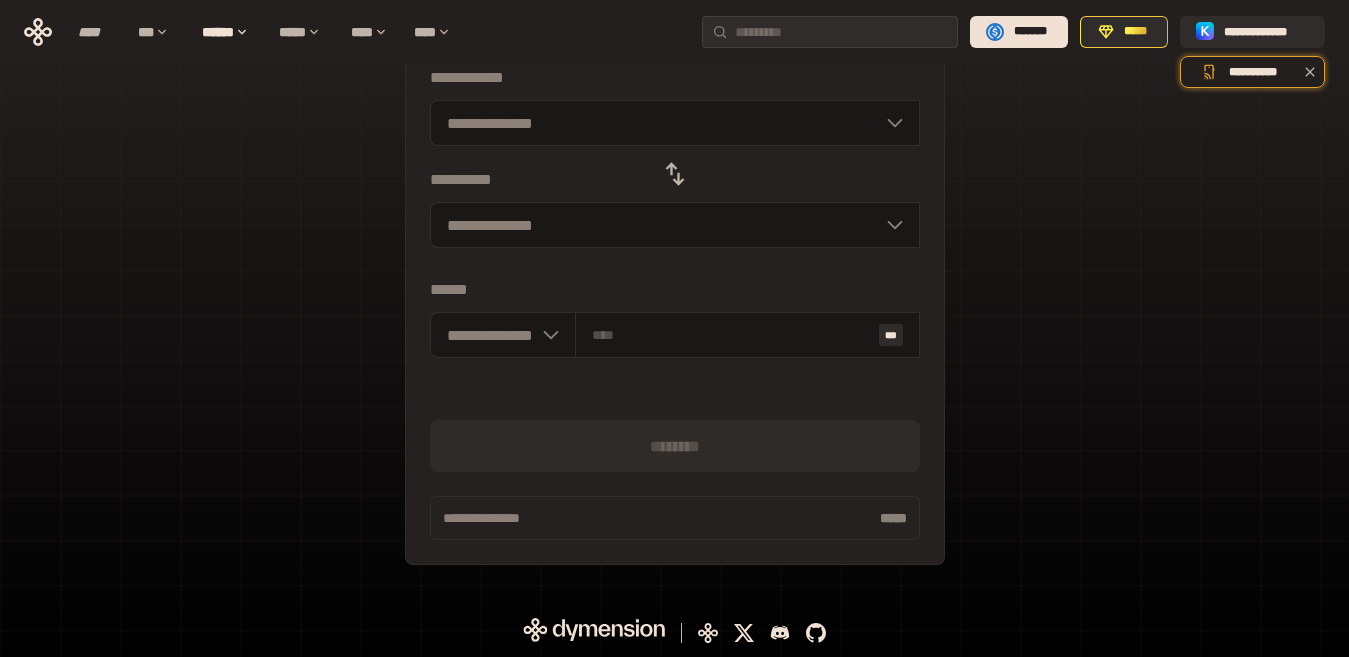 scroll, scrollTop: 217, scrollLeft: 0, axis: vertical 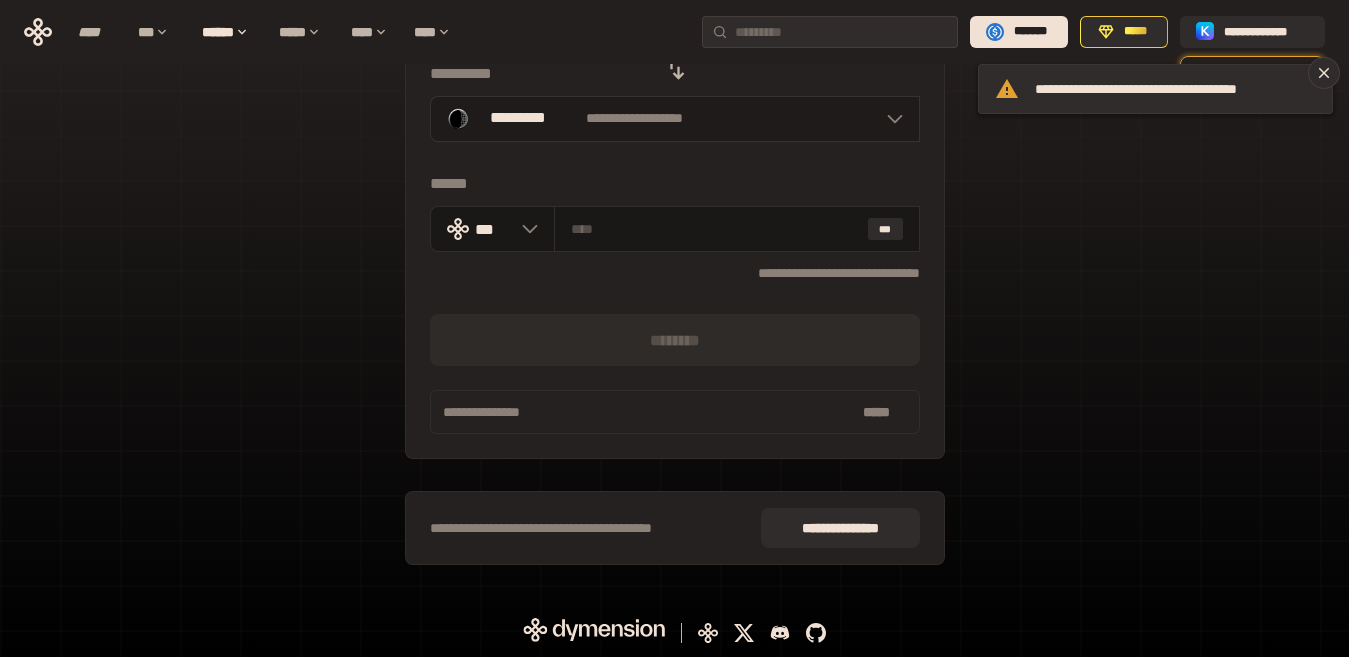 click on "**********" at bounding box center [675, 119] 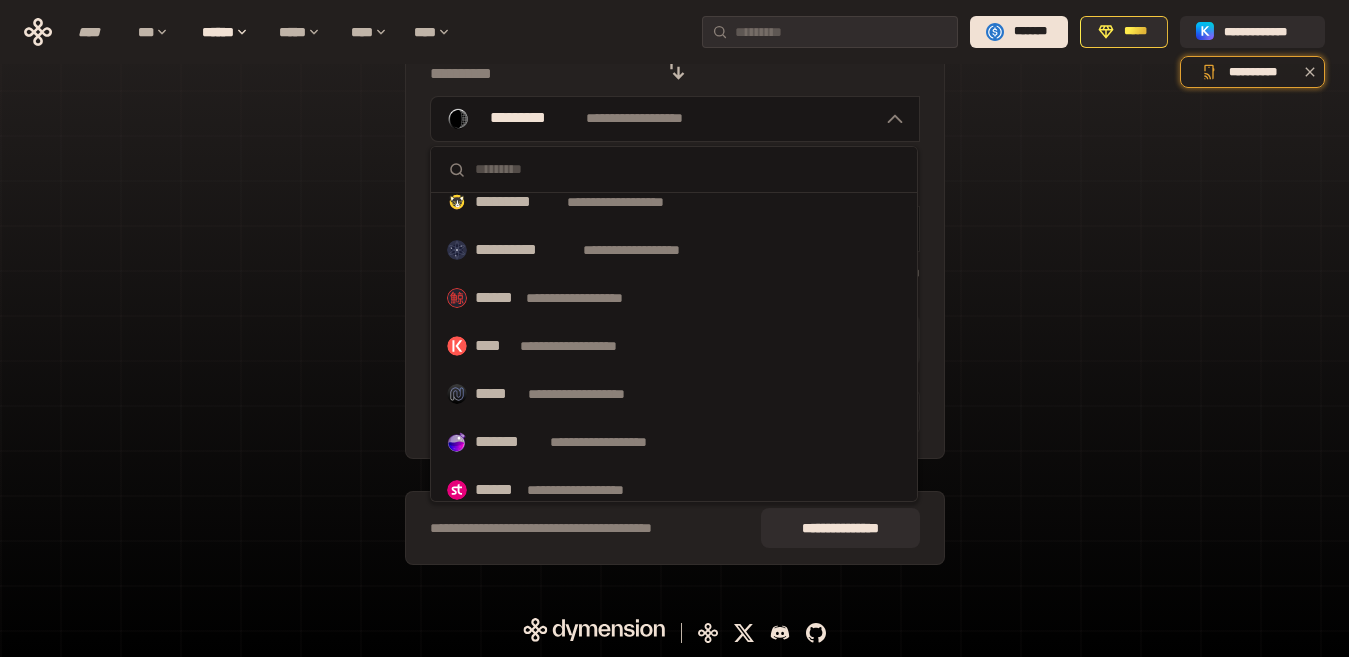scroll, scrollTop: 652, scrollLeft: 0, axis: vertical 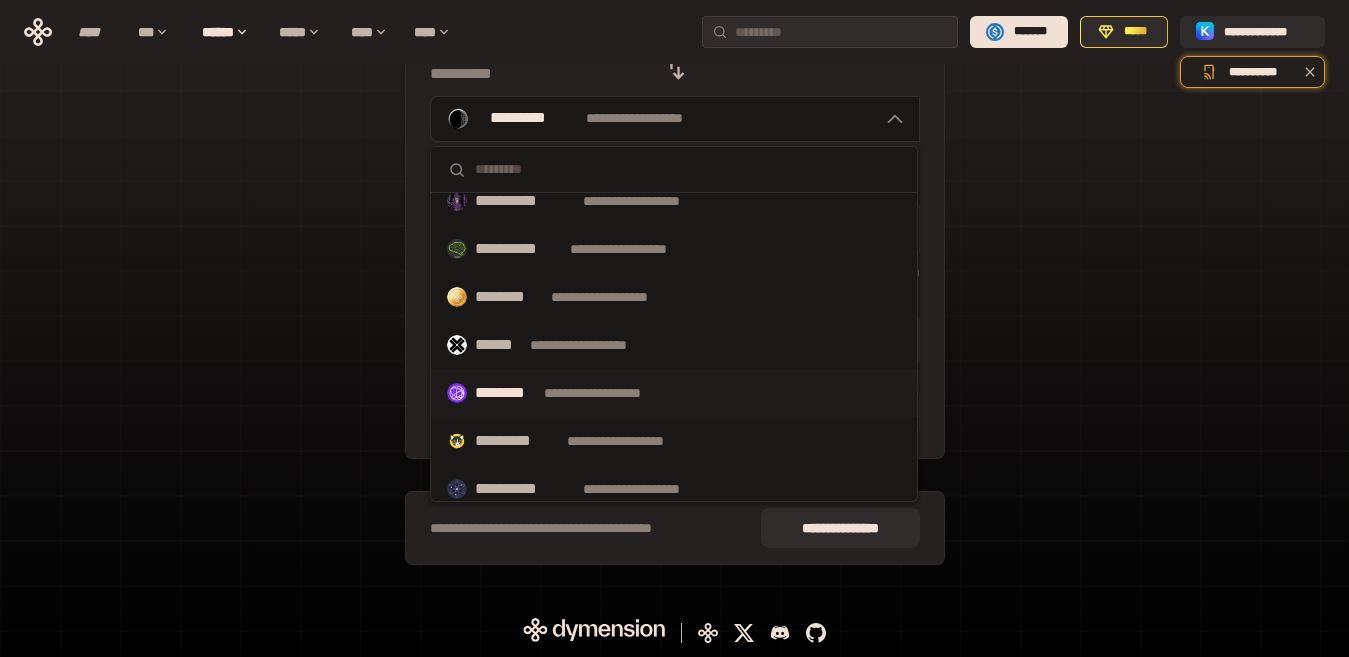 click on "**********" at bounding box center (610, 393) 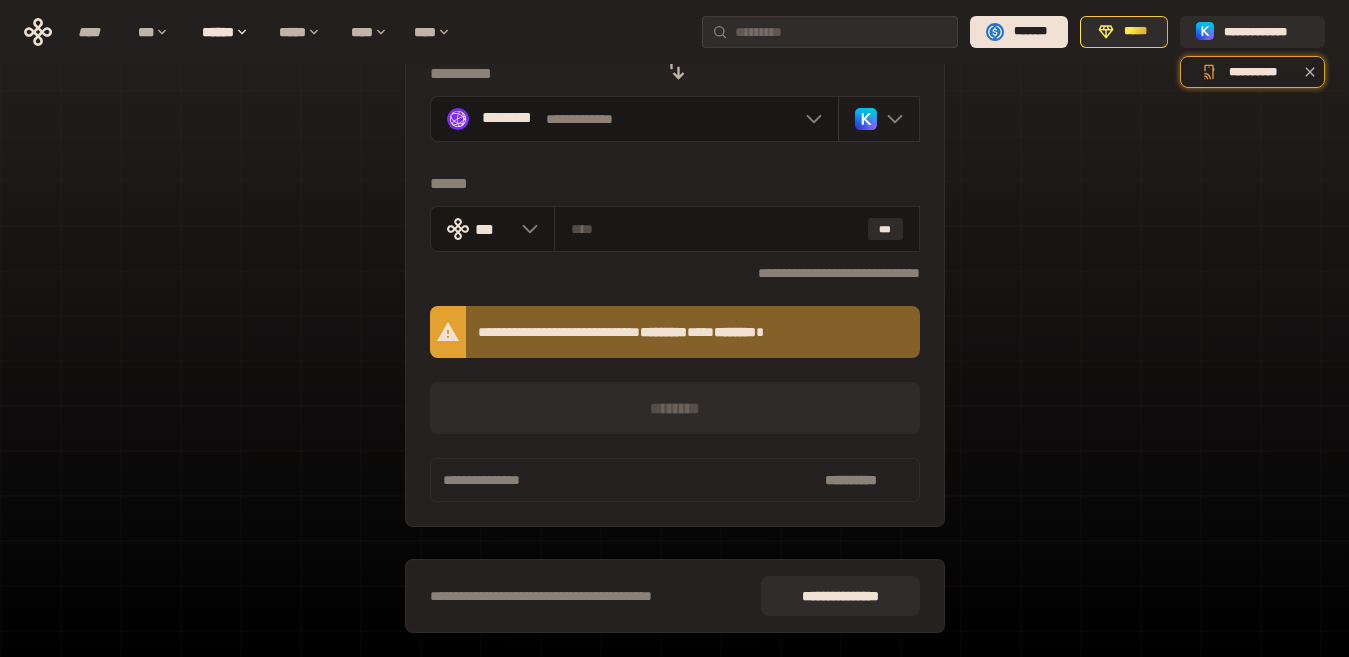 click 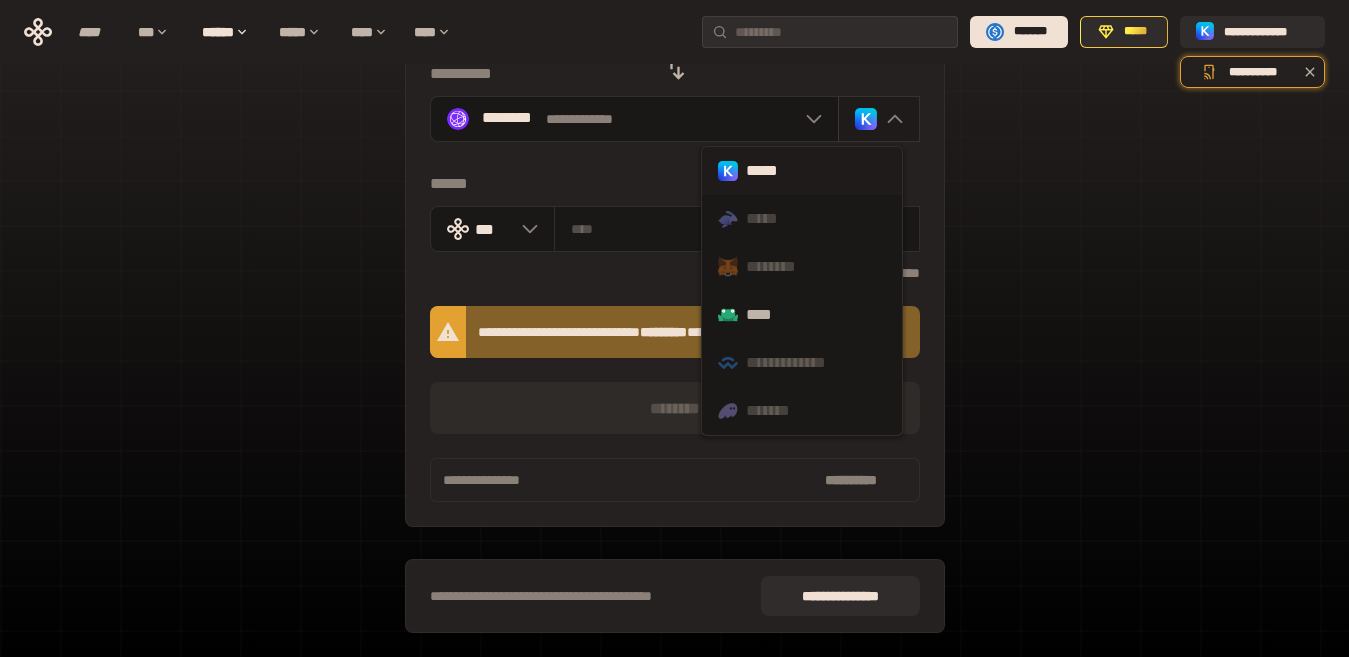 click 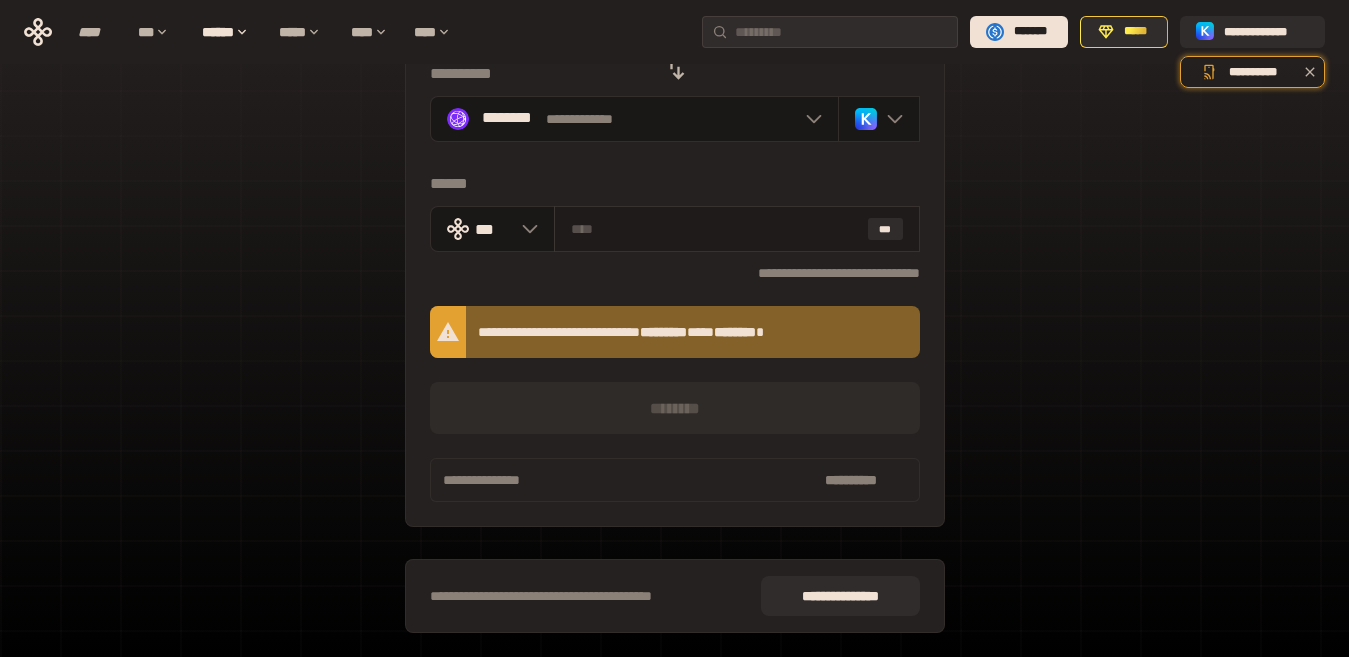 click at bounding box center (715, 229) 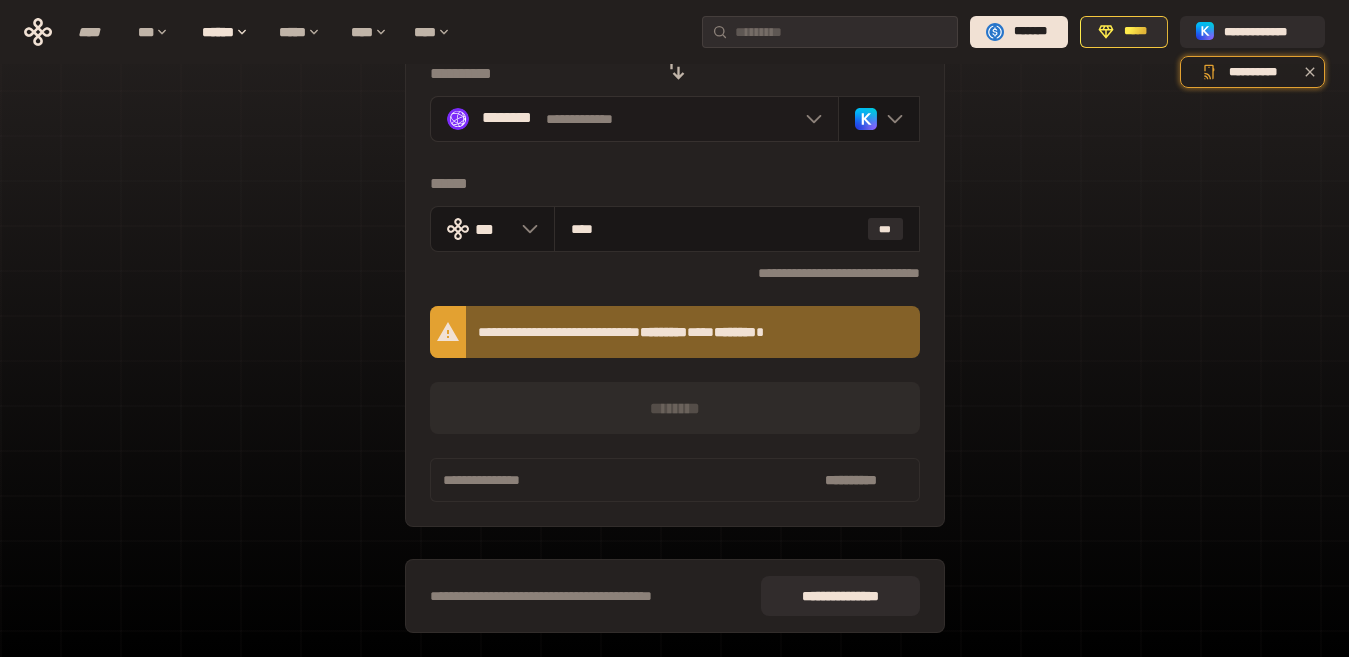 click on "**********" at bounding box center (634, 119) 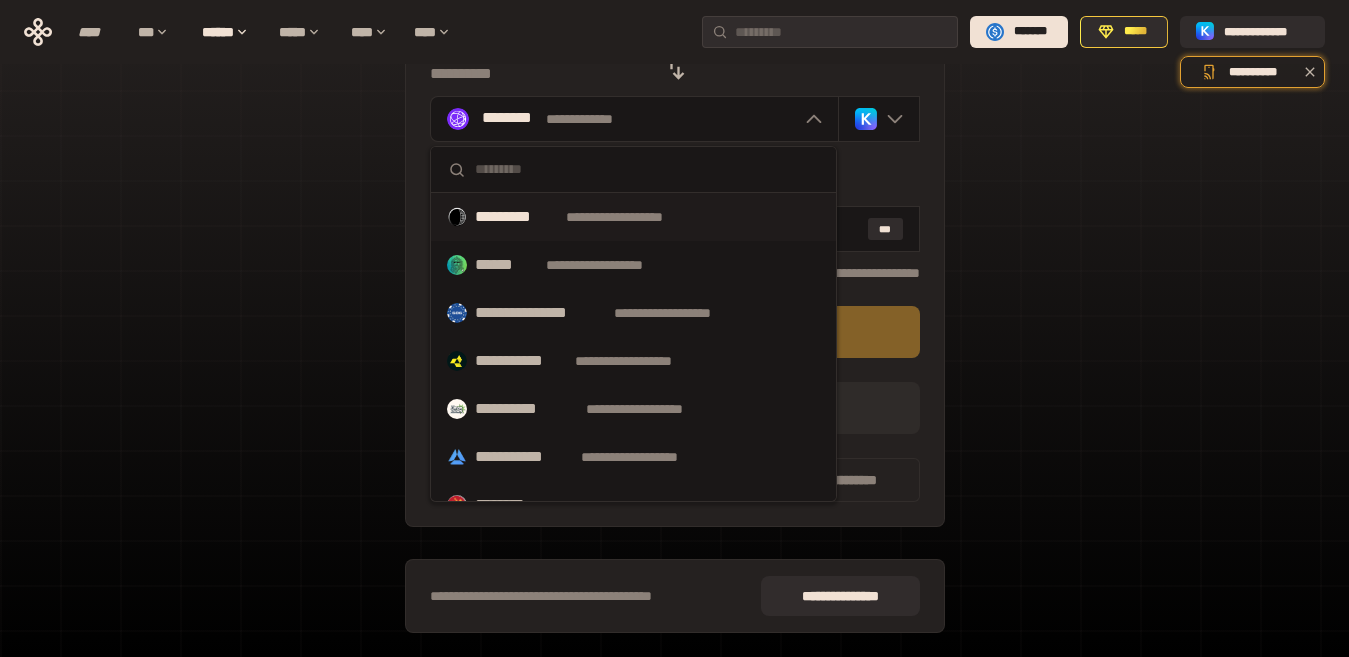 click on "**********" at bounding box center [632, 217] 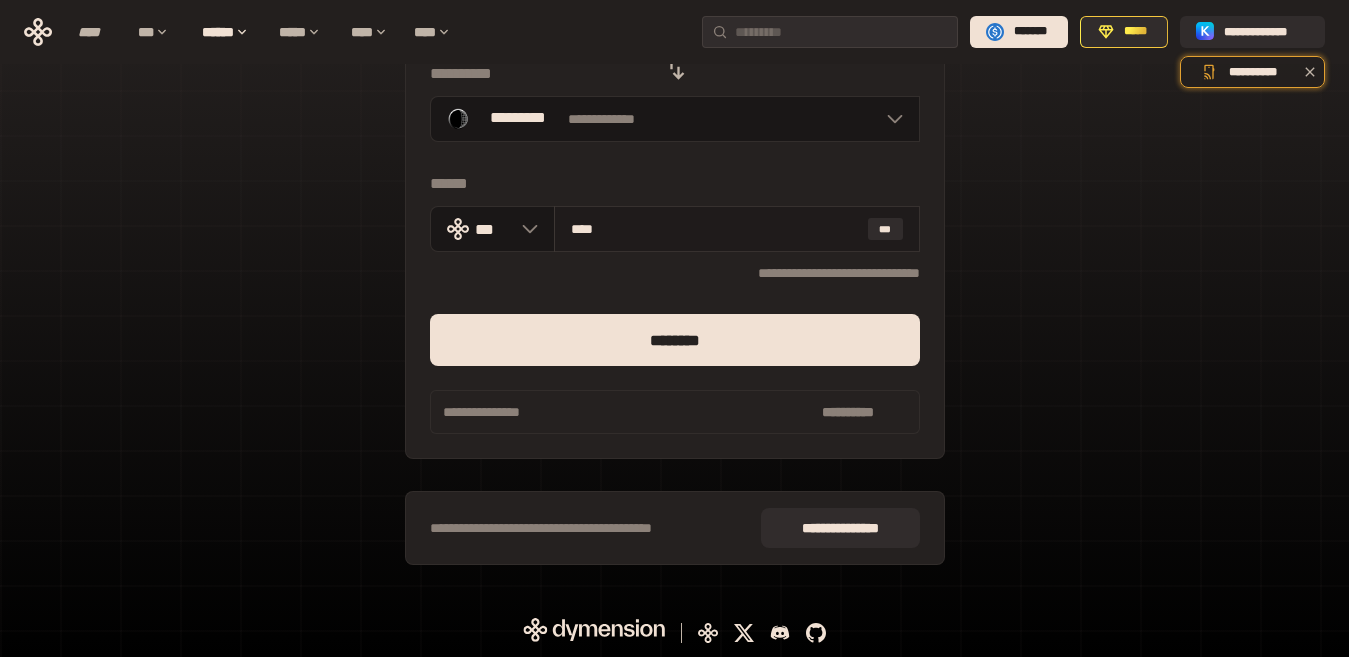 click on "****" at bounding box center [715, 229] 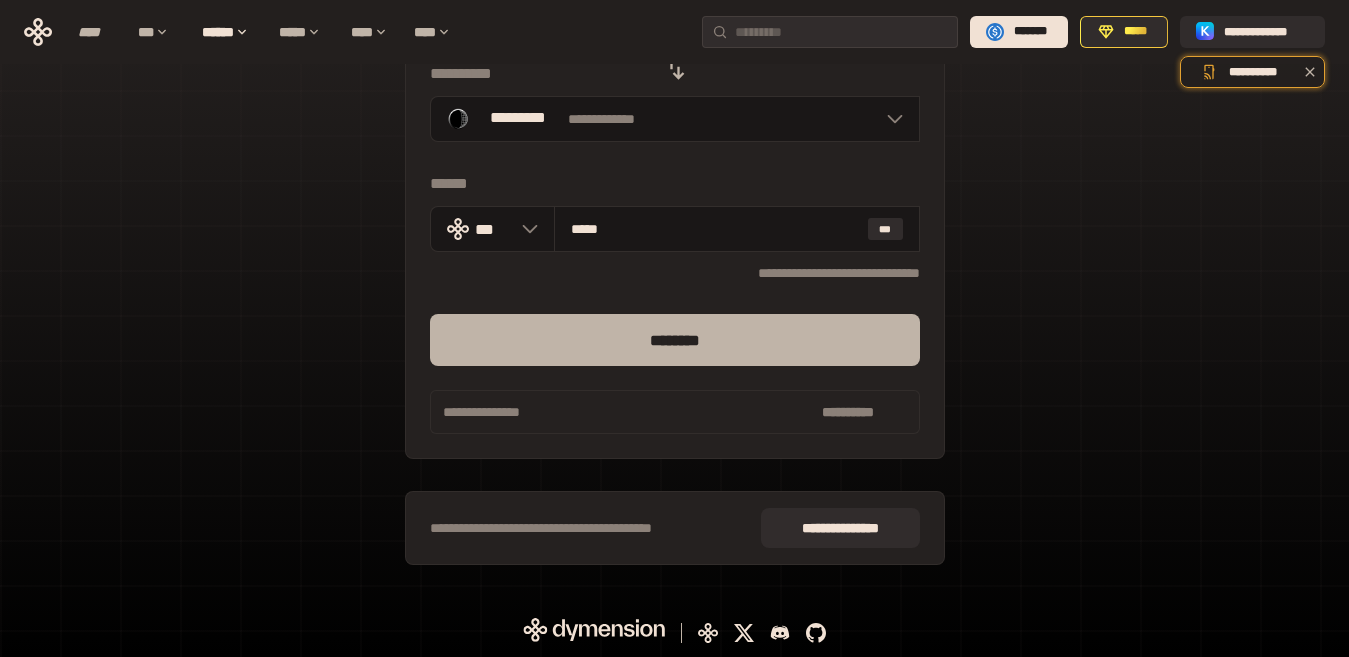 type on "*****" 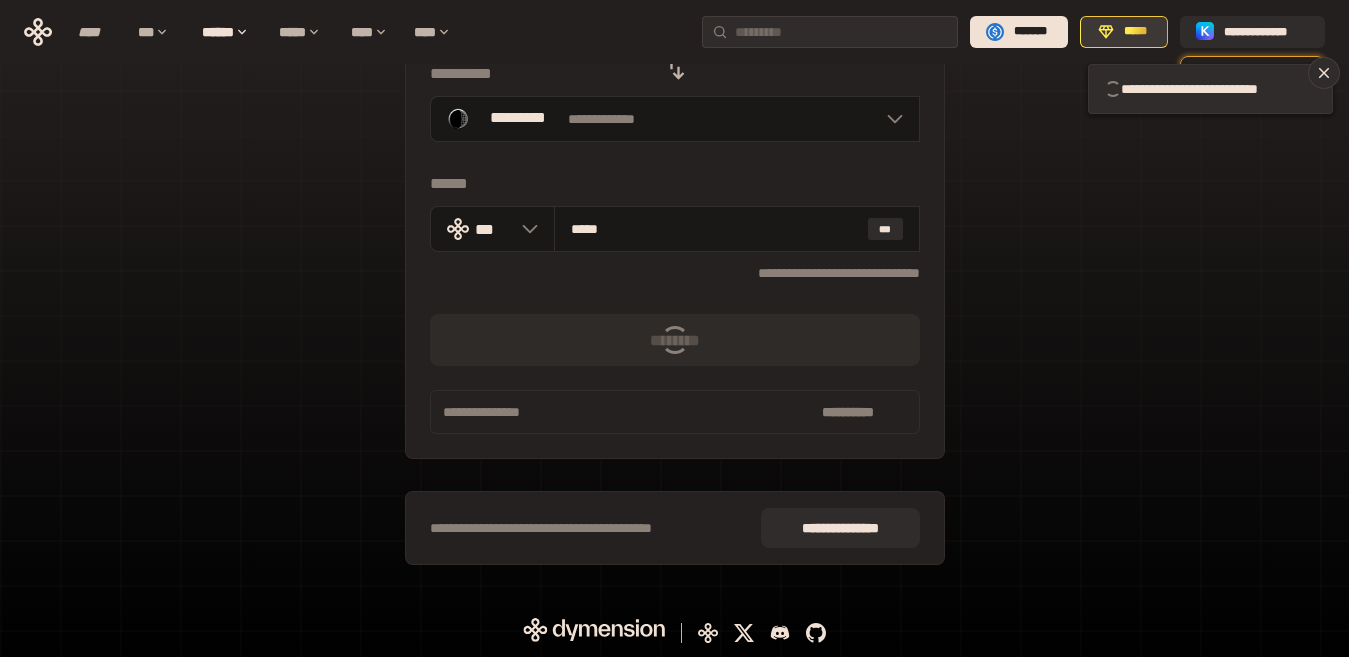type 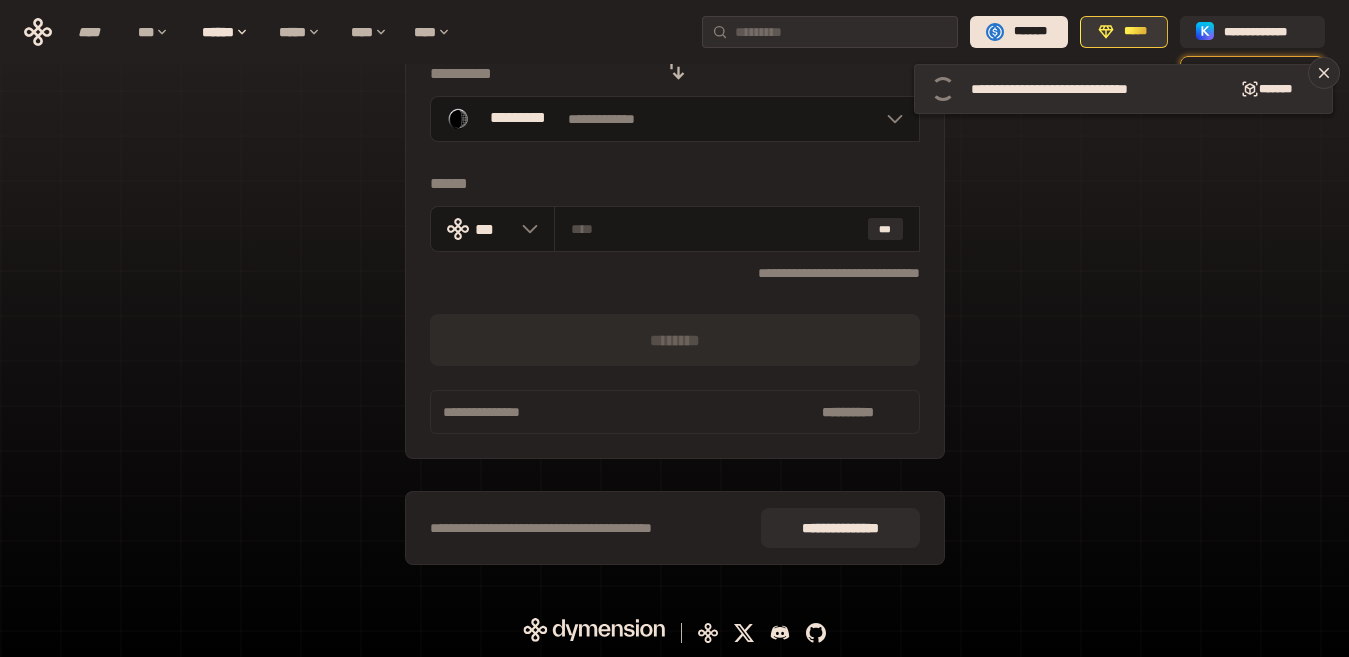click on "*****" at bounding box center (1135, 32) 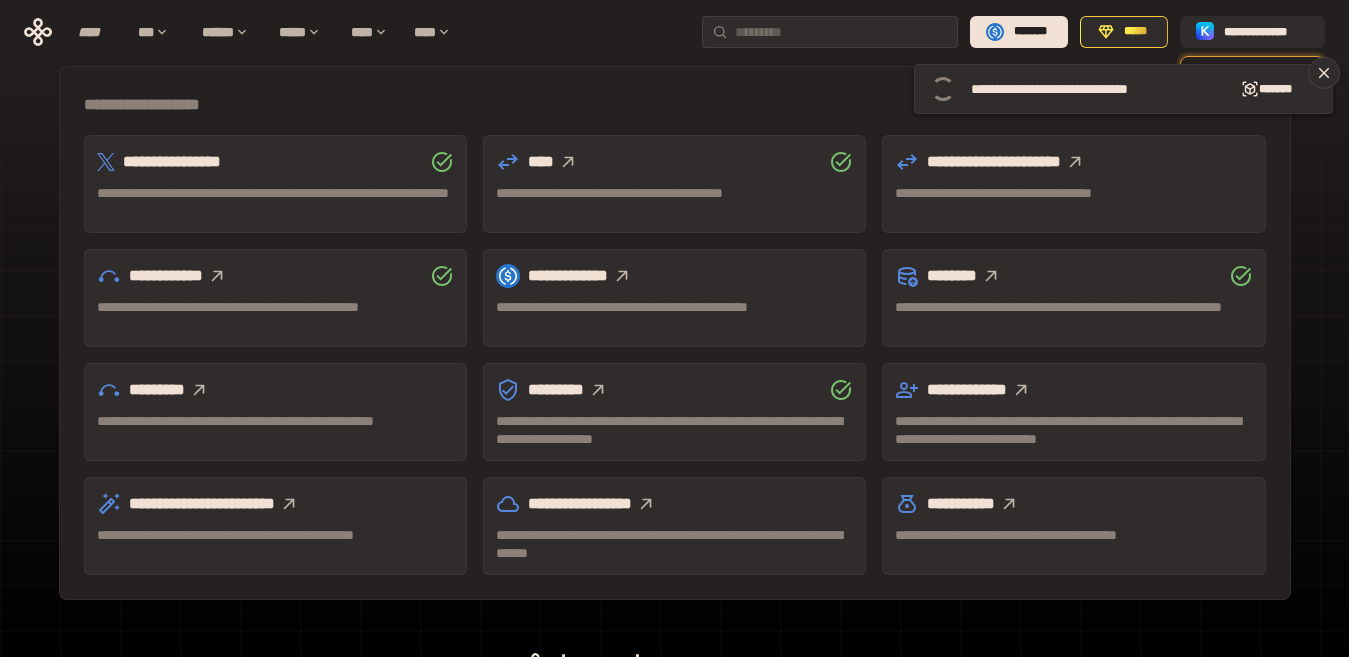 scroll, scrollTop: 598, scrollLeft: 0, axis: vertical 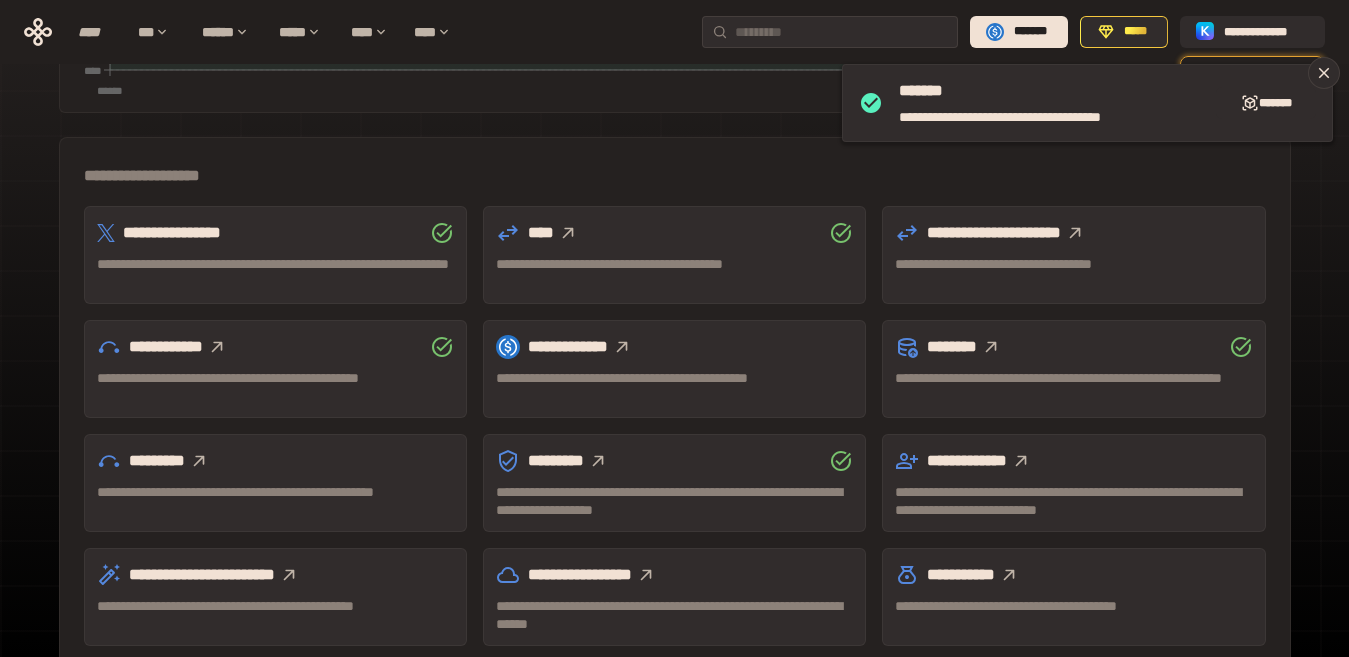 click 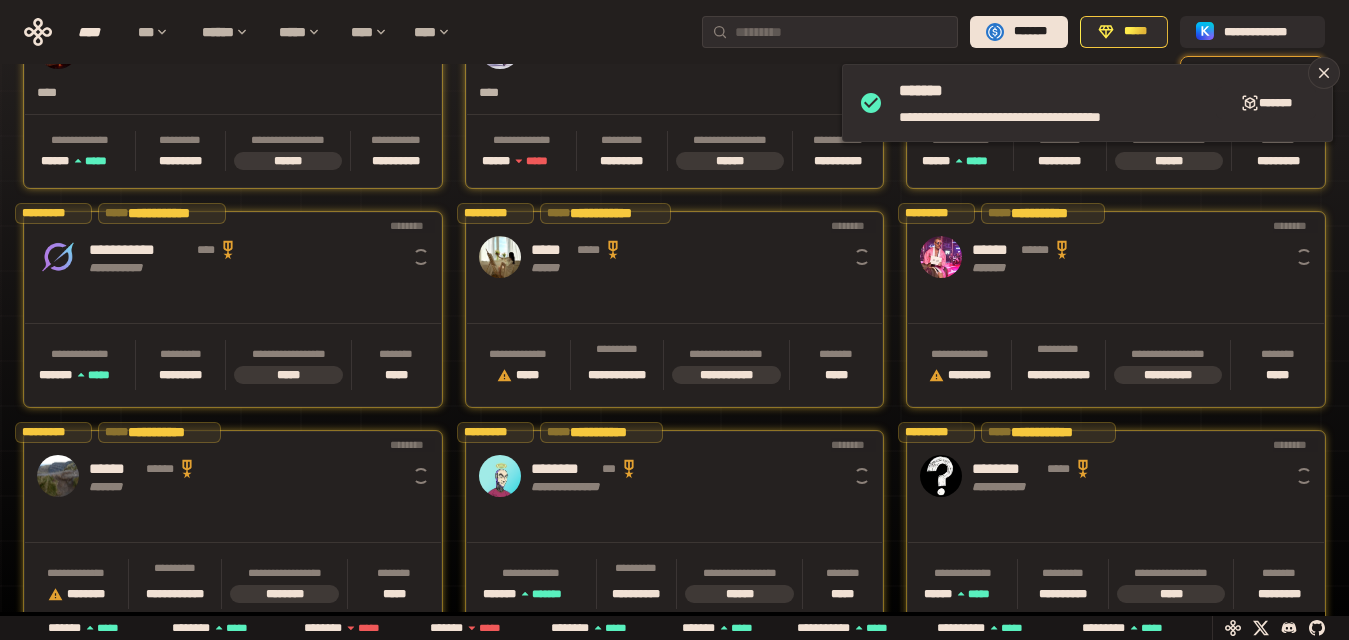 scroll, scrollTop: 0, scrollLeft: 16, axis: horizontal 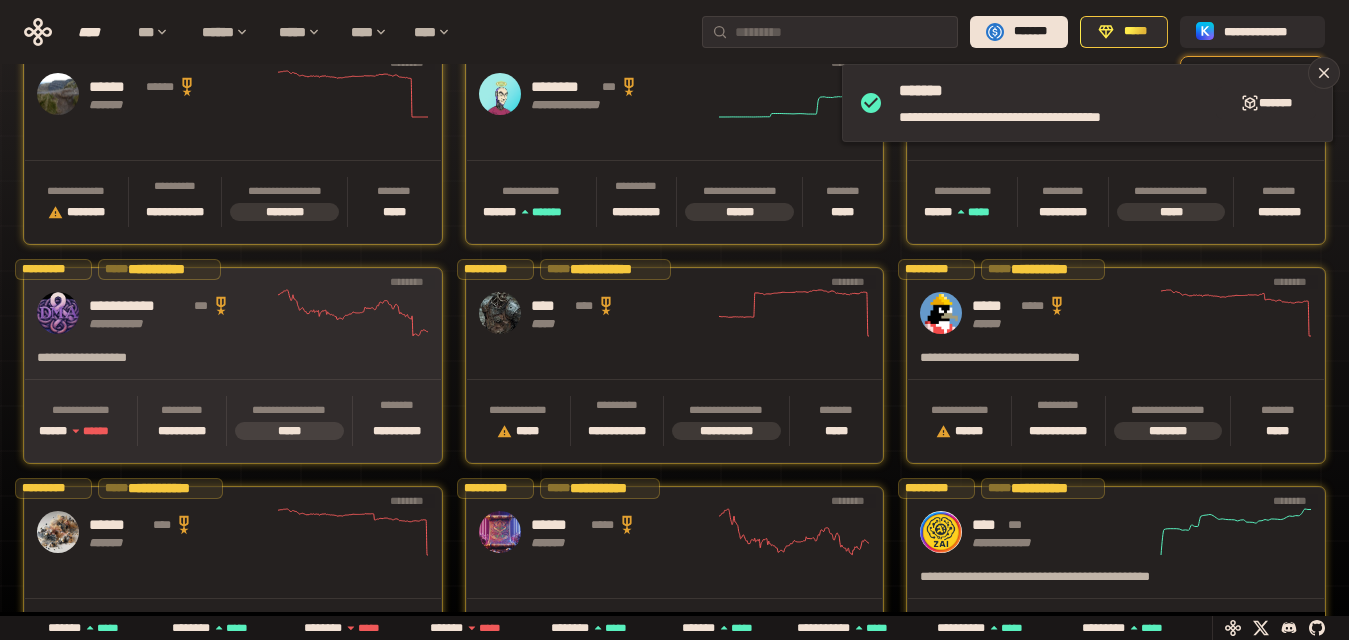 click on "**********" at bounding box center [181, 306] 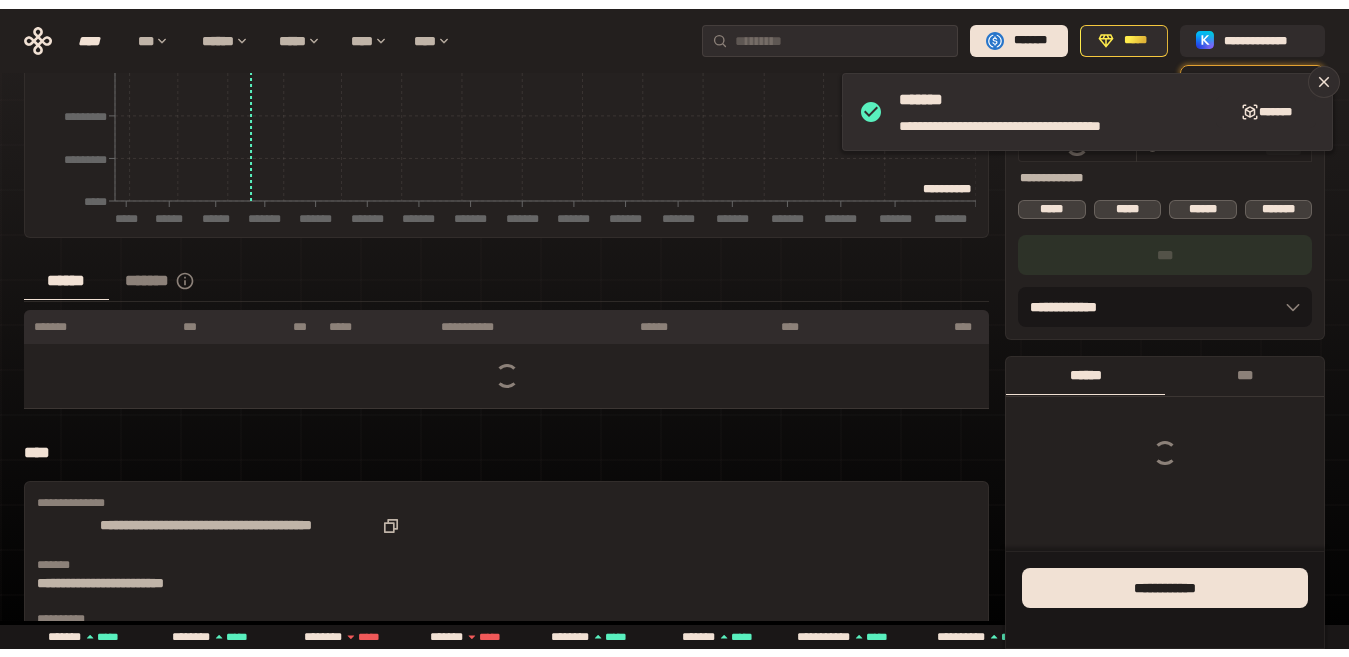 scroll, scrollTop: 0, scrollLeft: 0, axis: both 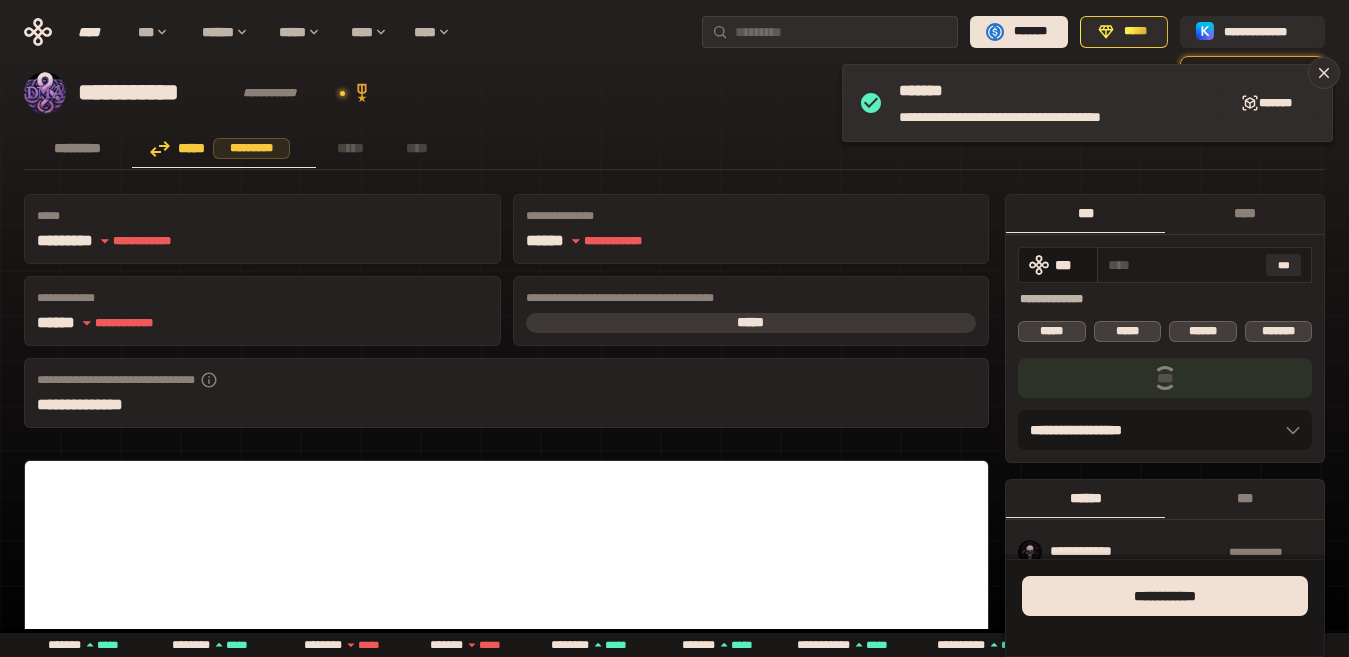 click at bounding box center (1183, 265) 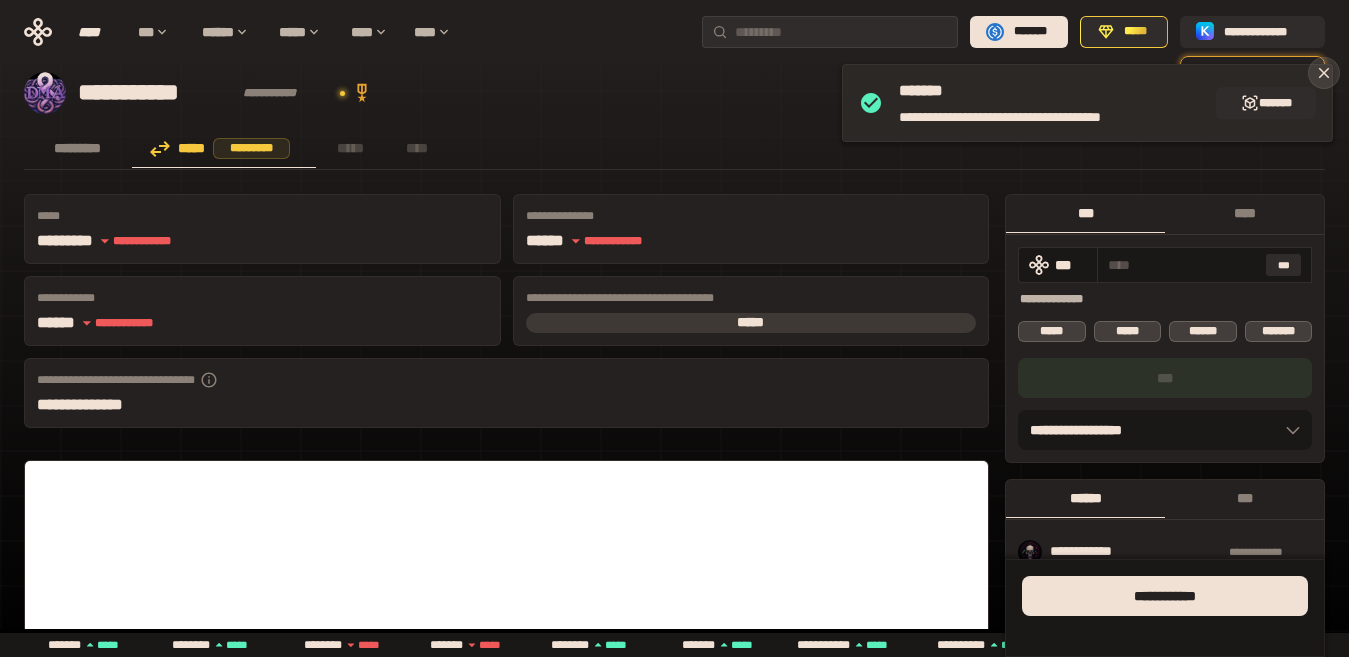 click 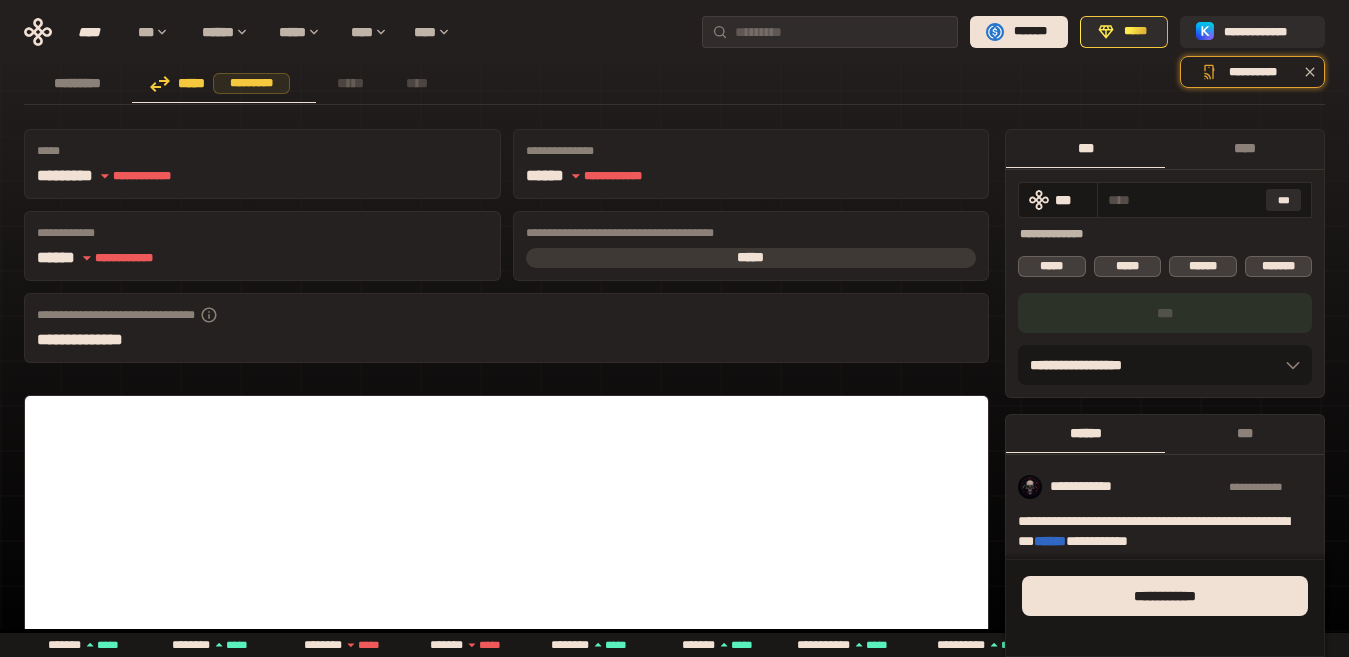 scroll, scrollTop: 86, scrollLeft: 0, axis: vertical 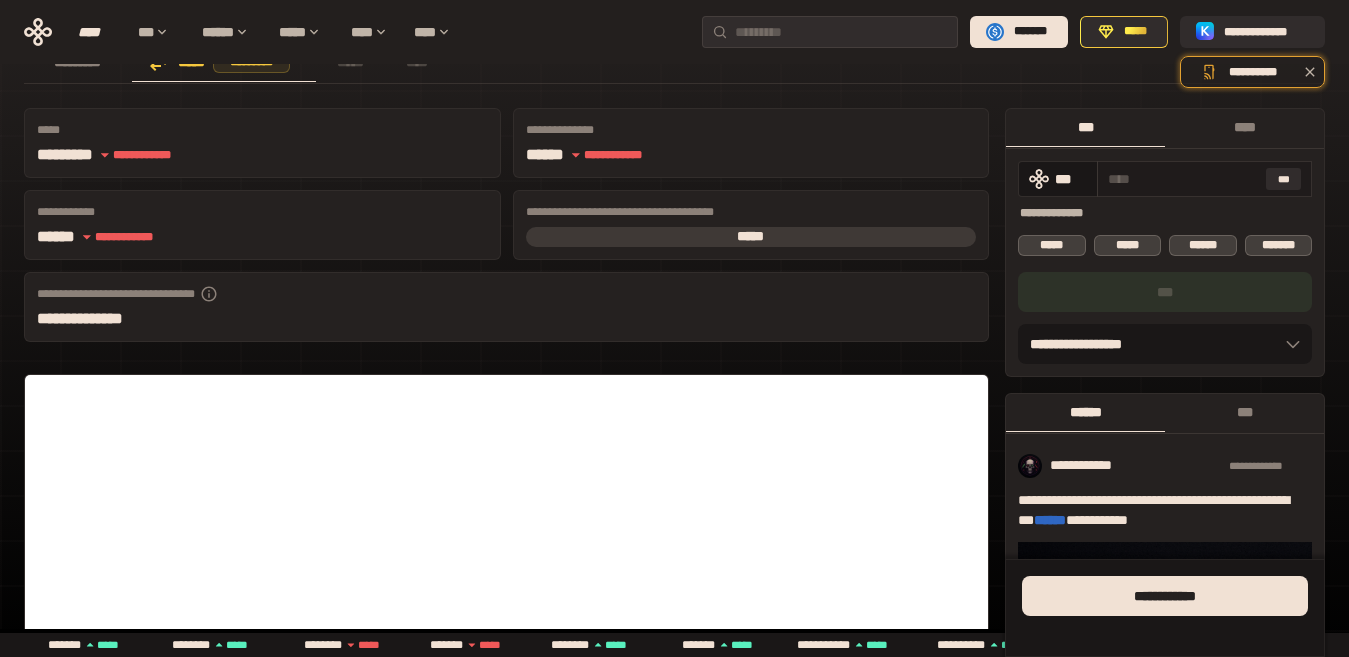 click on "***" at bounding box center (1204, 179) 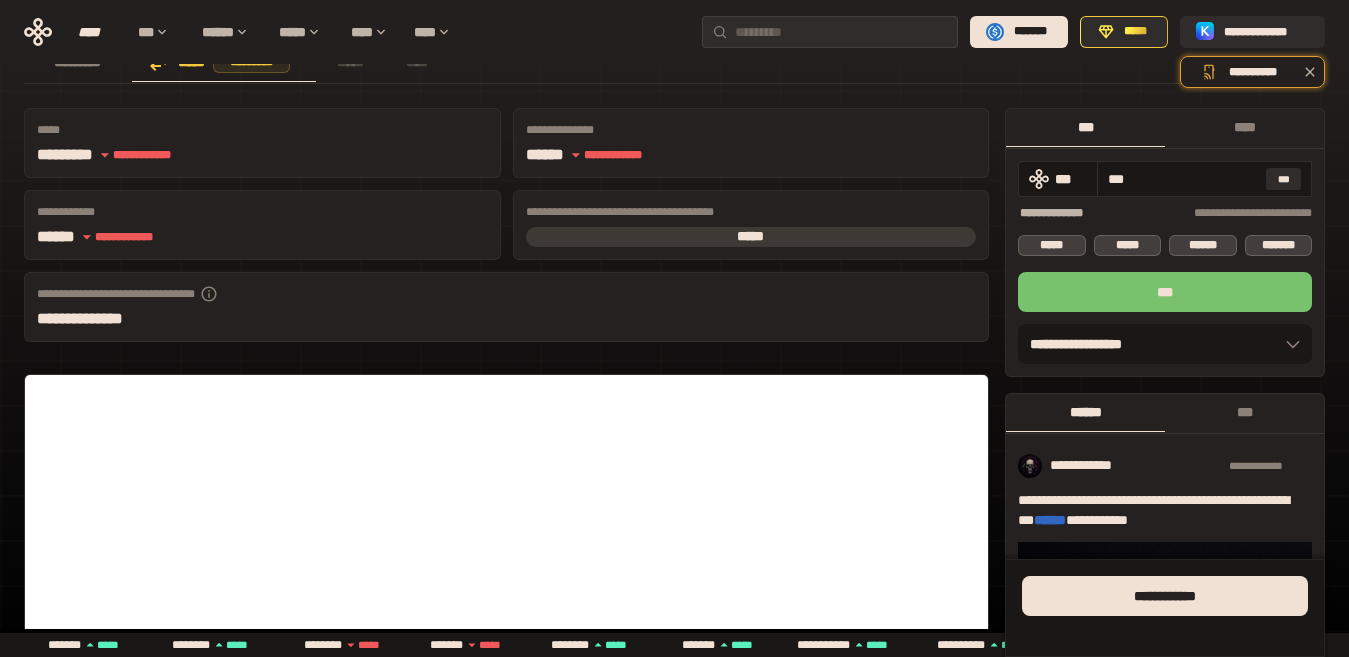 type on "***" 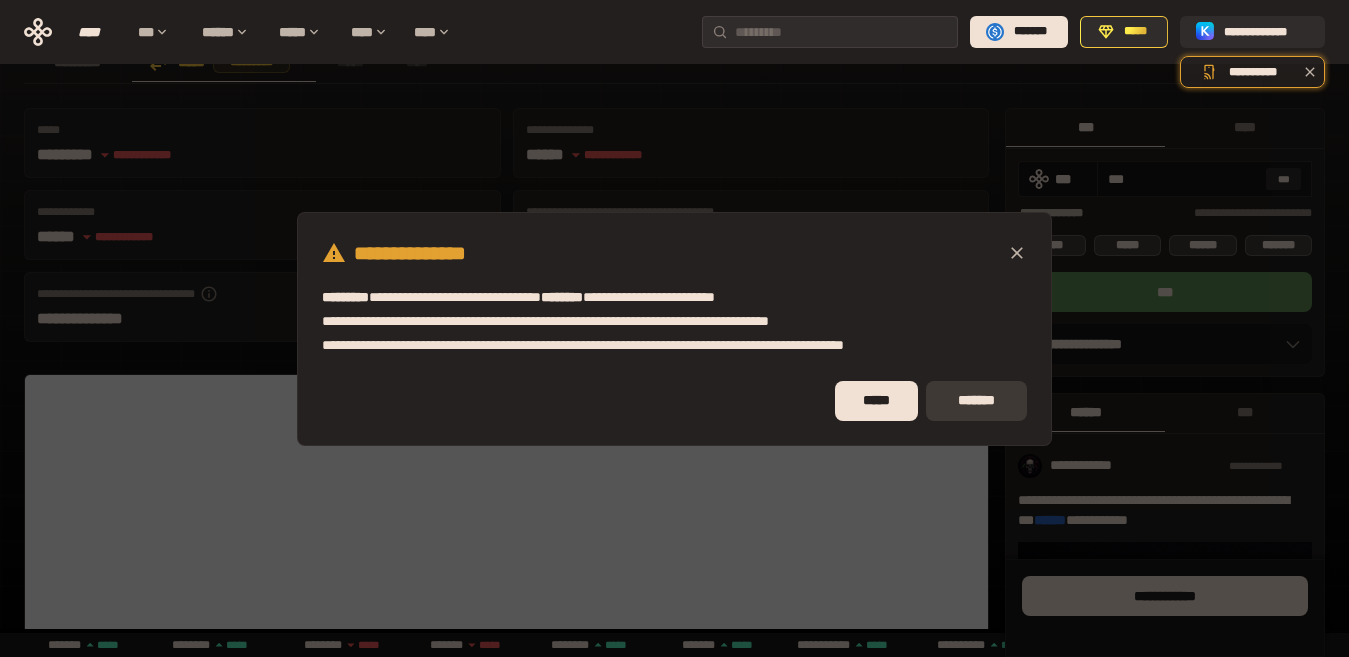 click on "*******" at bounding box center [976, 401] 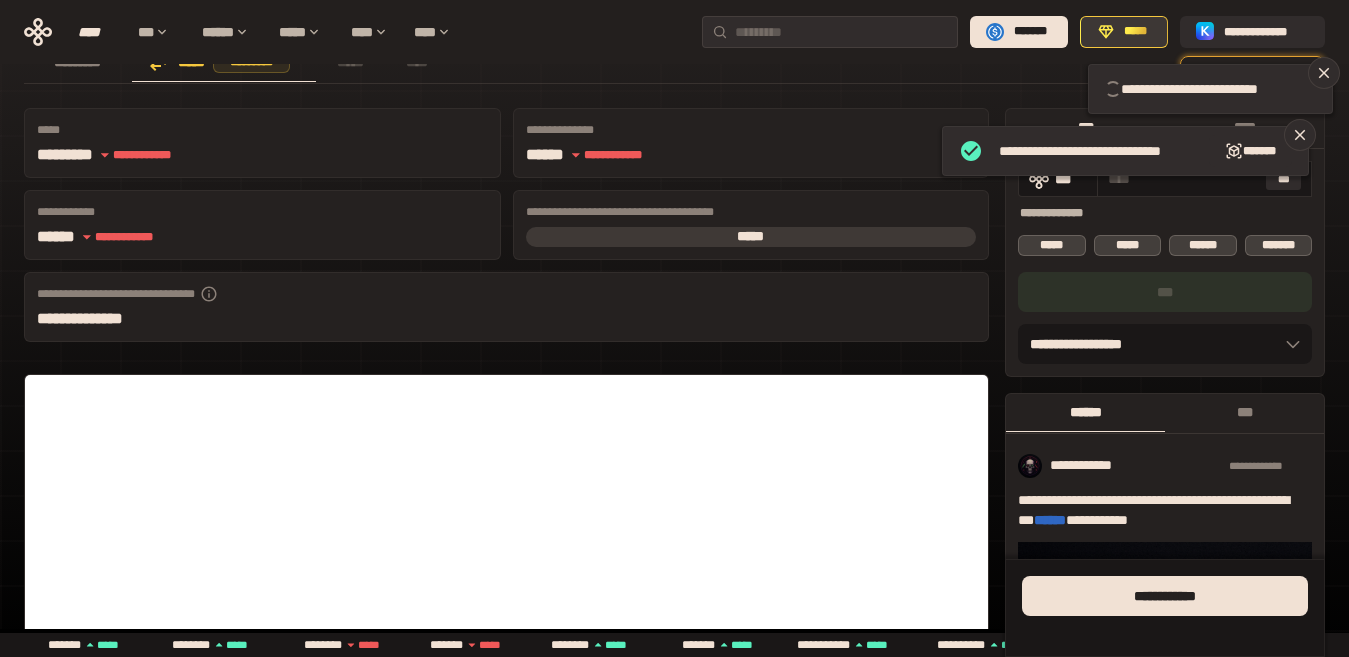 click on "*****" at bounding box center (1135, 32) 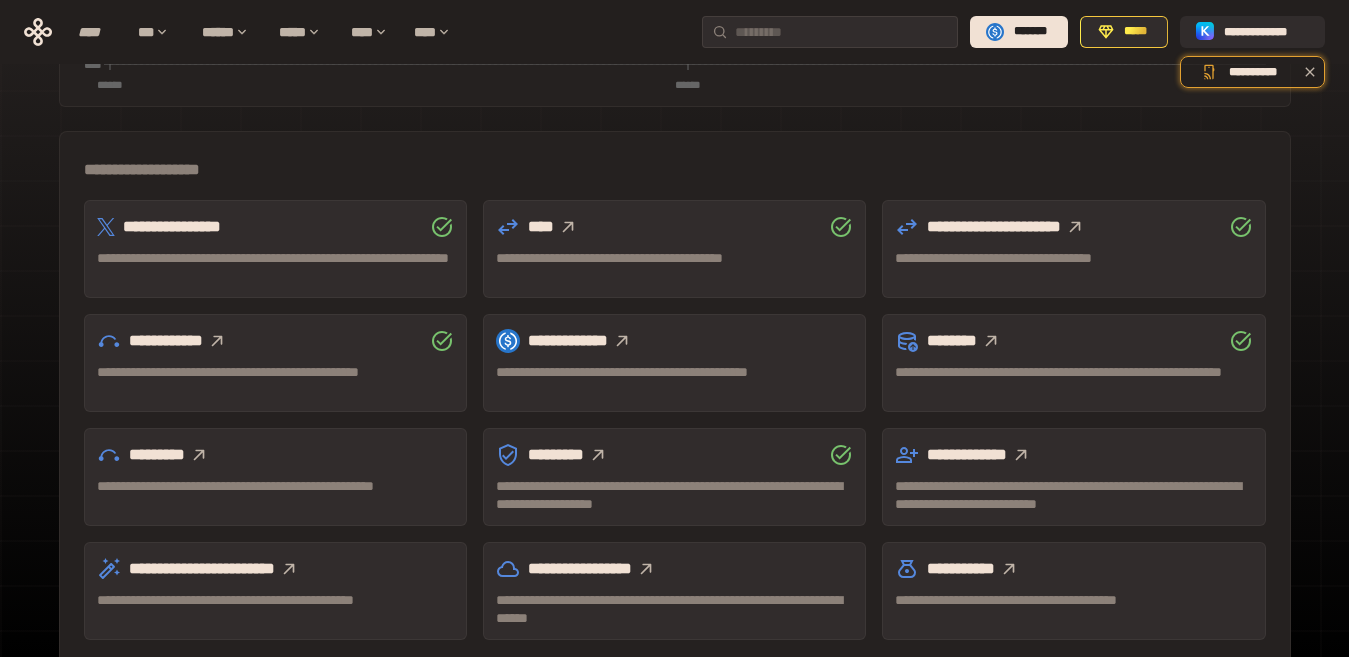 scroll, scrollTop: 545, scrollLeft: 0, axis: vertical 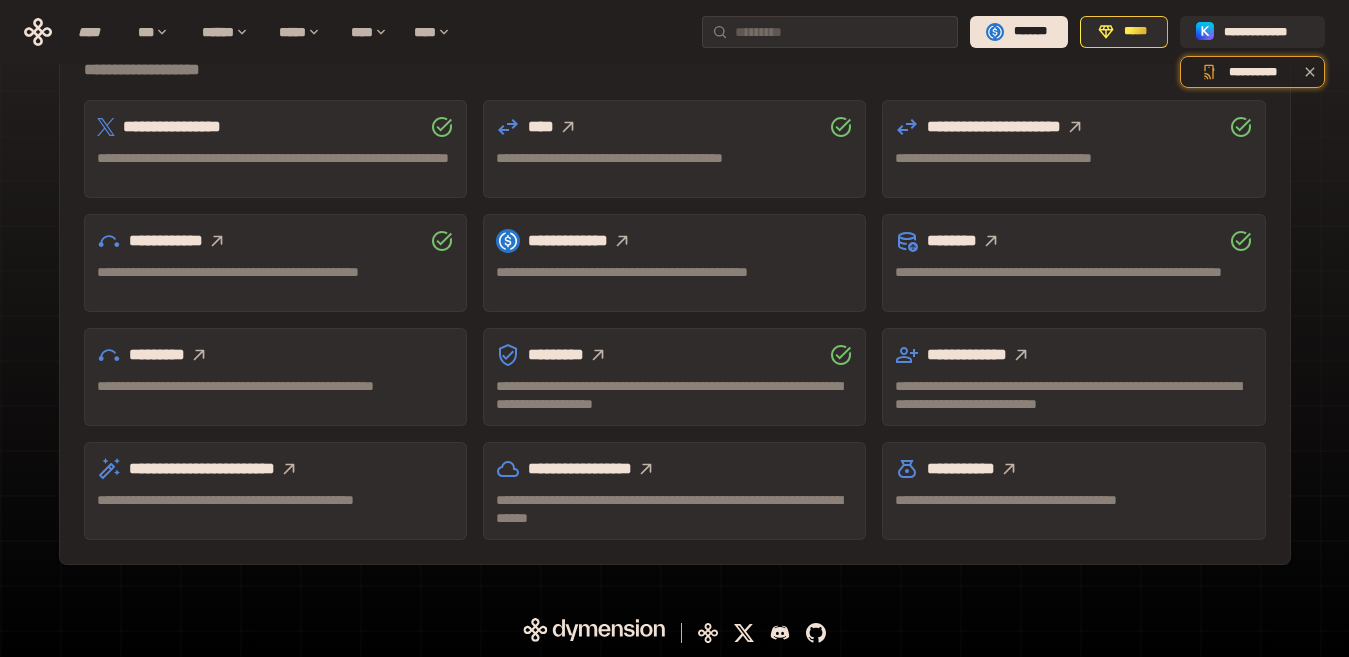 click on "**********" at bounding box center (675, 298) 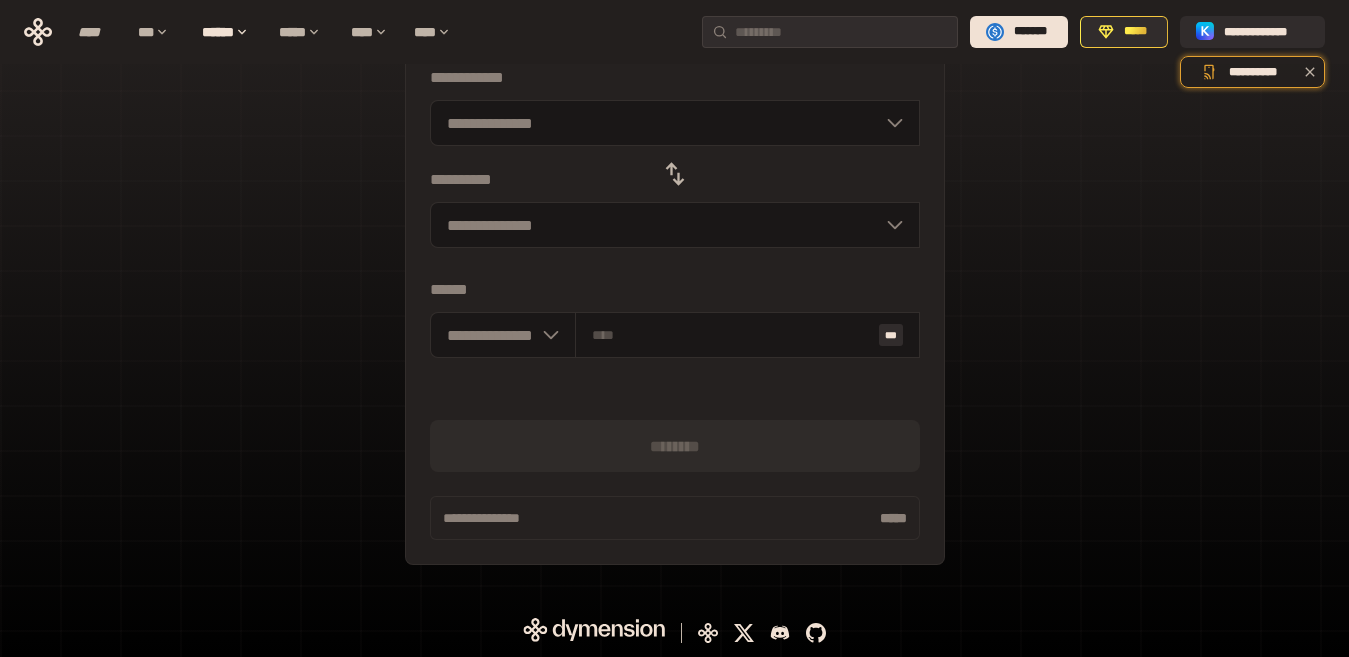 scroll, scrollTop: 217, scrollLeft: 0, axis: vertical 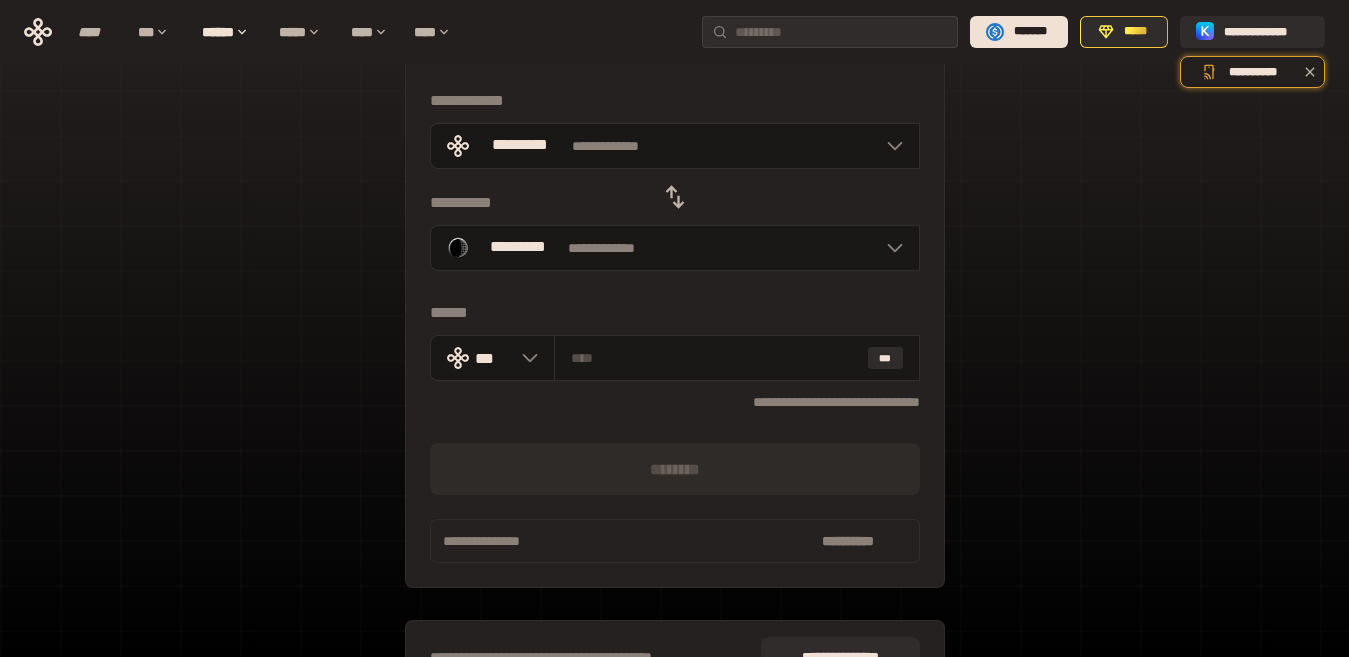 click 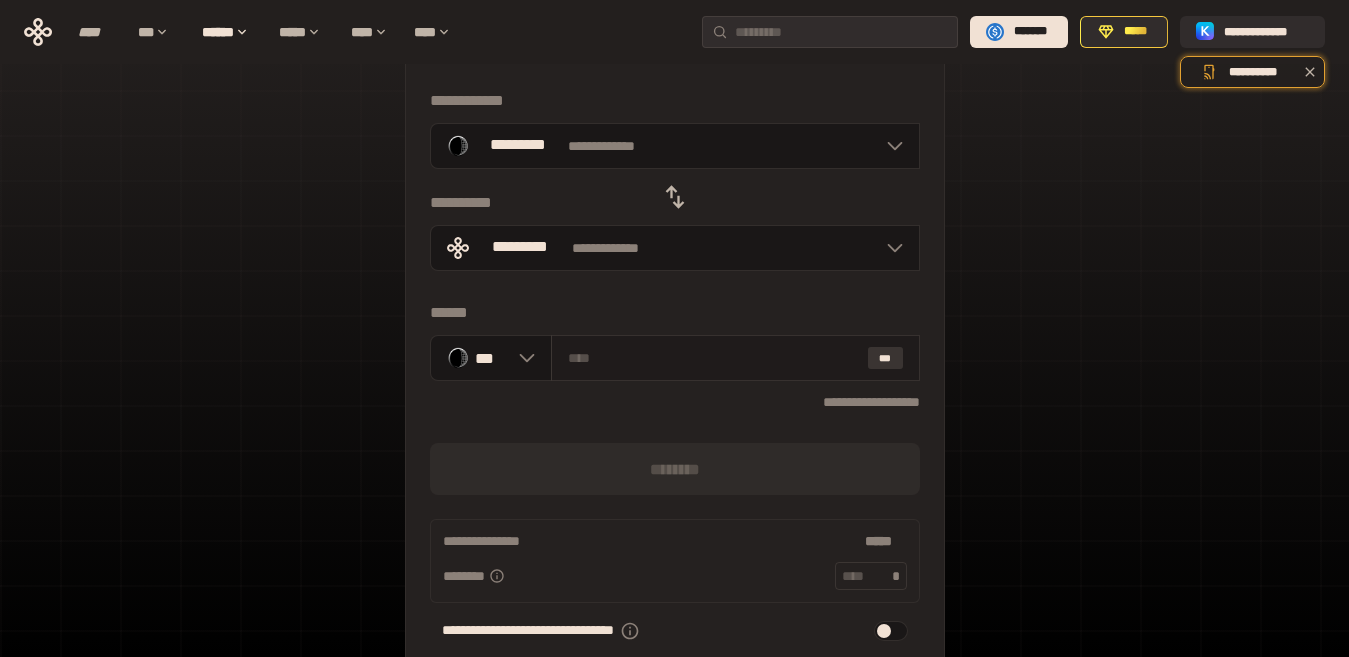 click on "***" at bounding box center (885, 358) 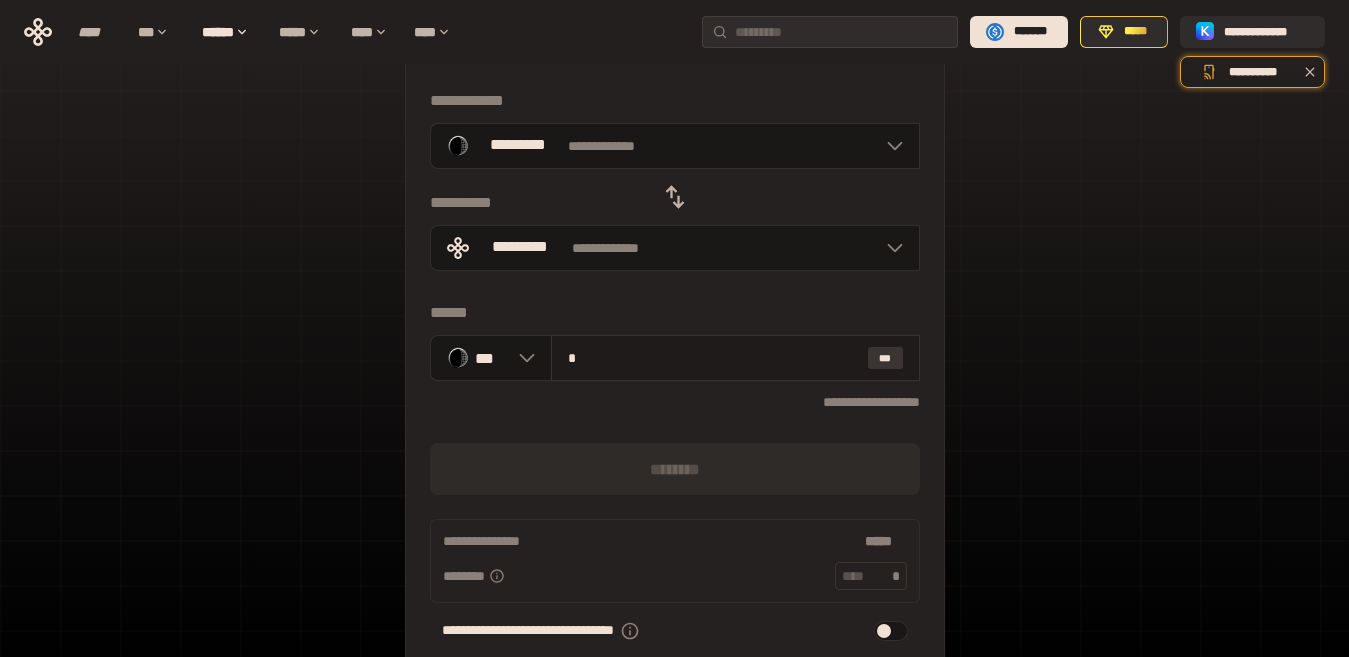 type 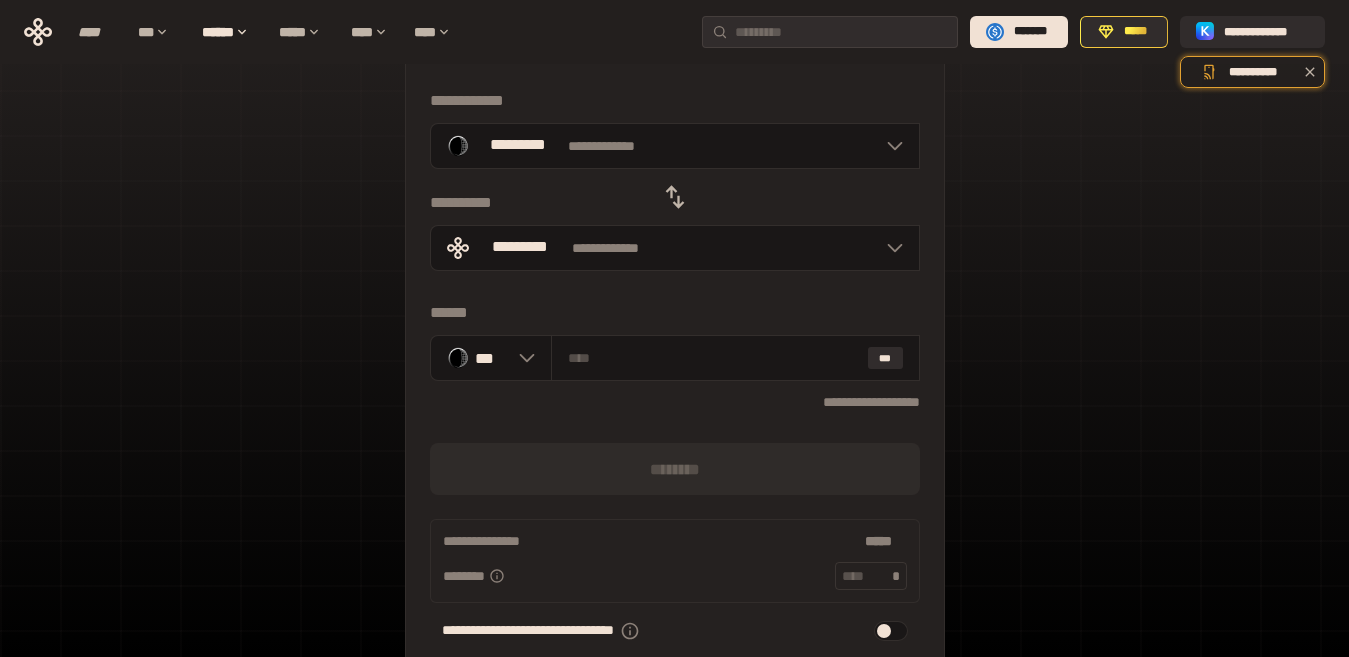 click 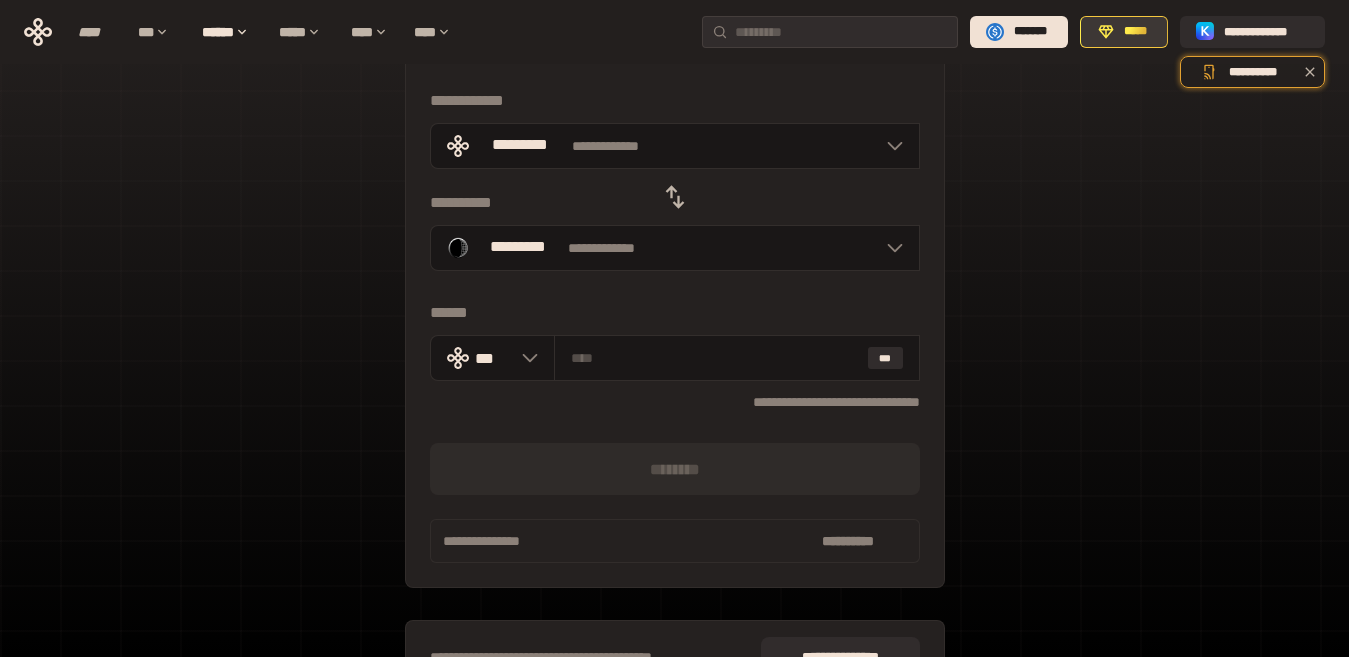 click on "*****" at bounding box center [1135, 32] 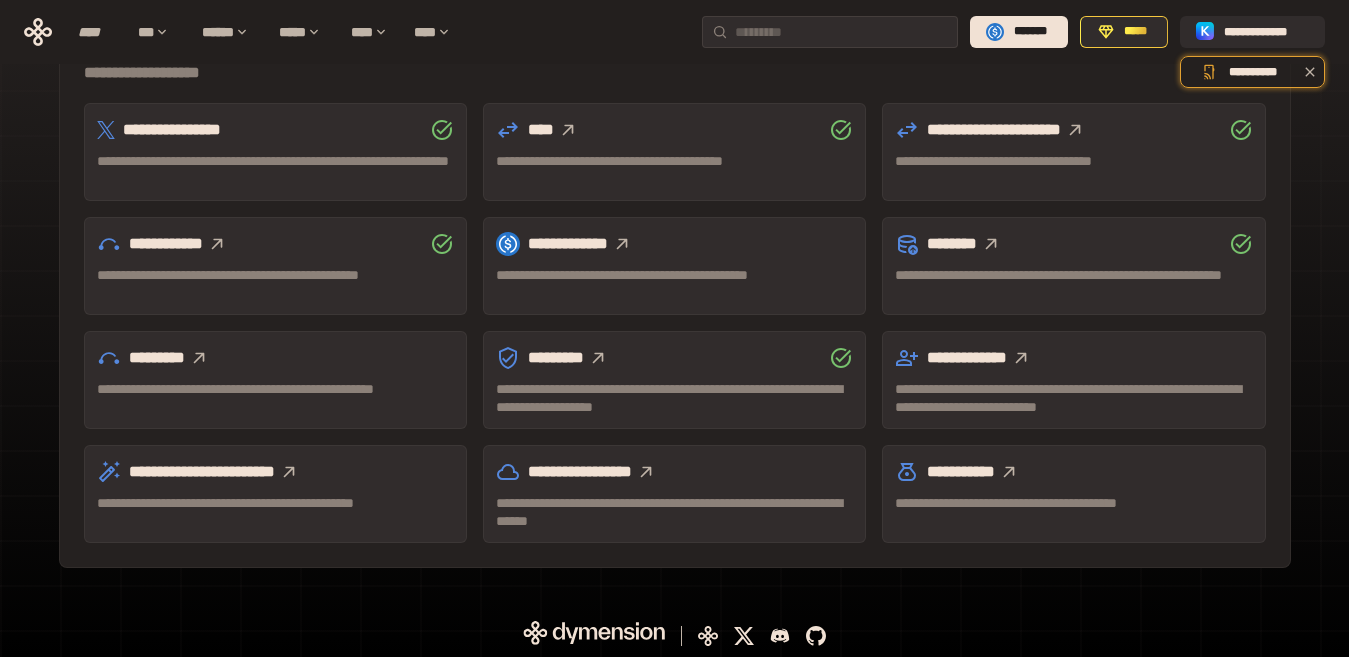 scroll, scrollTop: 631, scrollLeft: 0, axis: vertical 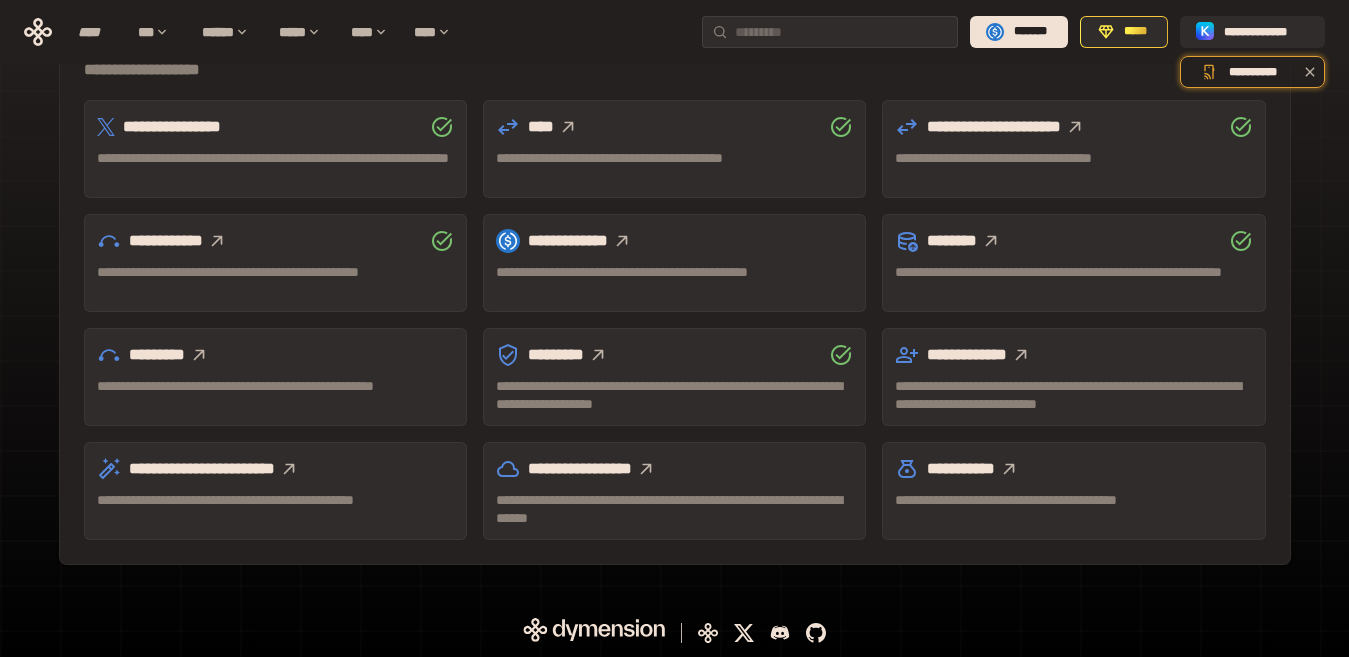 click 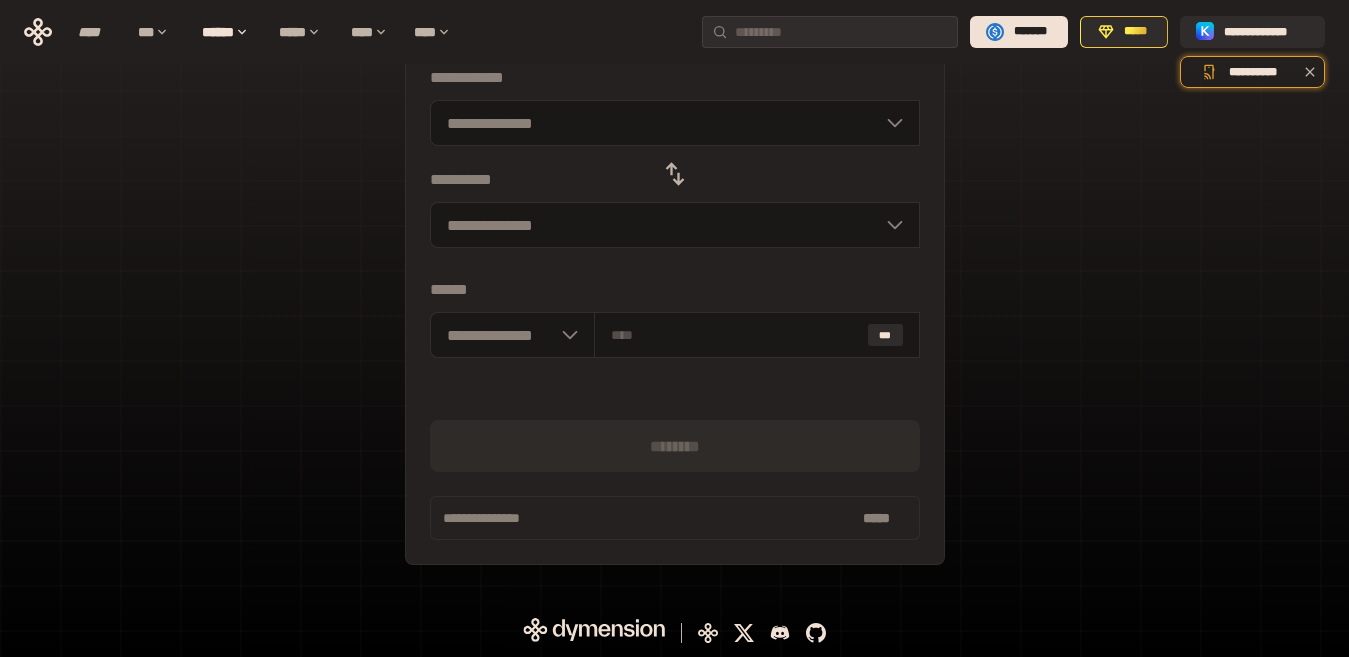 scroll, scrollTop: 217, scrollLeft: 0, axis: vertical 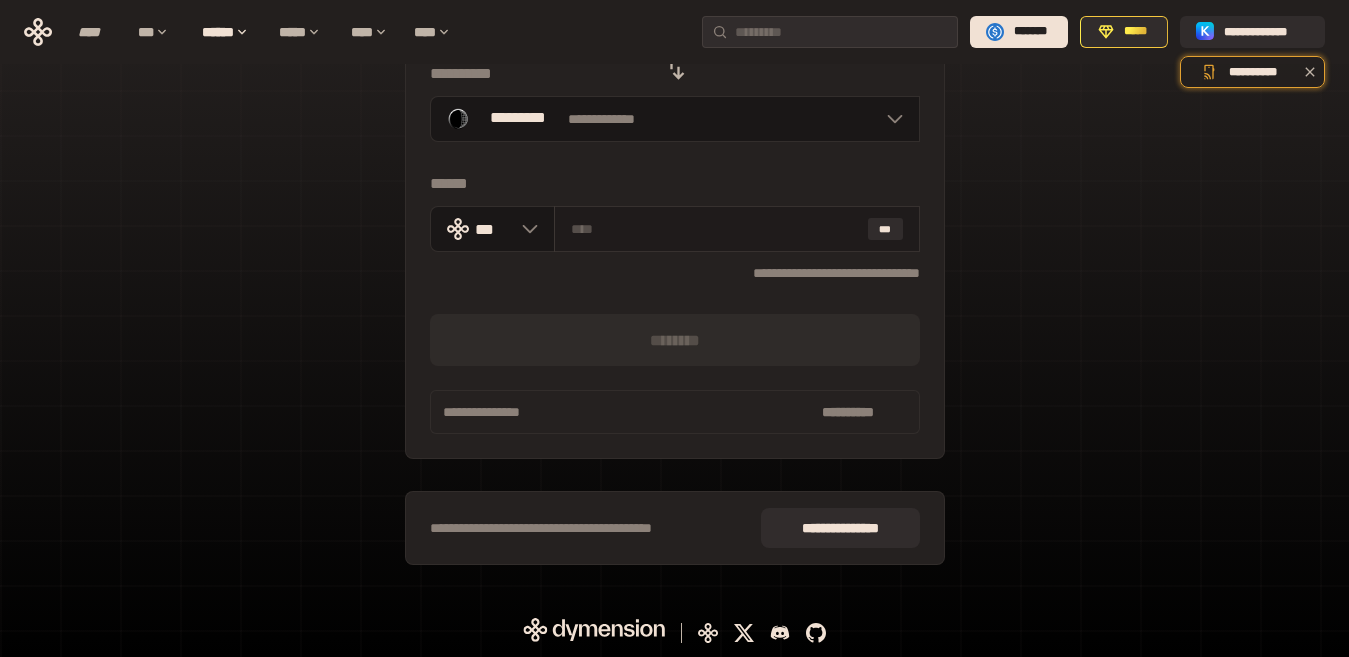 click at bounding box center [715, 229] 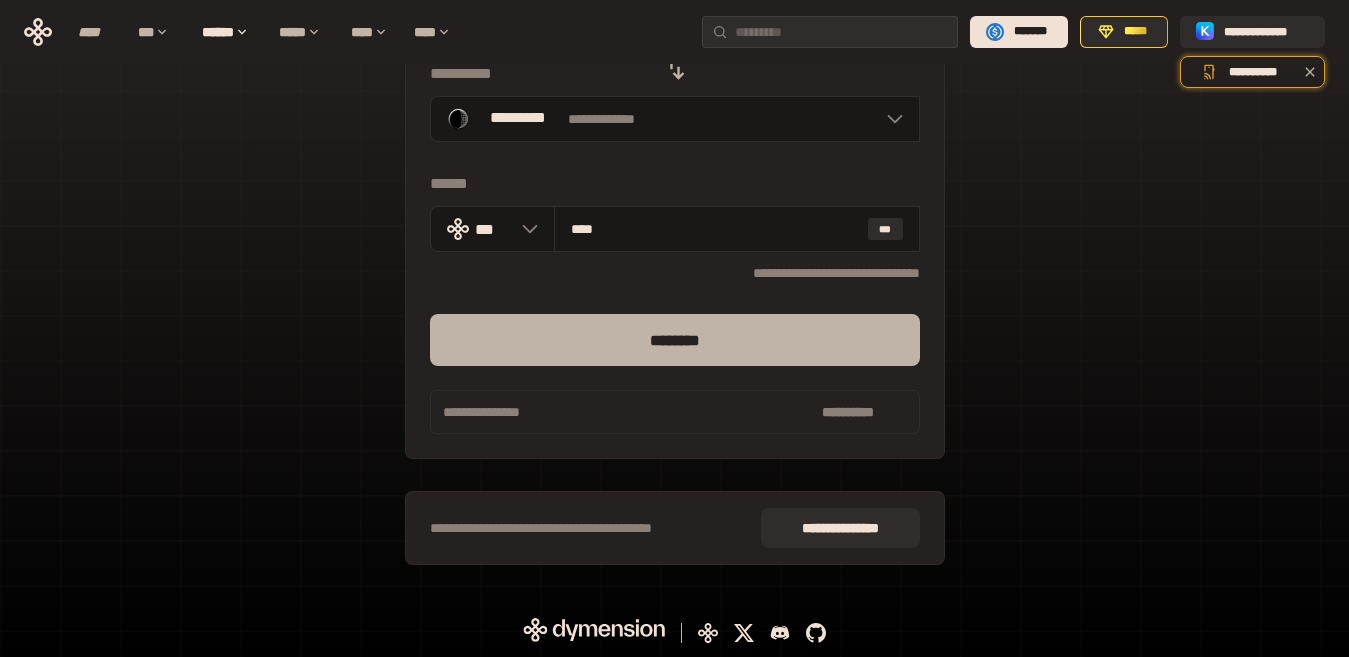 type on "****" 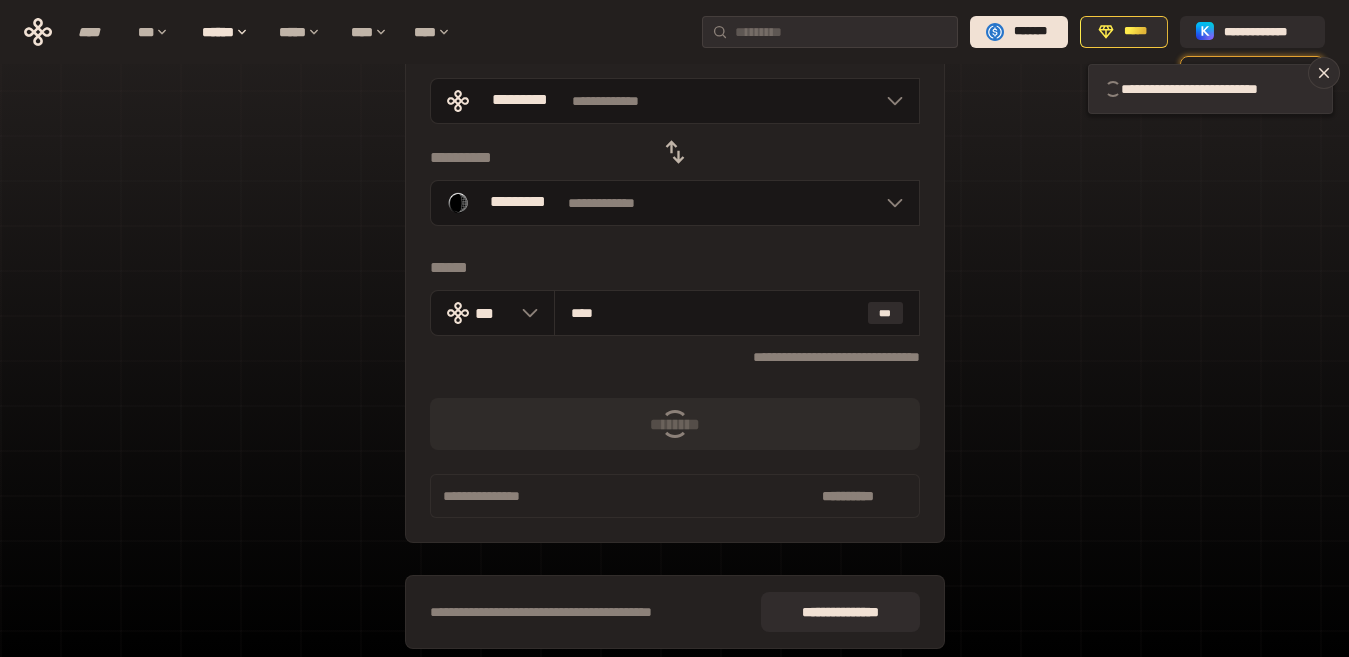 scroll, scrollTop: 127, scrollLeft: 0, axis: vertical 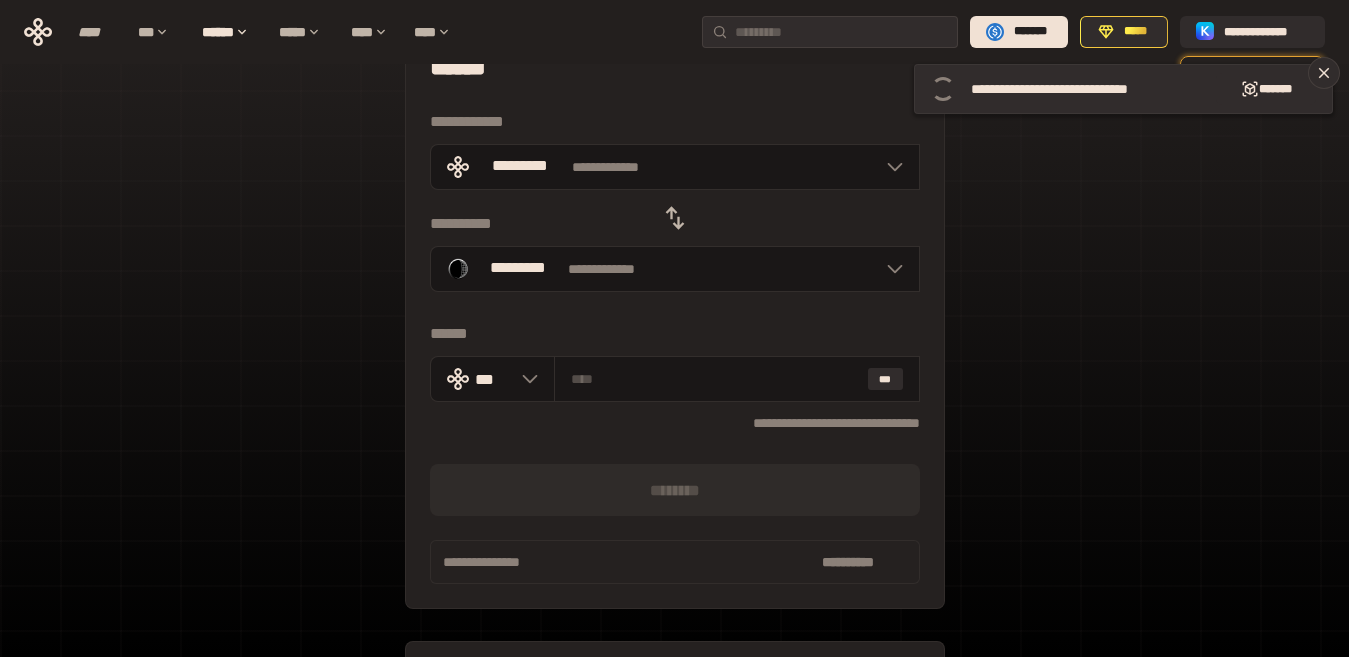 click 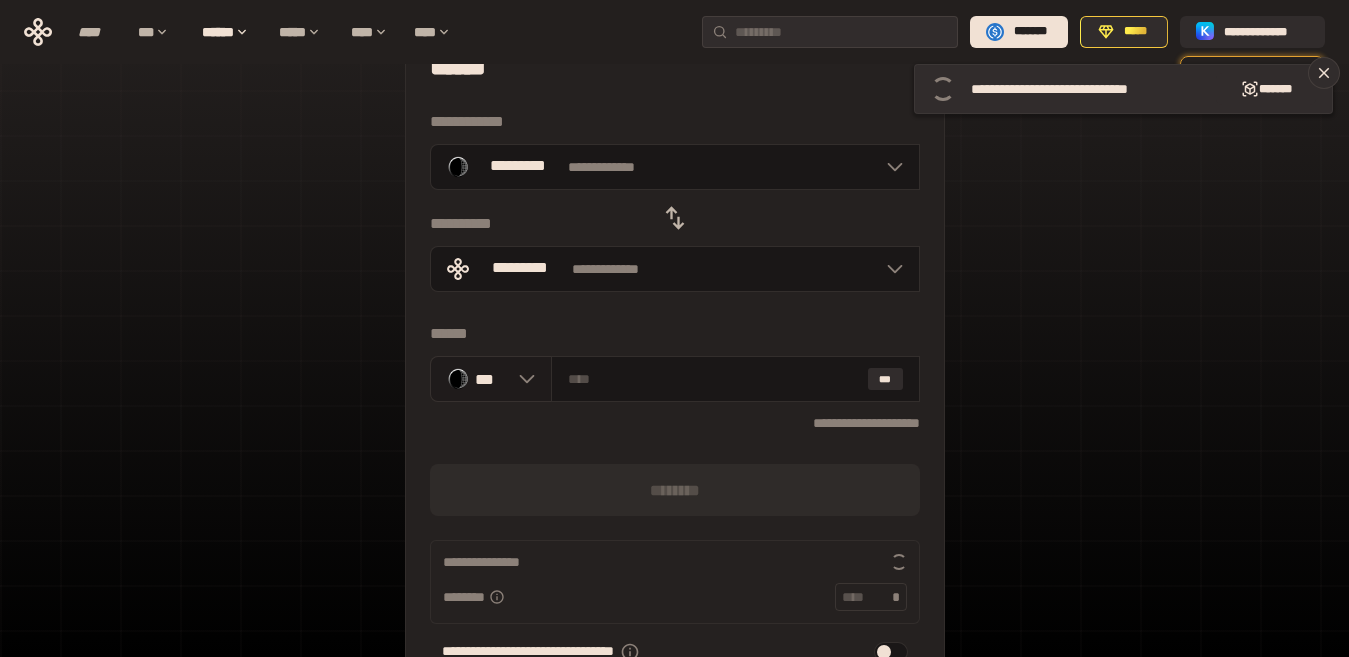 click 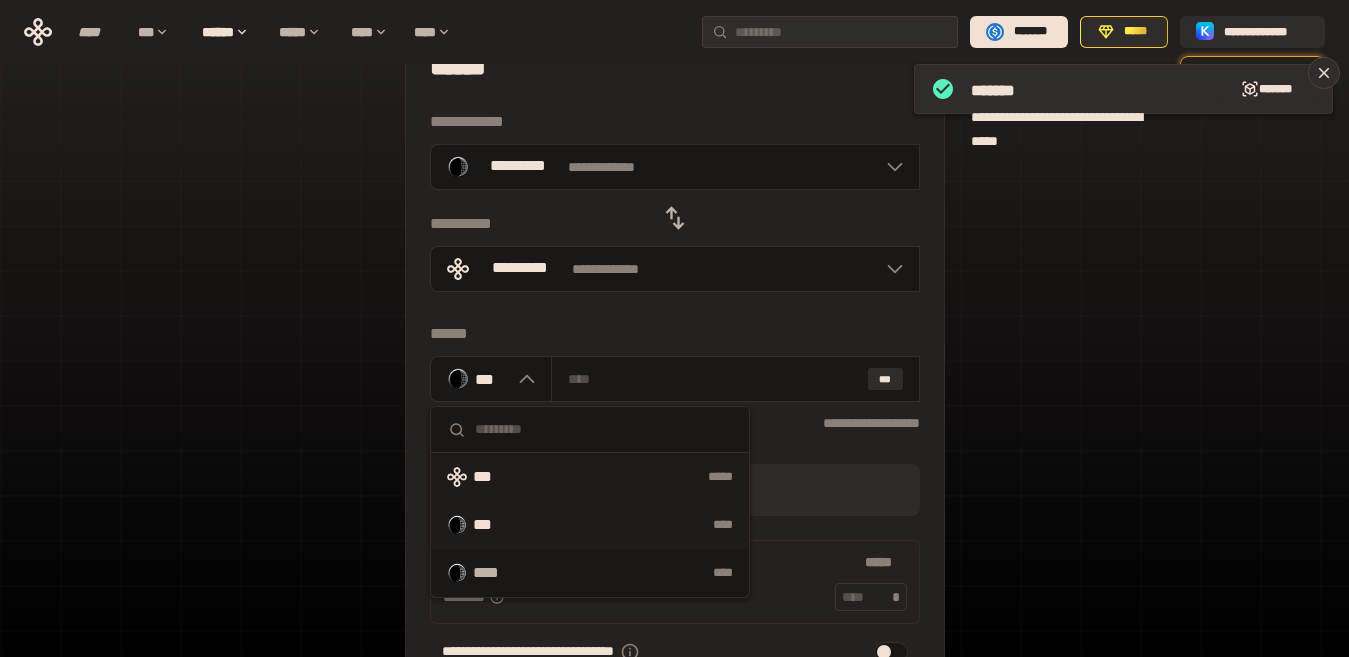 click on "*****" at bounding box center (633, 477) 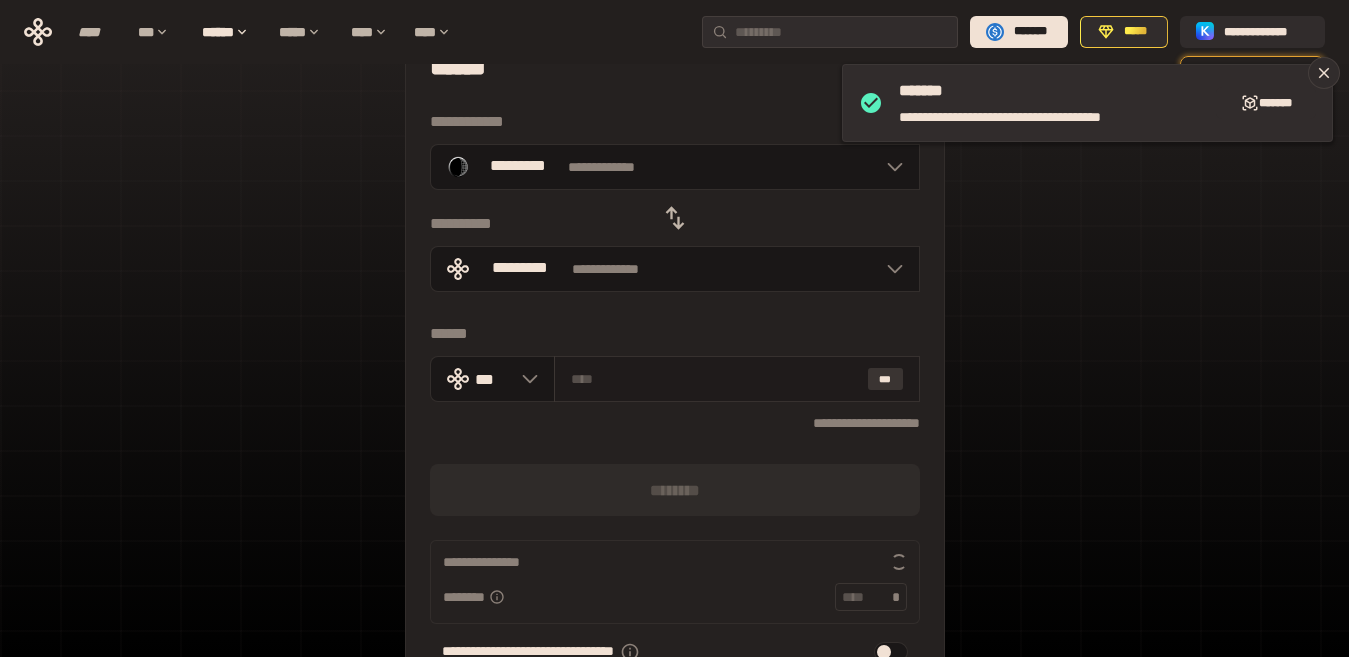 click on "***" at bounding box center [885, 379] 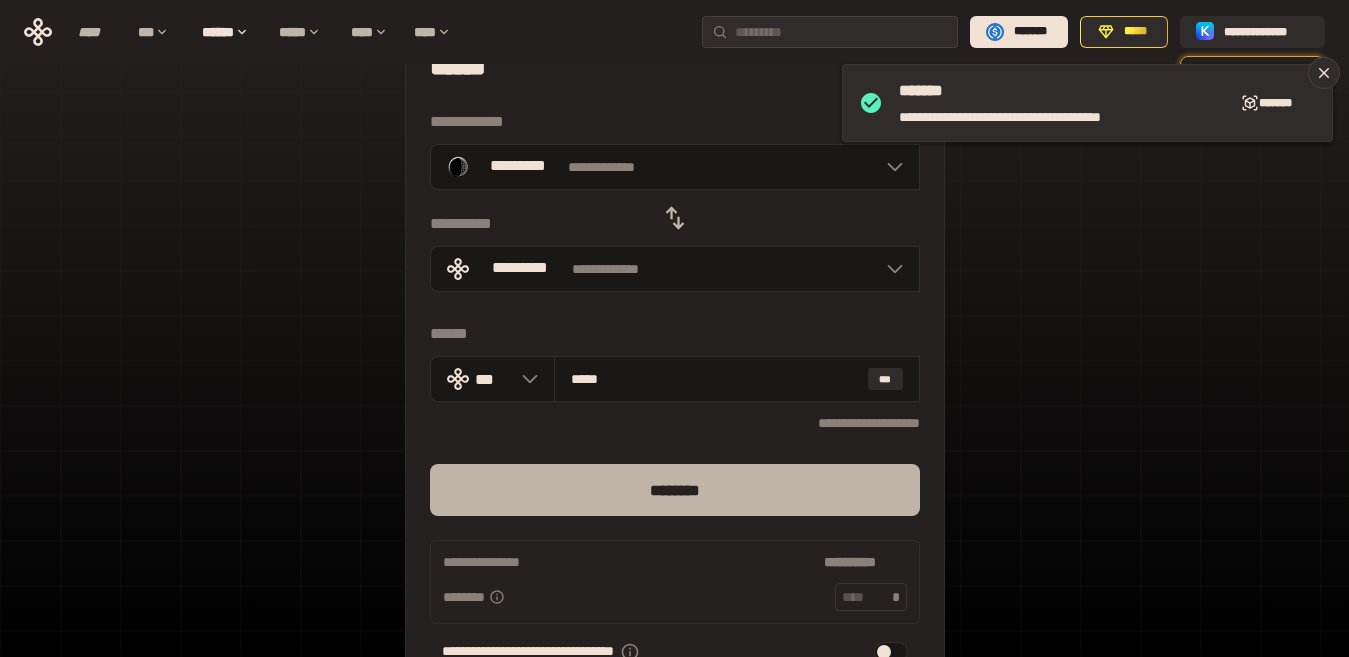 click on "********" at bounding box center (675, 490) 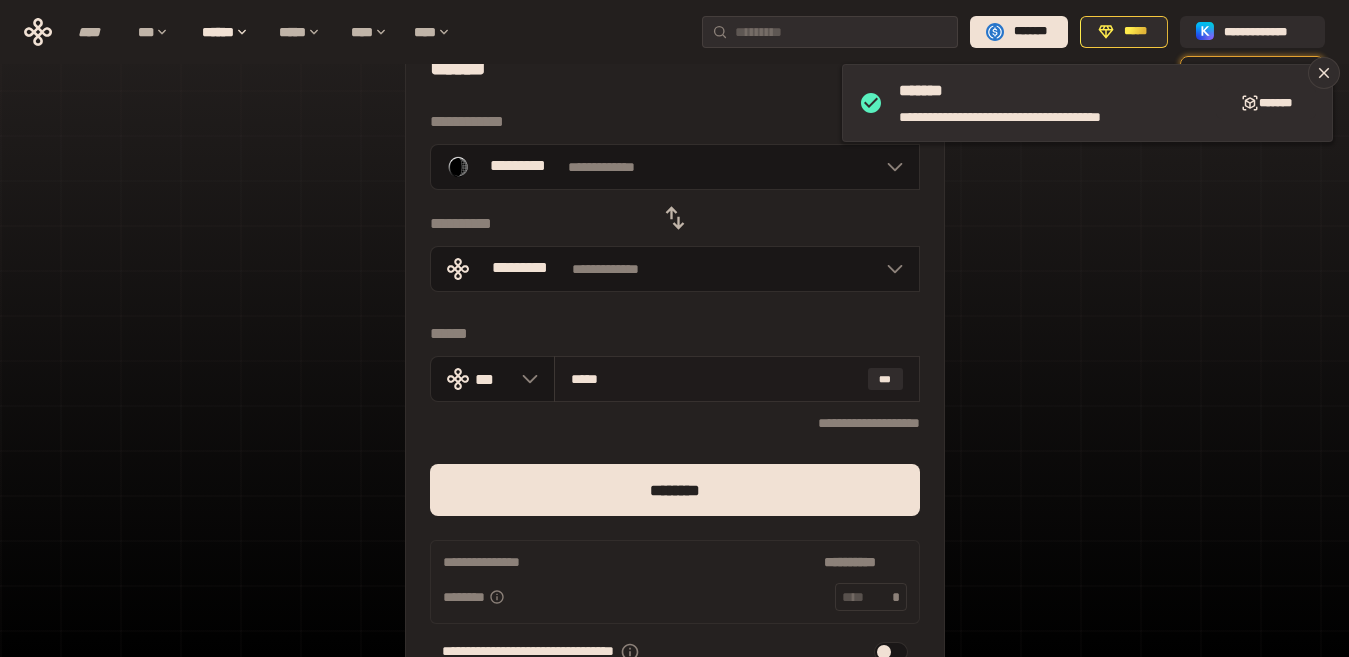 click on "*****" at bounding box center (715, 379) 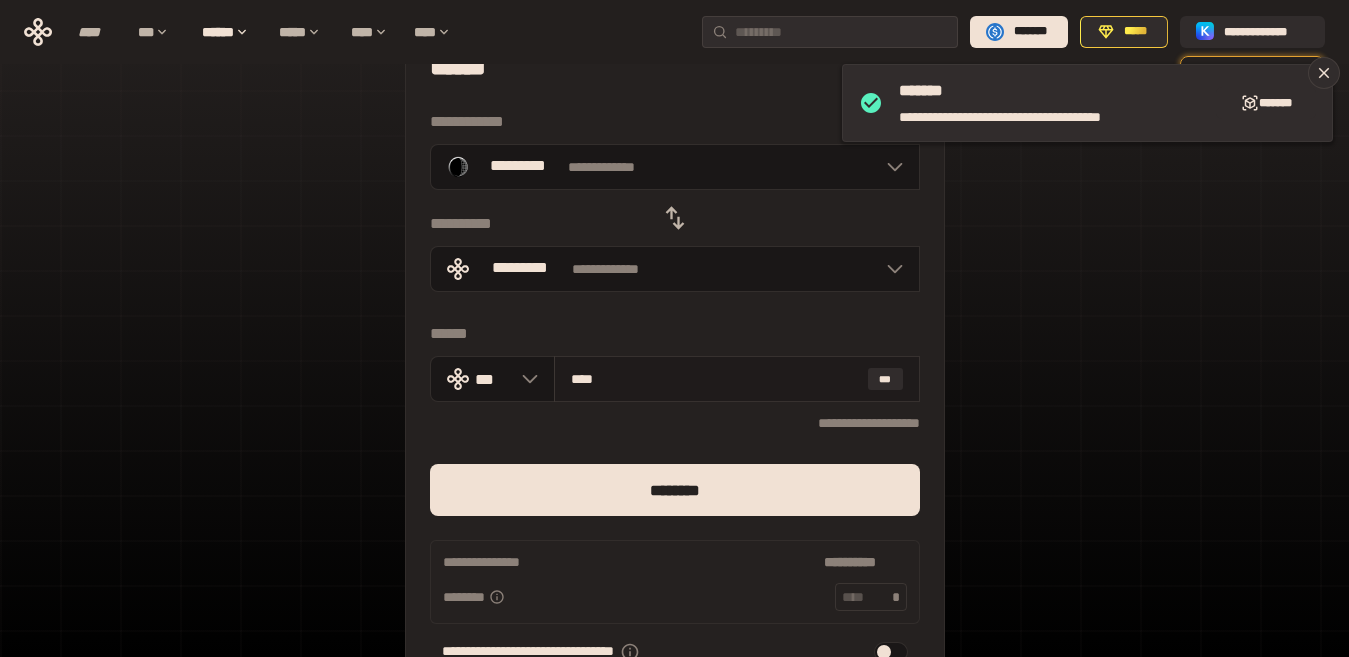 type on "***" 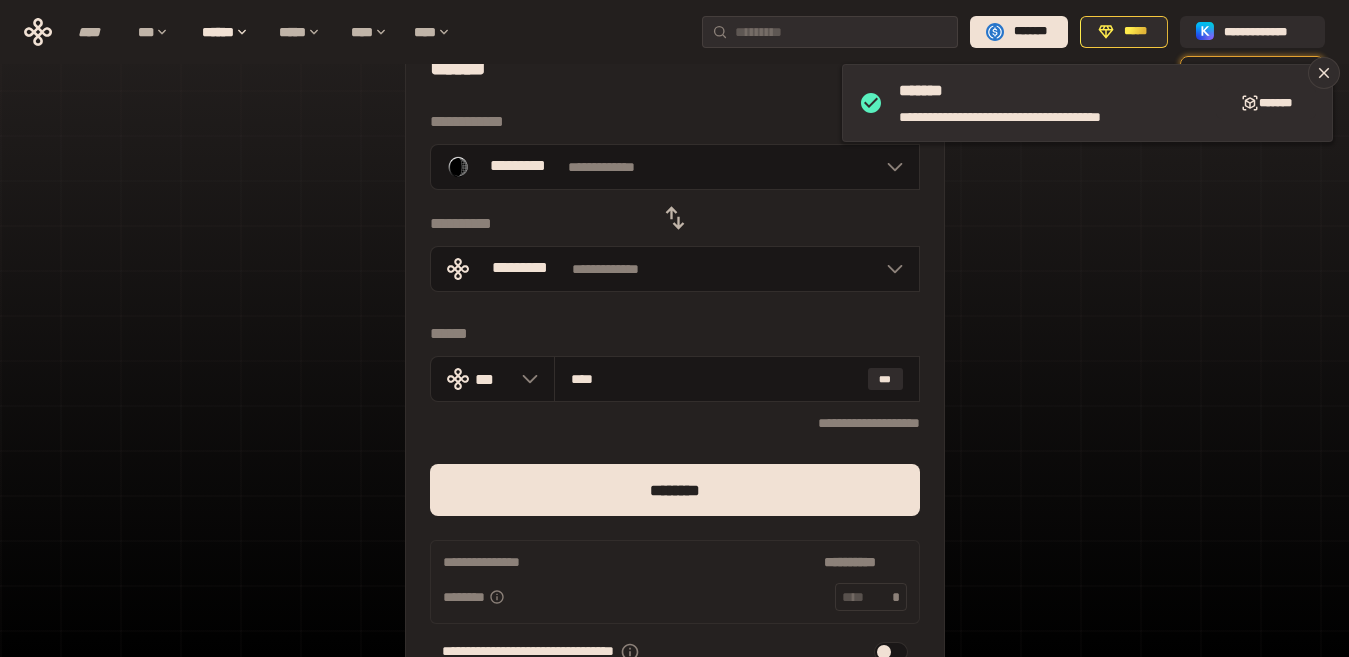 type on "***" 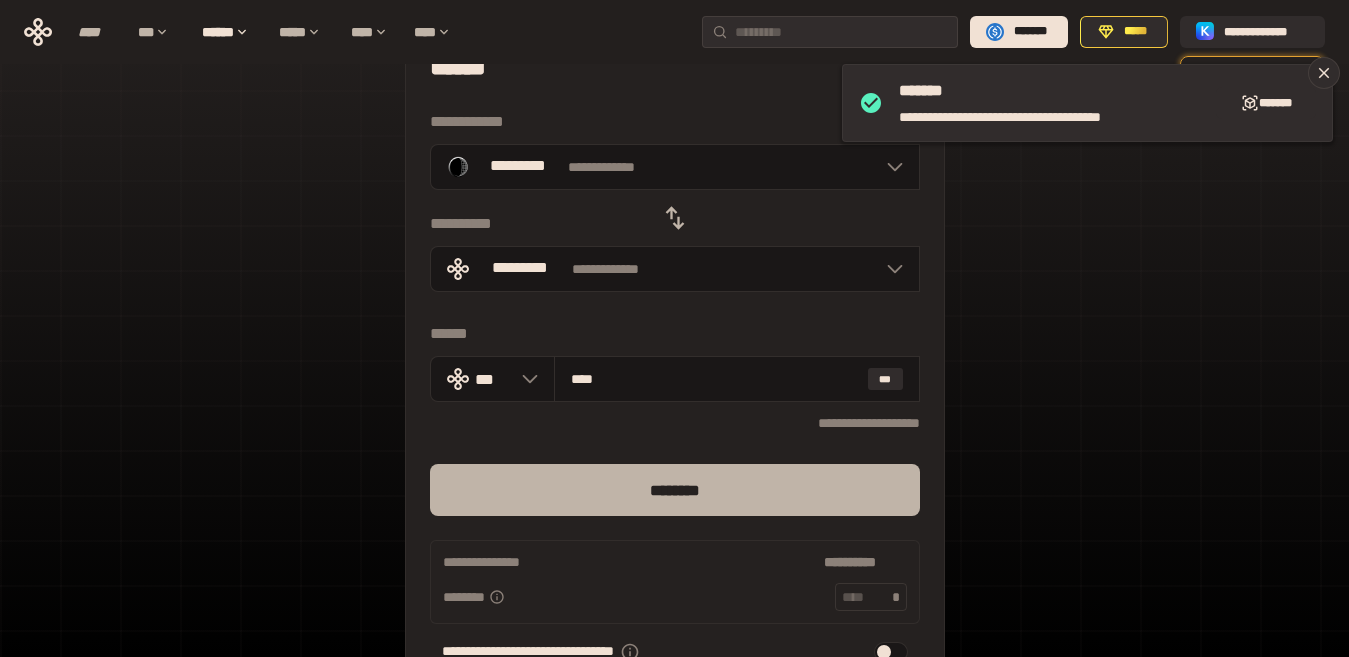type on "****" 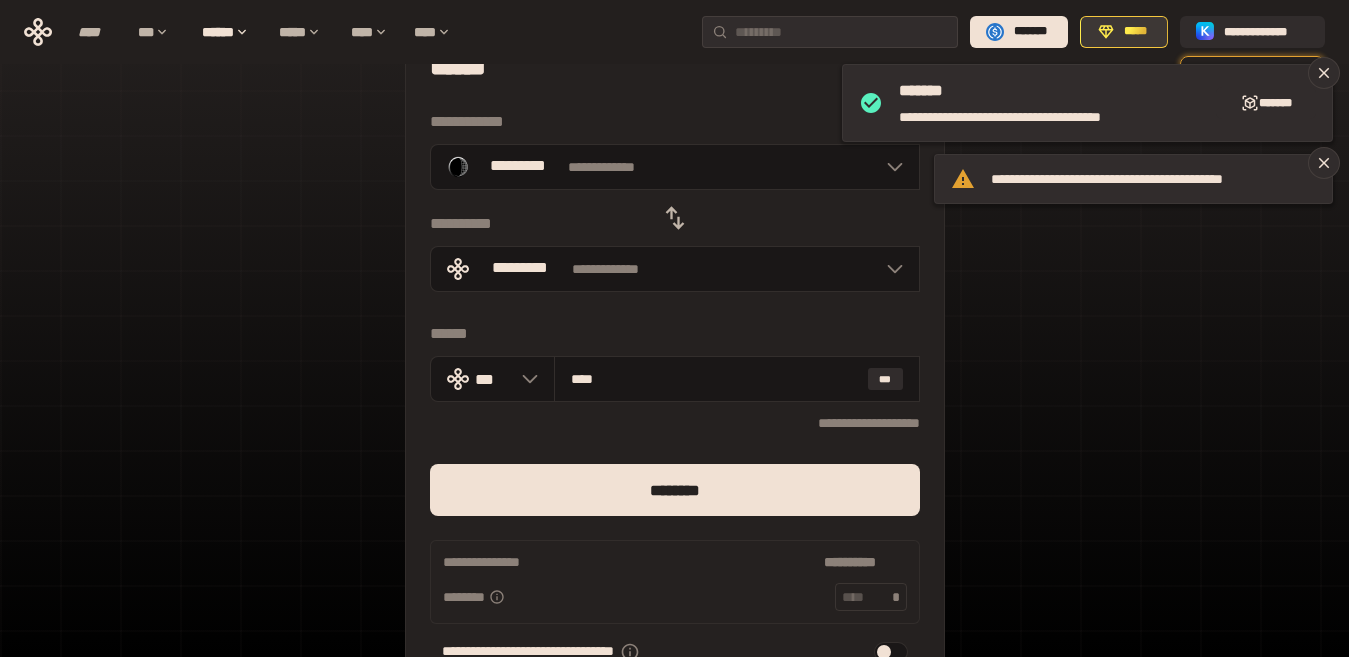 click on "*****" at bounding box center (1135, 32) 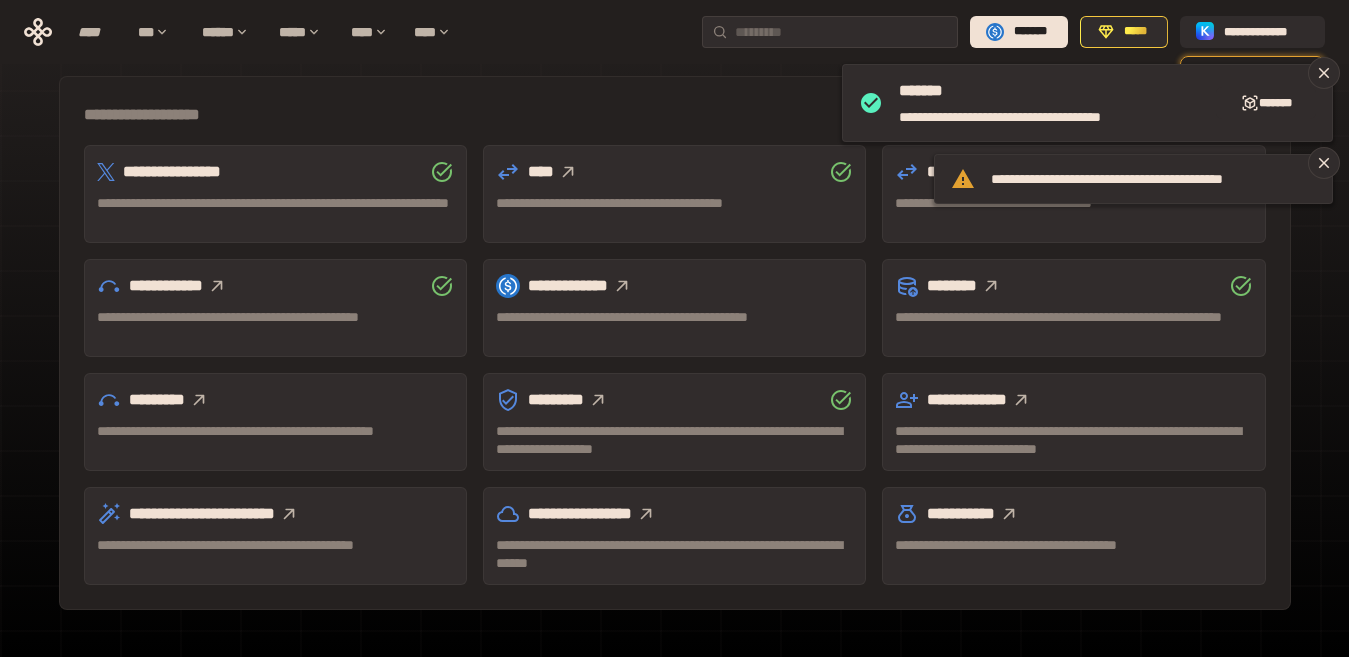 scroll, scrollTop: 589, scrollLeft: 0, axis: vertical 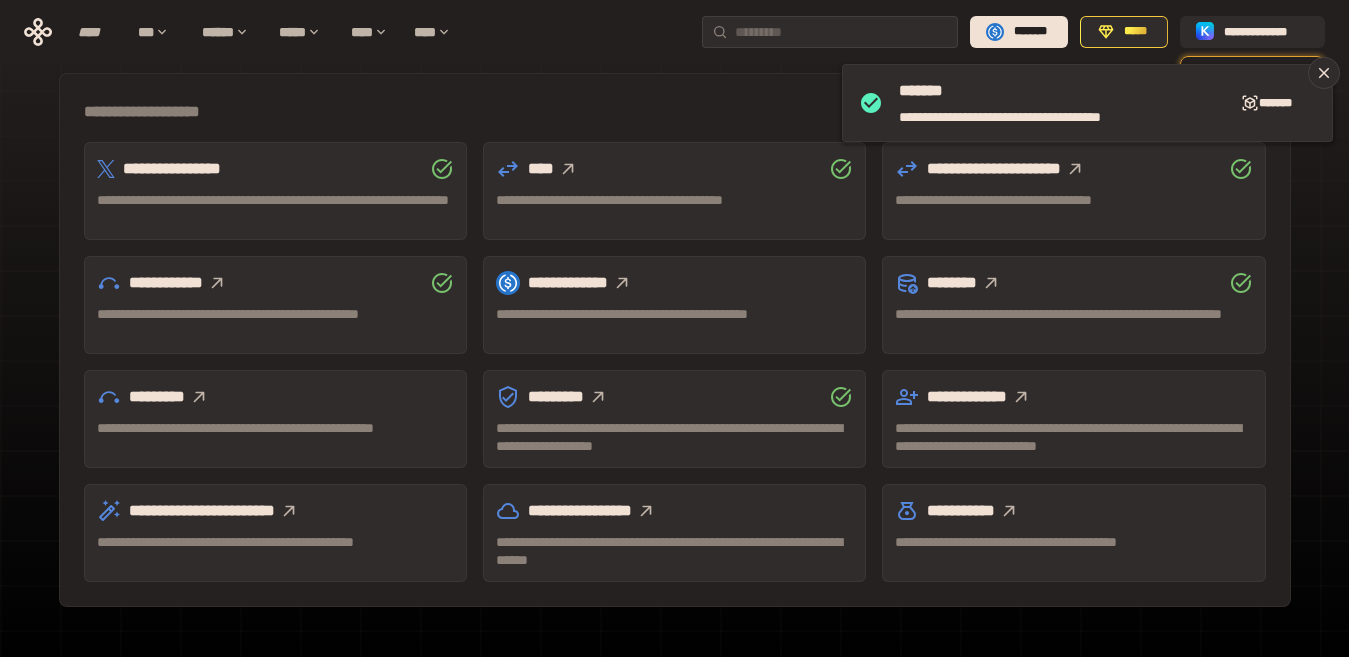 click 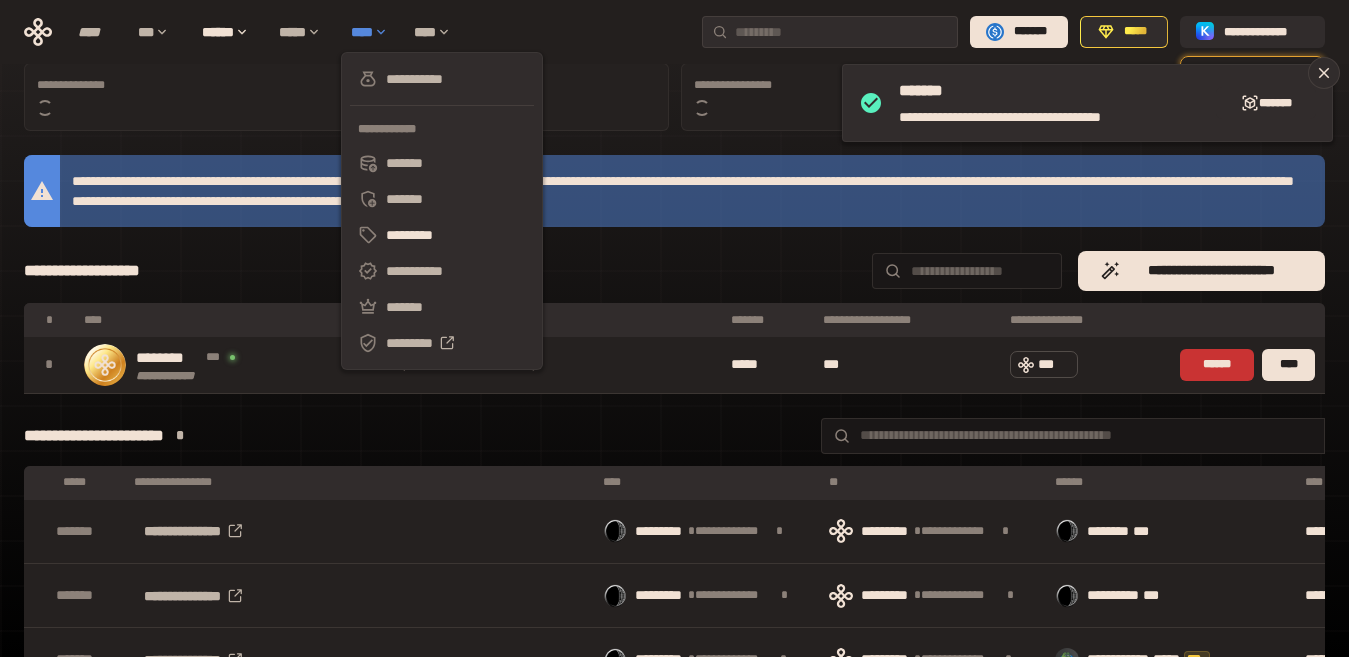 scroll, scrollTop: 274, scrollLeft: 0, axis: vertical 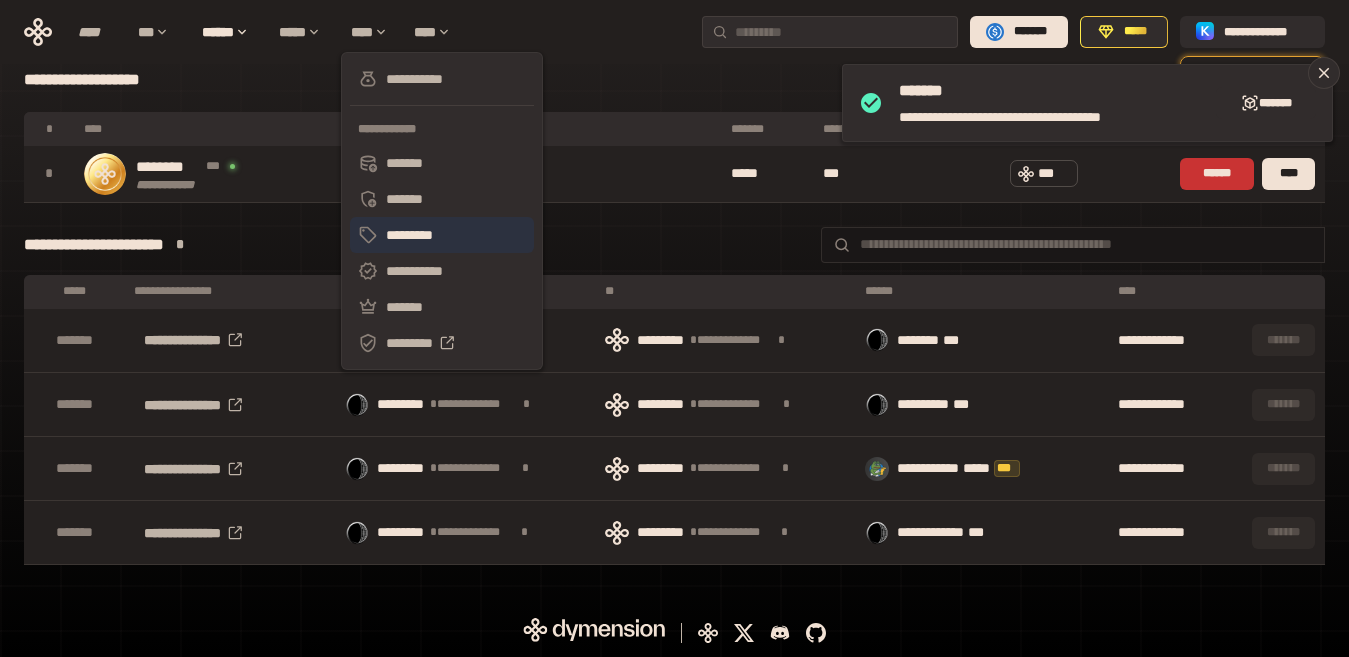 click on "*********" at bounding box center (442, 235) 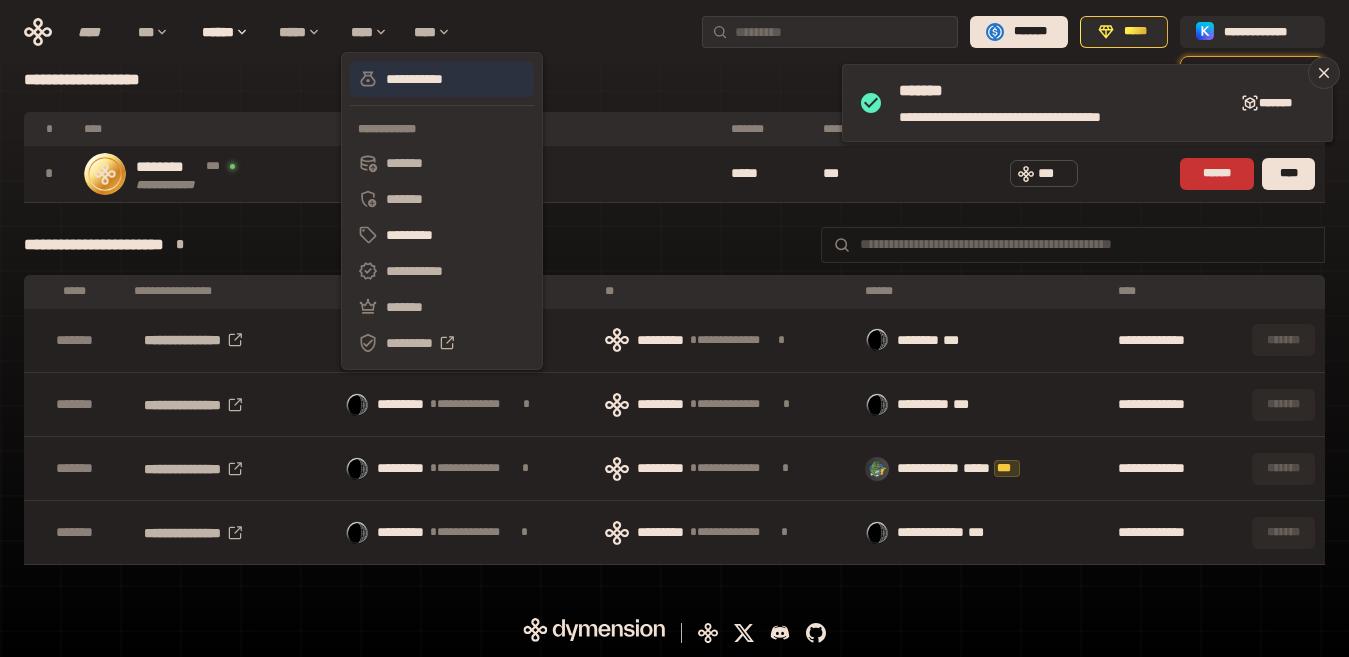 click on "**********" at bounding box center [442, 79] 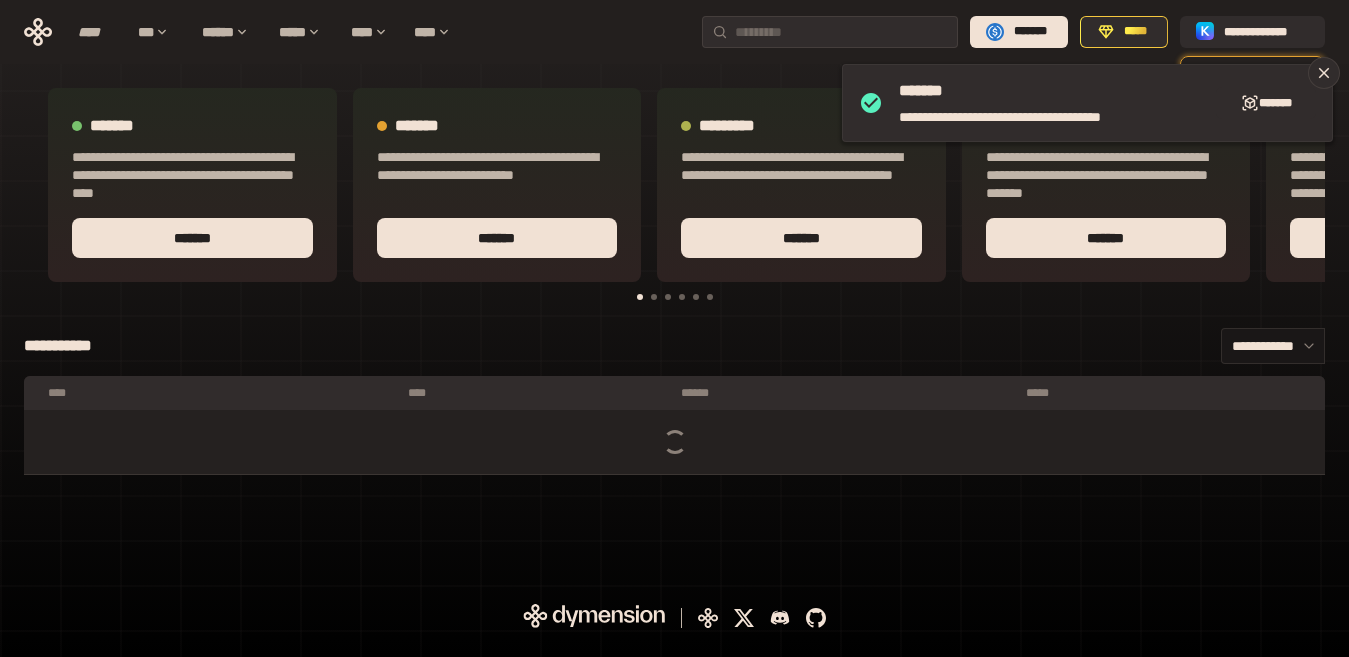 scroll, scrollTop: 0, scrollLeft: 0, axis: both 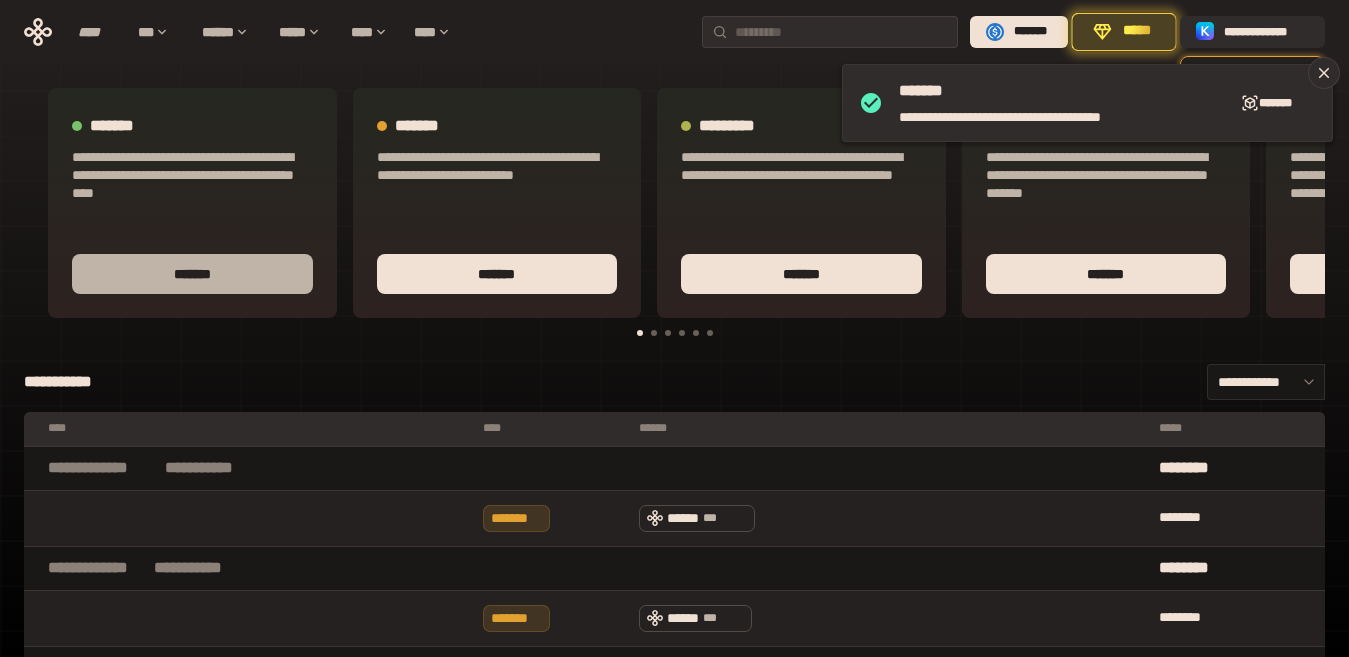 click on "*******" at bounding box center (192, 274) 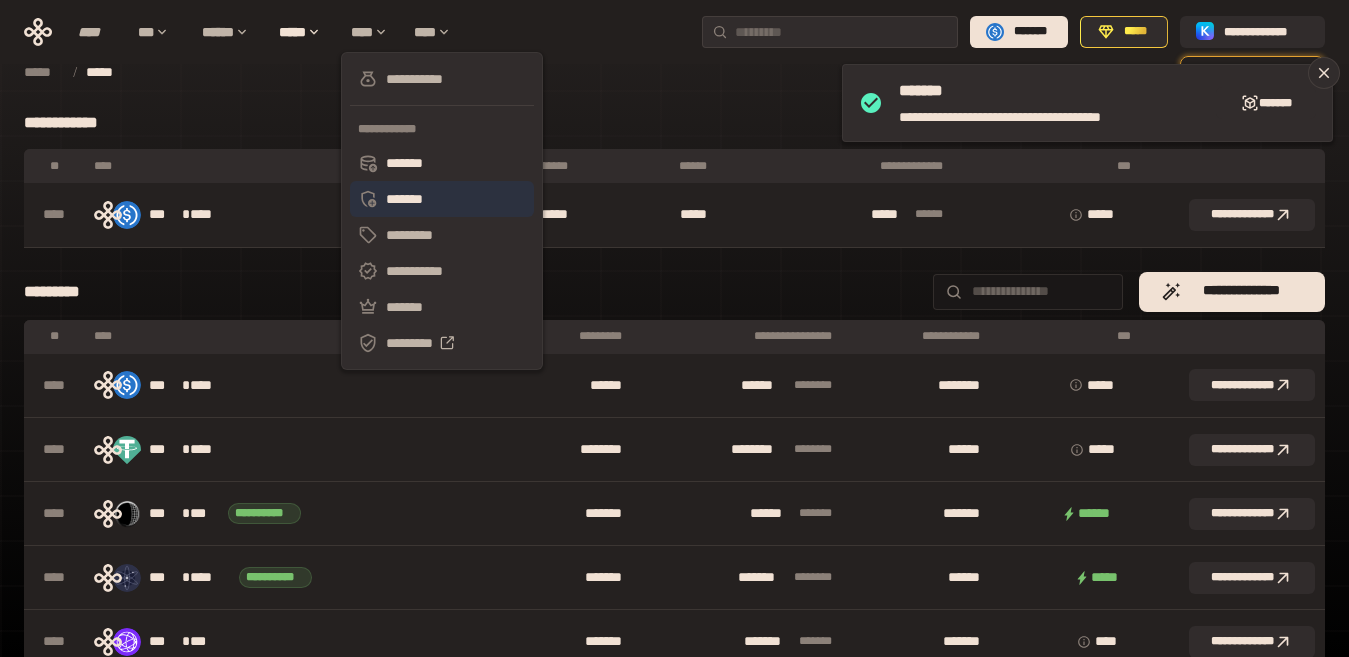 click on "*******" at bounding box center (442, 199) 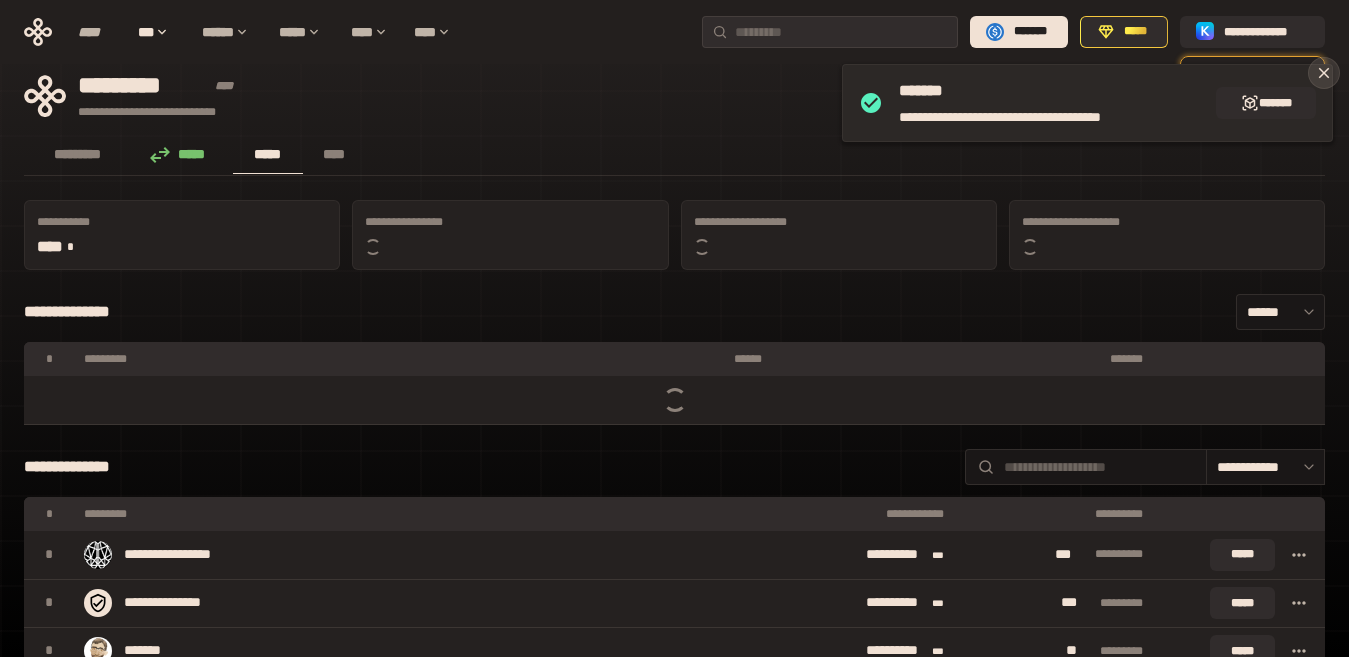 click 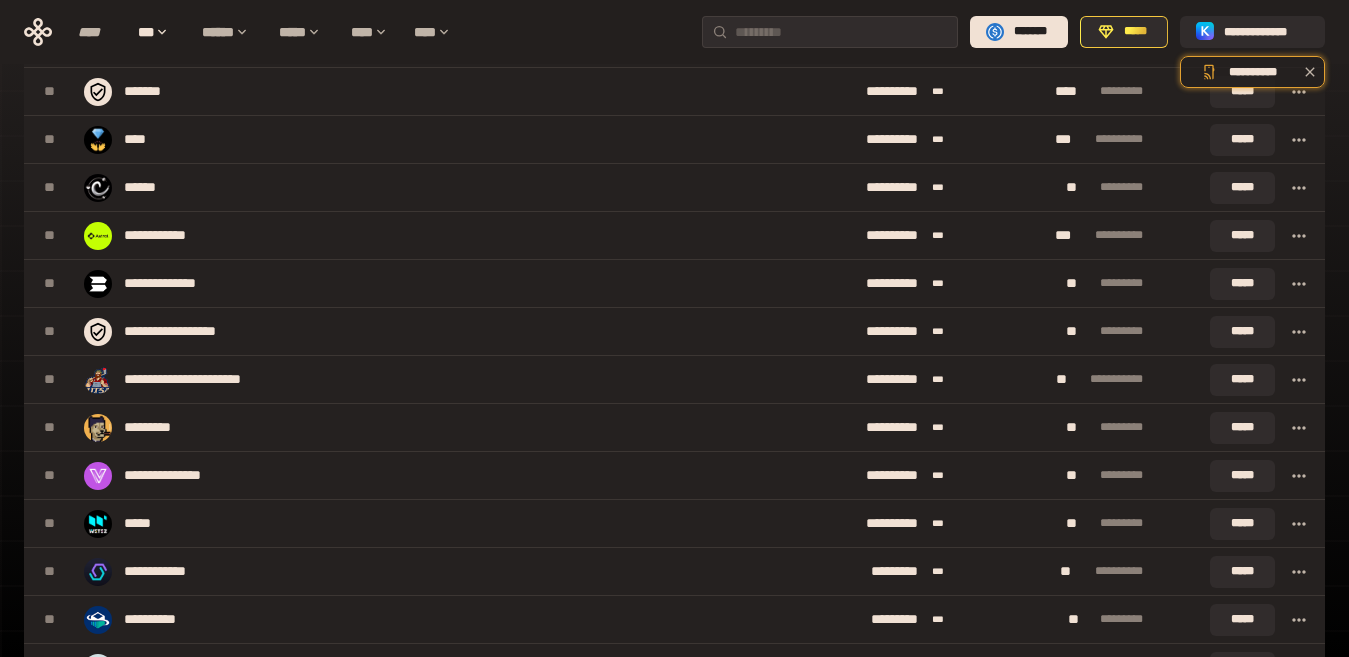 scroll, scrollTop: 0, scrollLeft: 0, axis: both 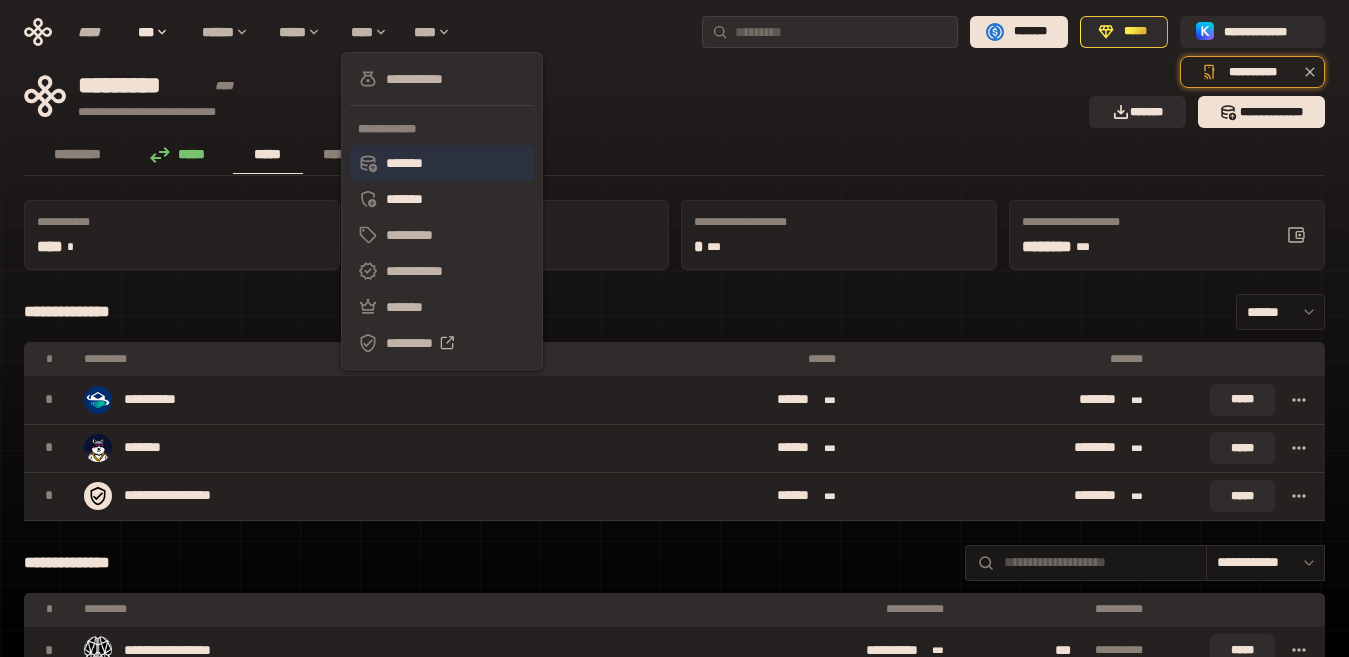 click on "*******" at bounding box center [442, 163] 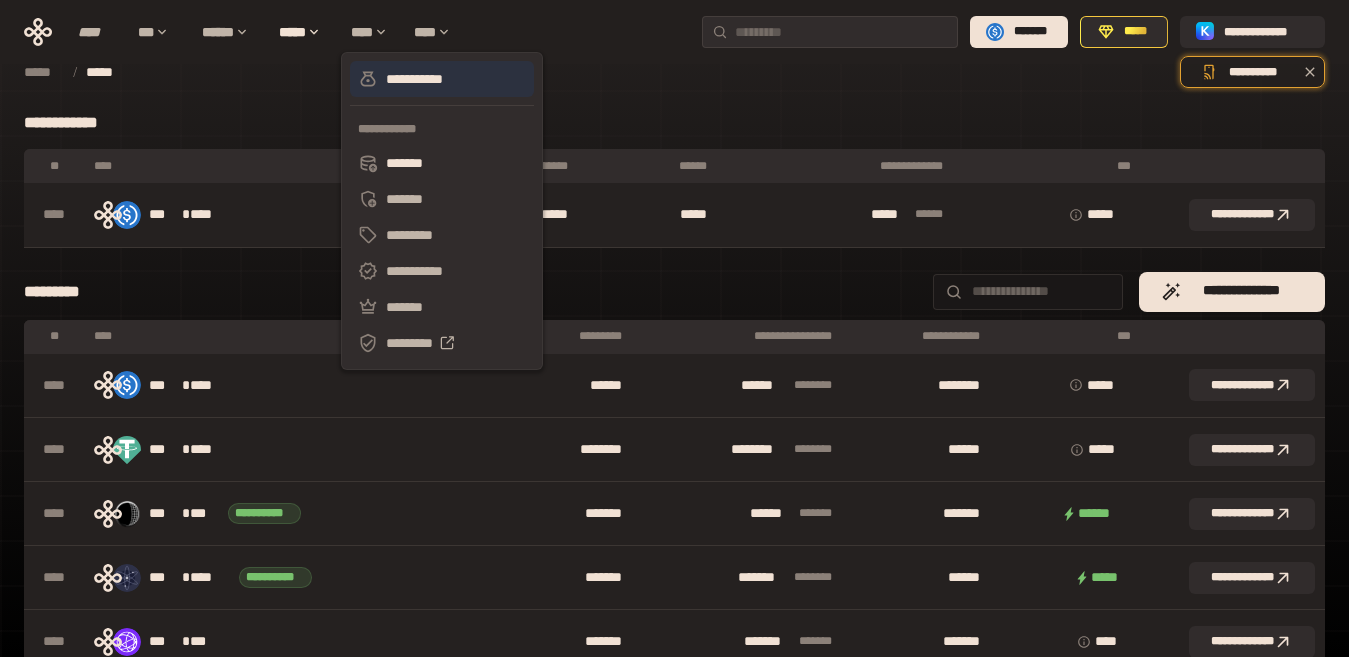 click on "**********" at bounding box center [442, 79] 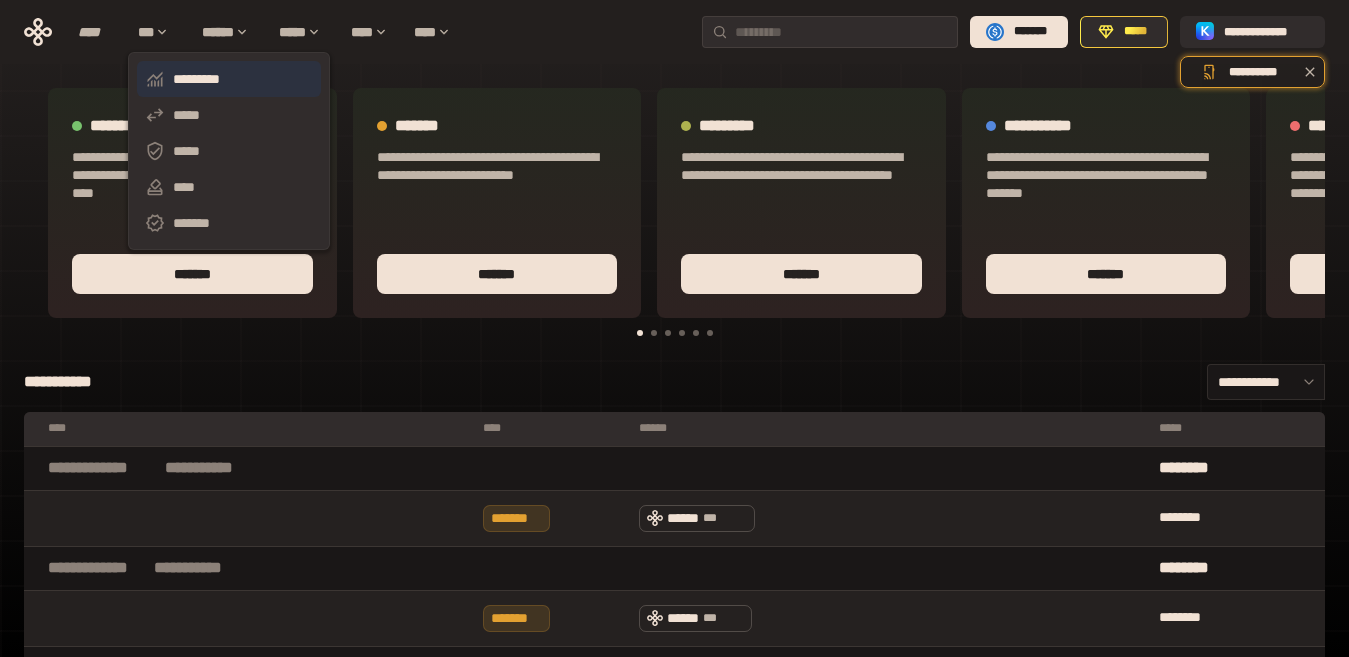click on "*********" at bounding box center (229, 79) 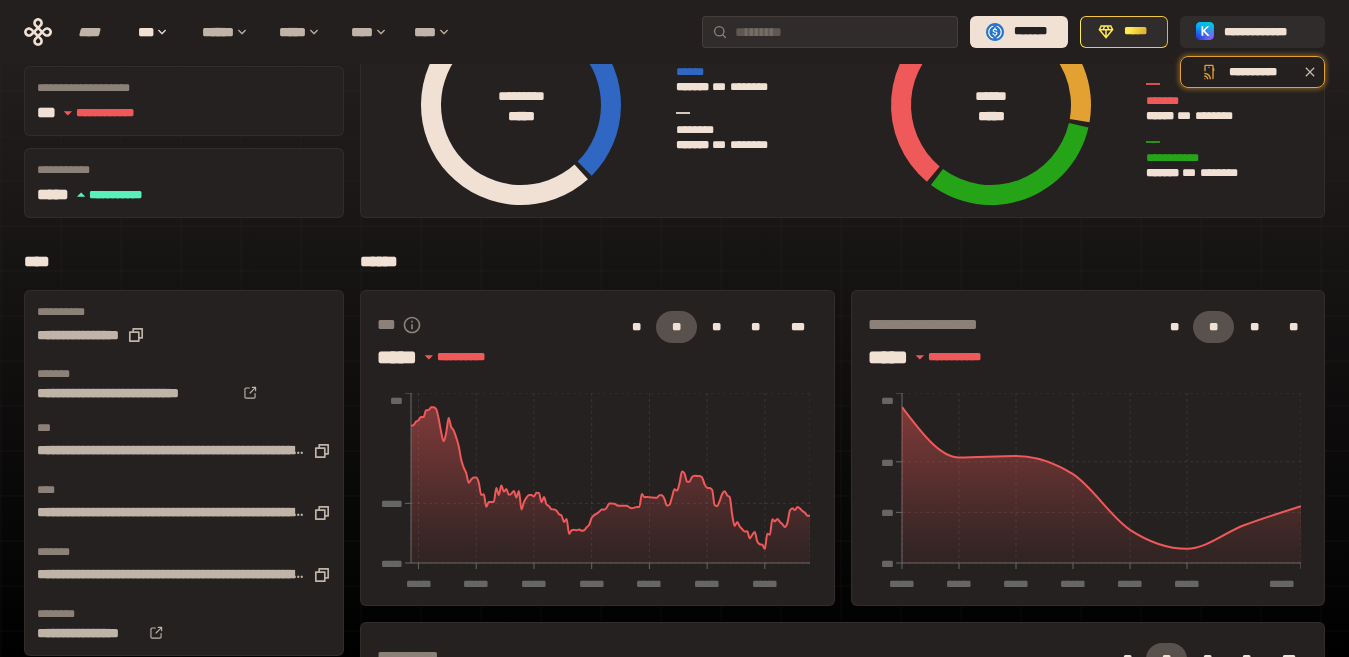 scroll, scrollTop: 0, scrollLeft: 0, axis: both 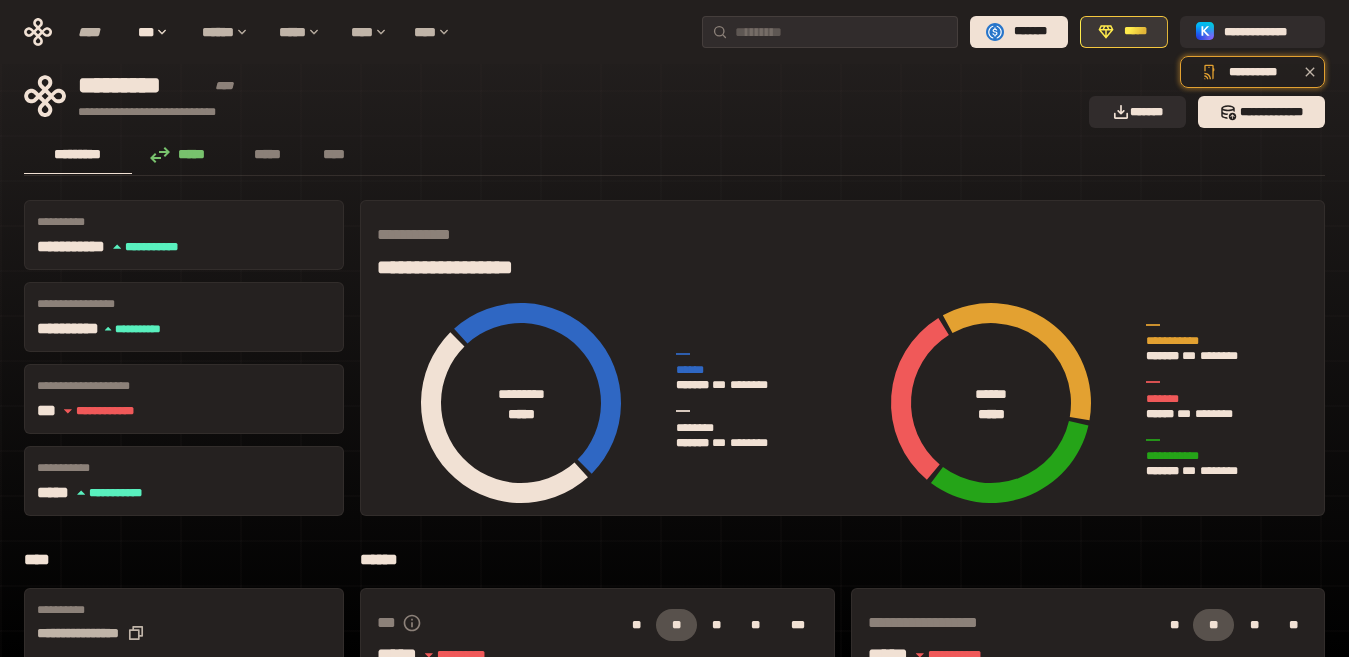 click on "*****" at bounding box center [1135, 32] 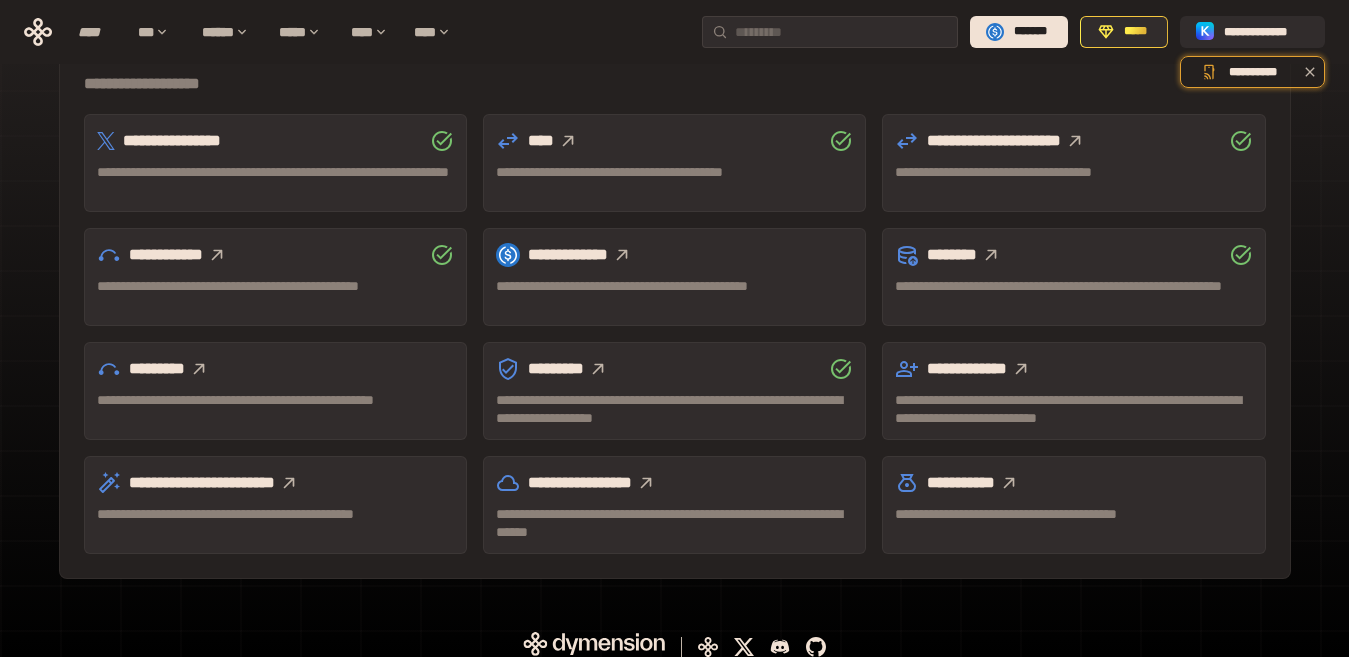 scroll, scrollTop: 631, scrollLeft: 0, axis: vertical 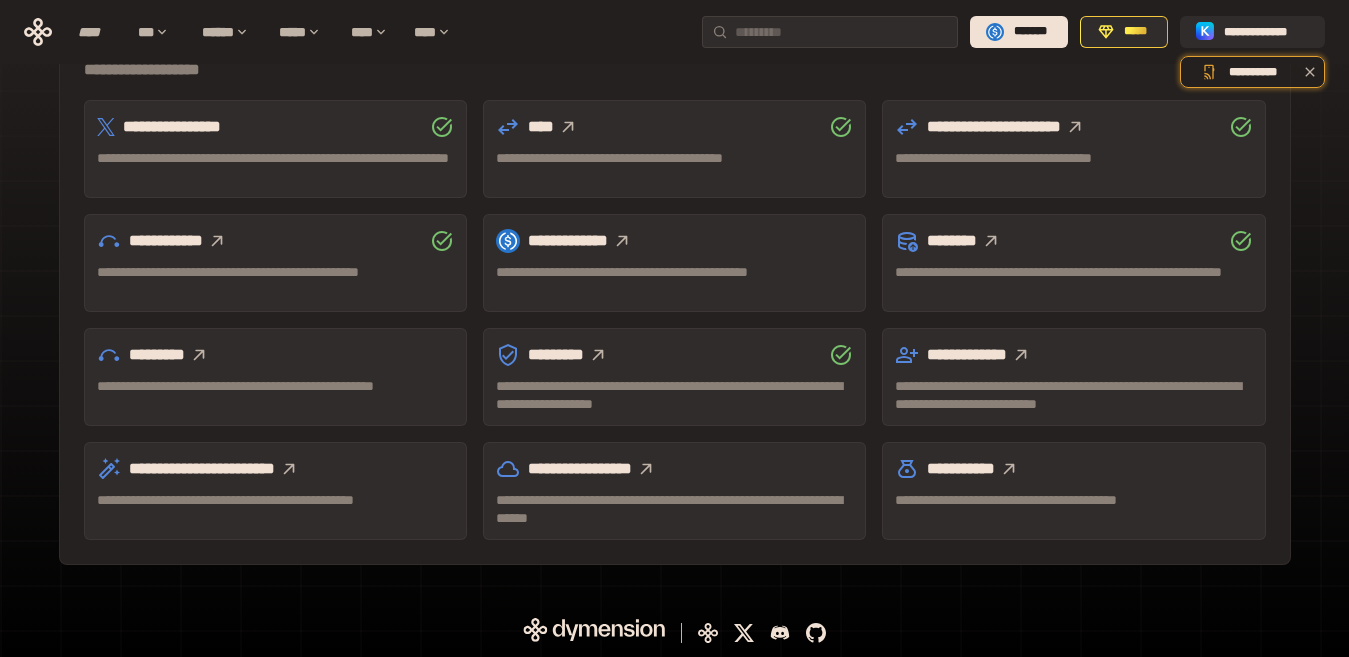 click 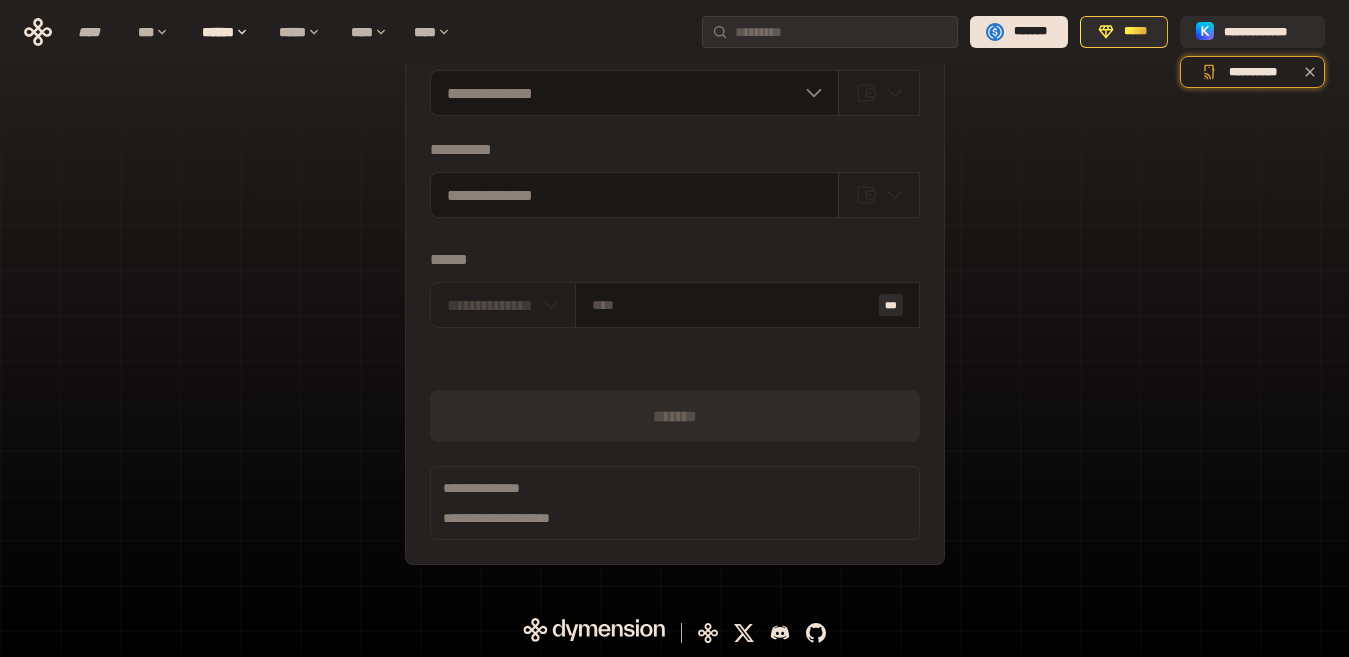 scroll, scrollTop: 131, scrollLeft: 0, axis: vertical 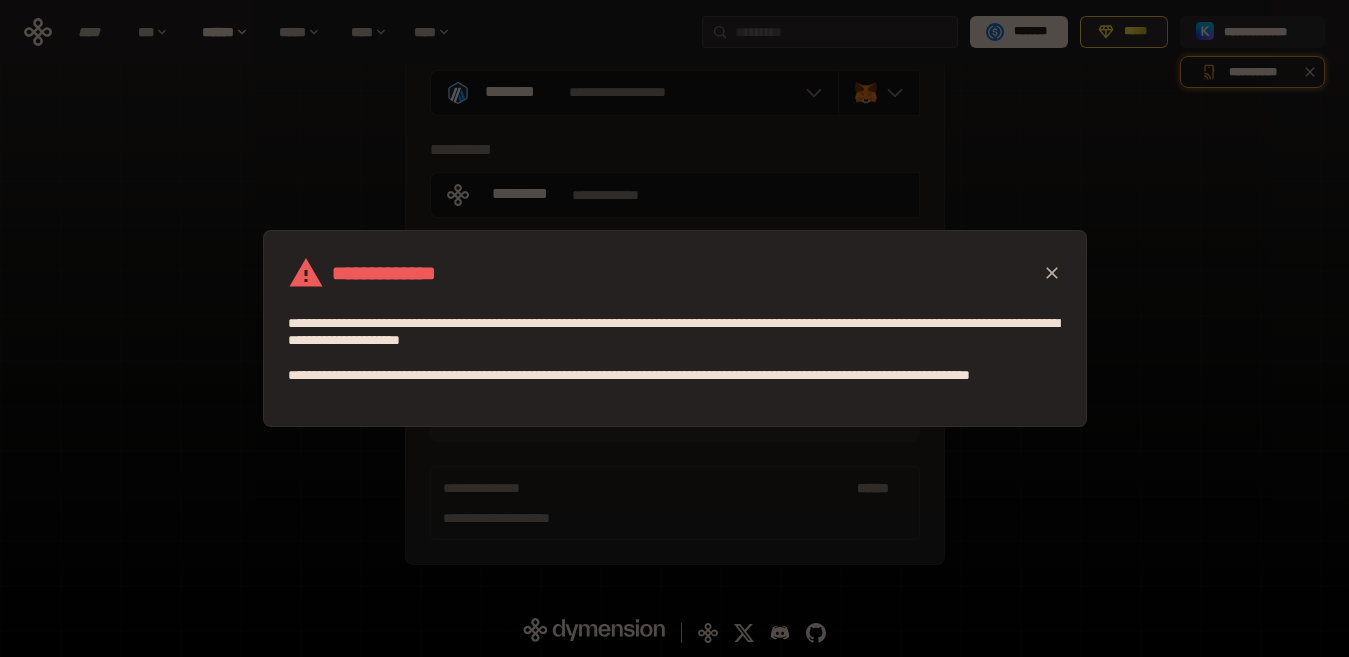 click 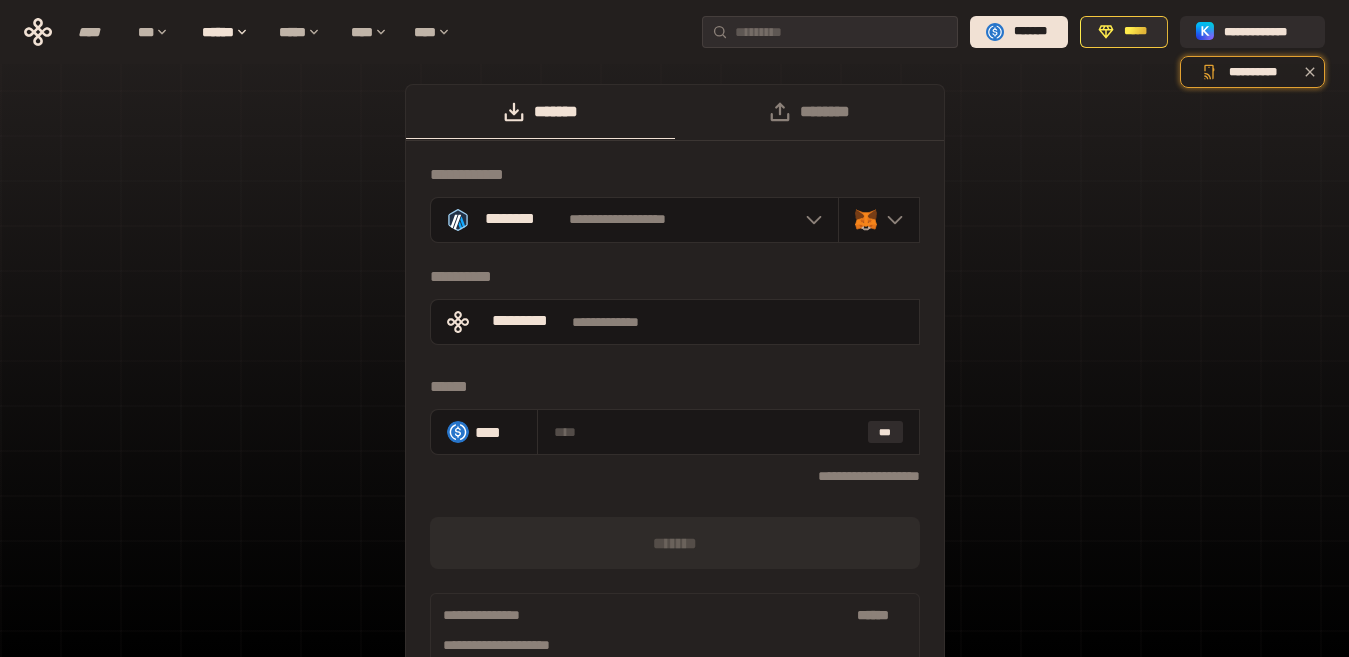 scroll, scrollTop: 0, scrollLeft: 0, axis: both 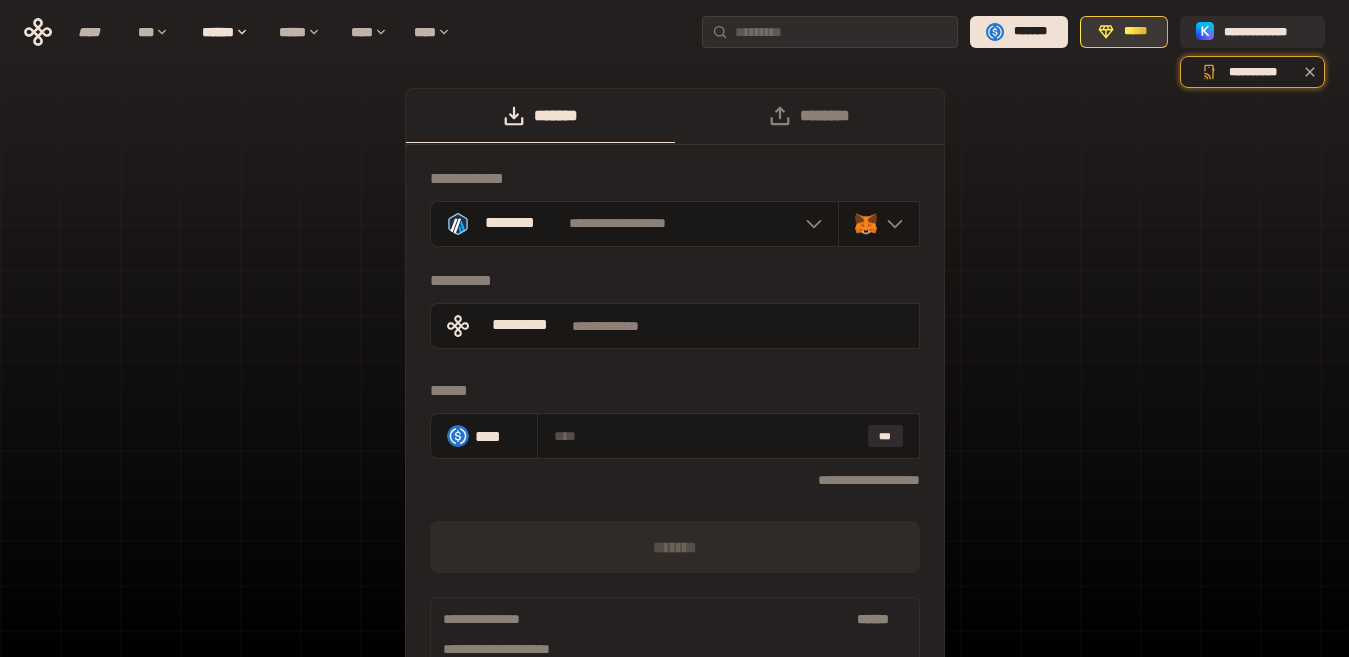 click on "*****" at bounding box center [1135, 32] 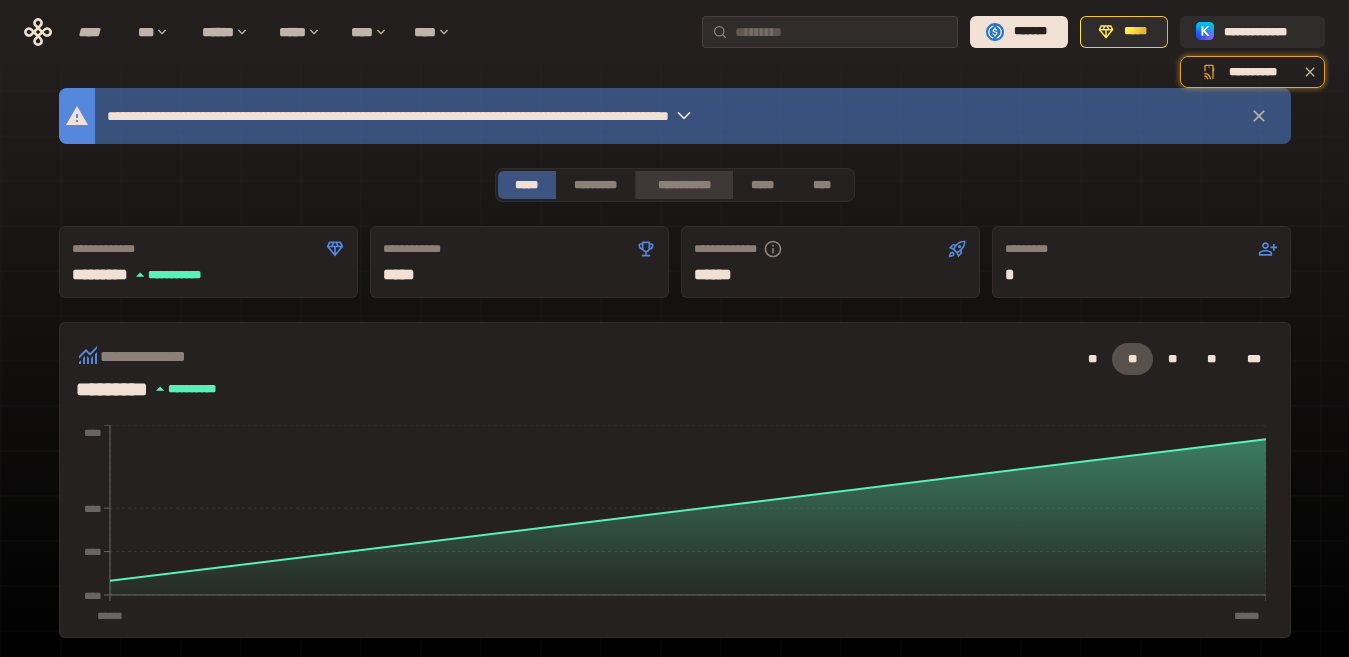 click on "**********" at bounding box center (684, 185) 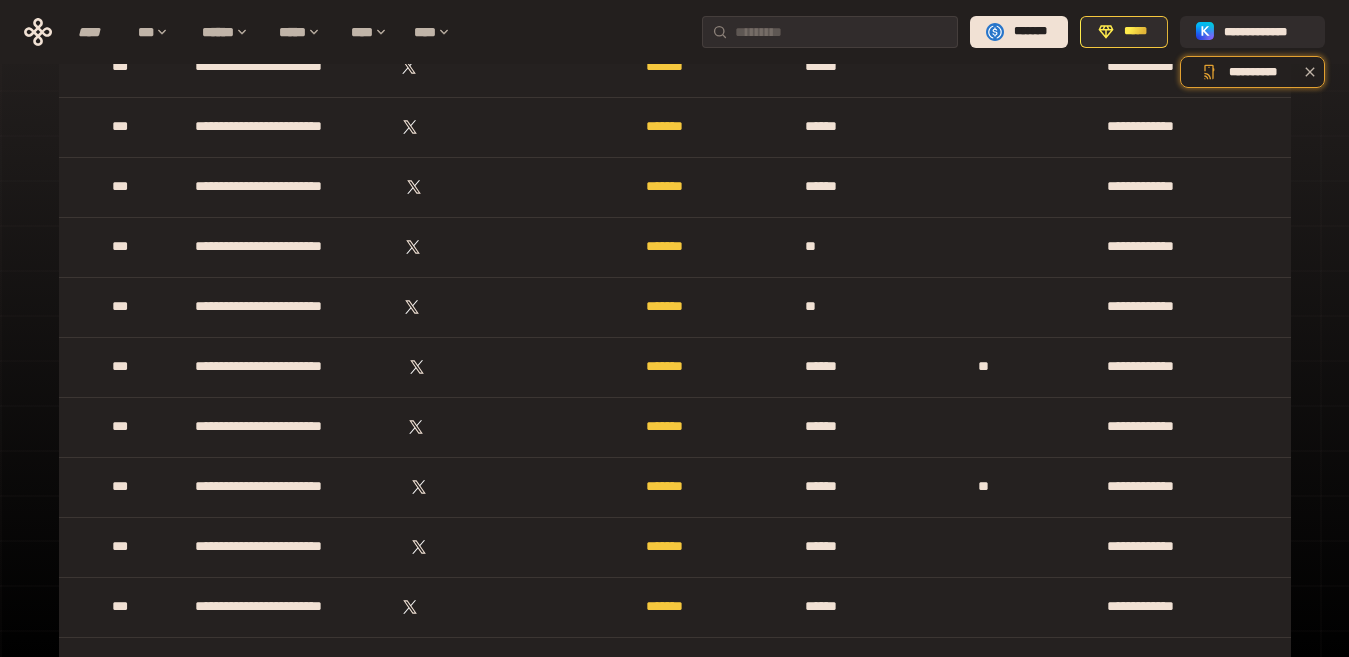 scroll, scrollTop: 0, scrollLeft: 0, axis: both 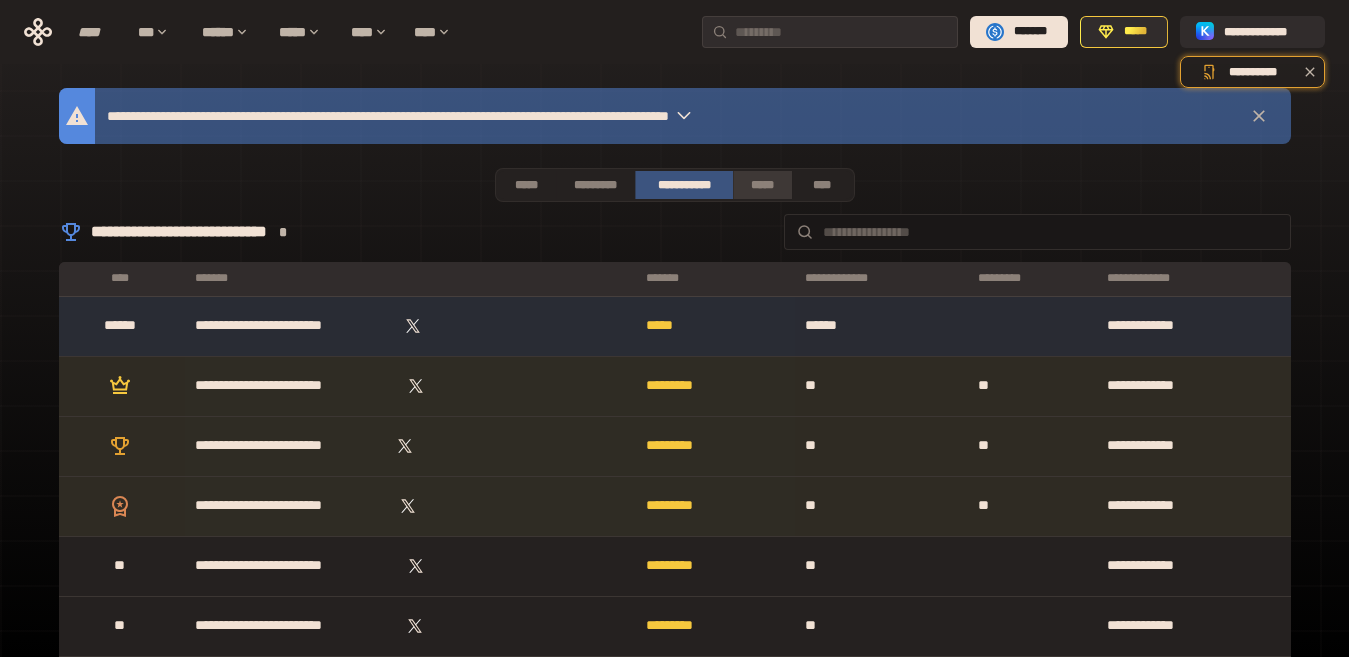 click on "*****" at bounding box center (762, 185) 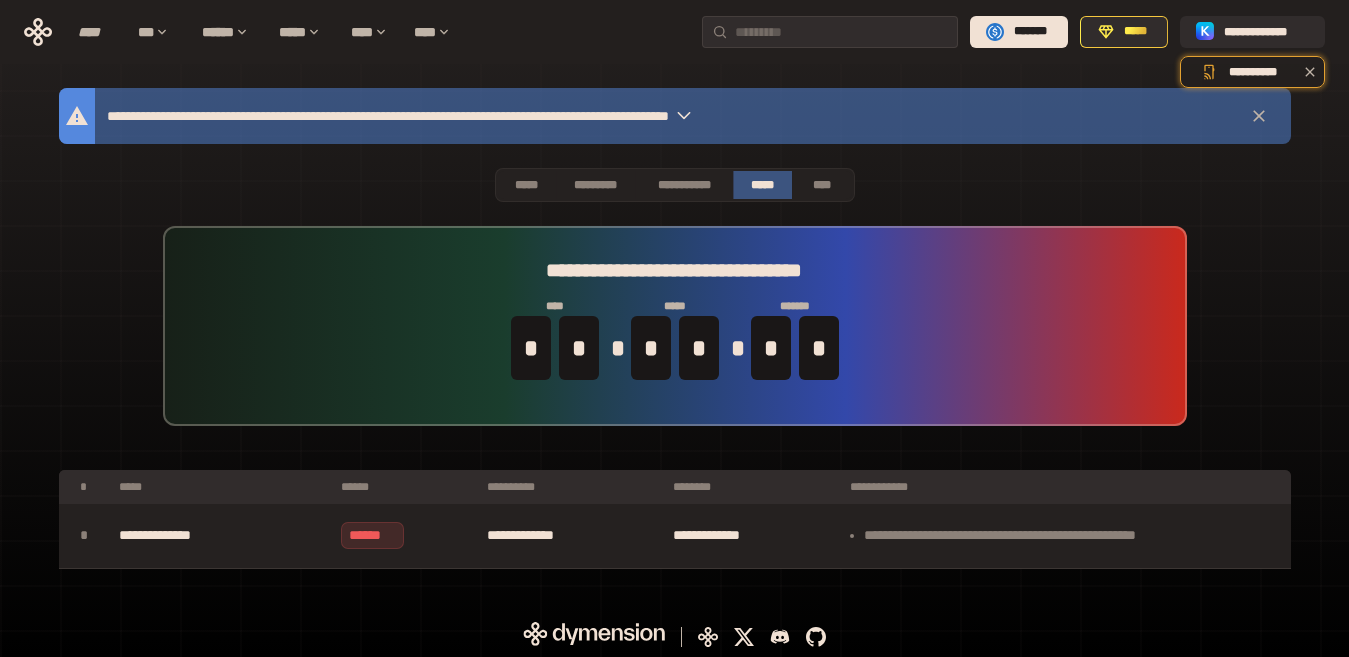 click 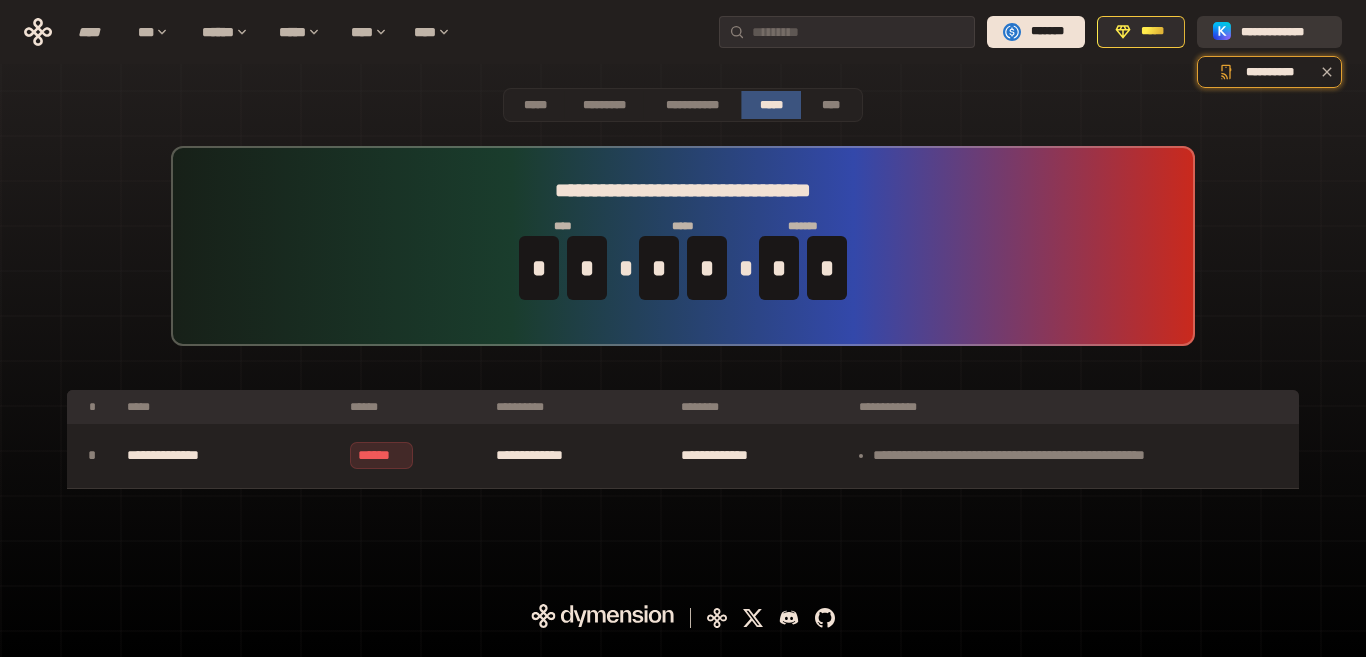 click on "**********" at bounding box center [1283, 32] 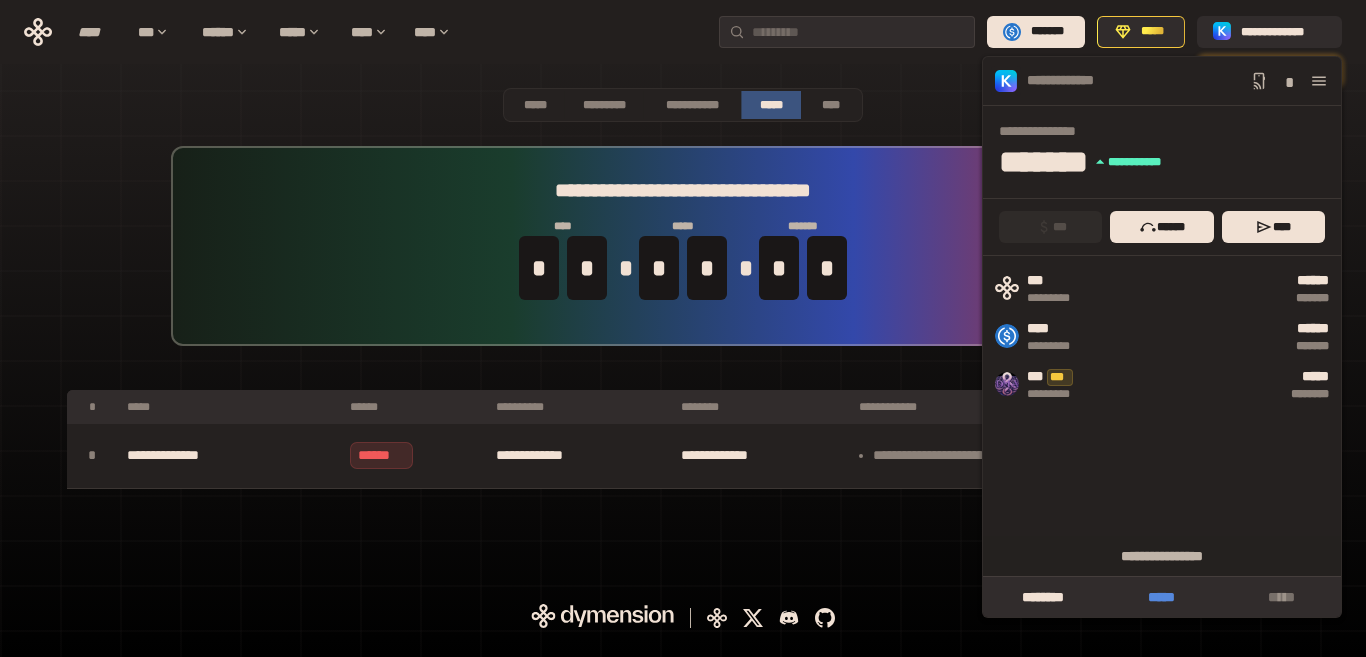 click on "*****" at bounding box center [1161, 597] 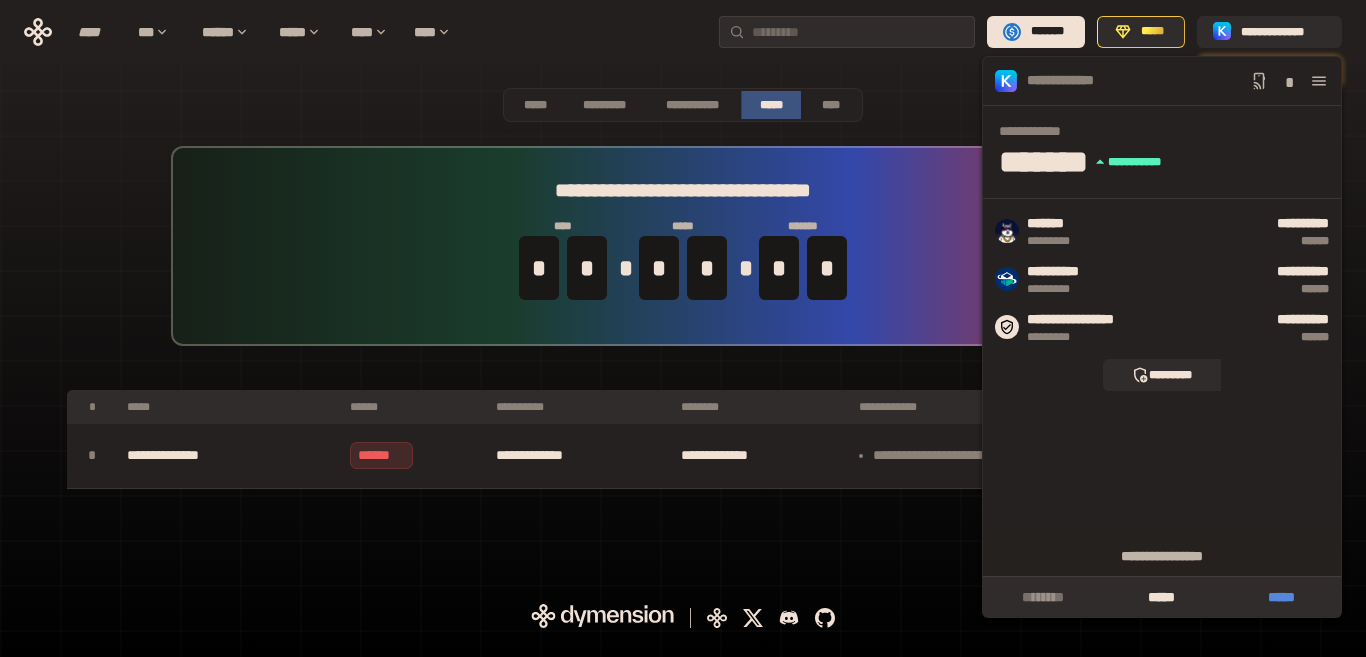click on "*****" at bounding box center [1281, 597] 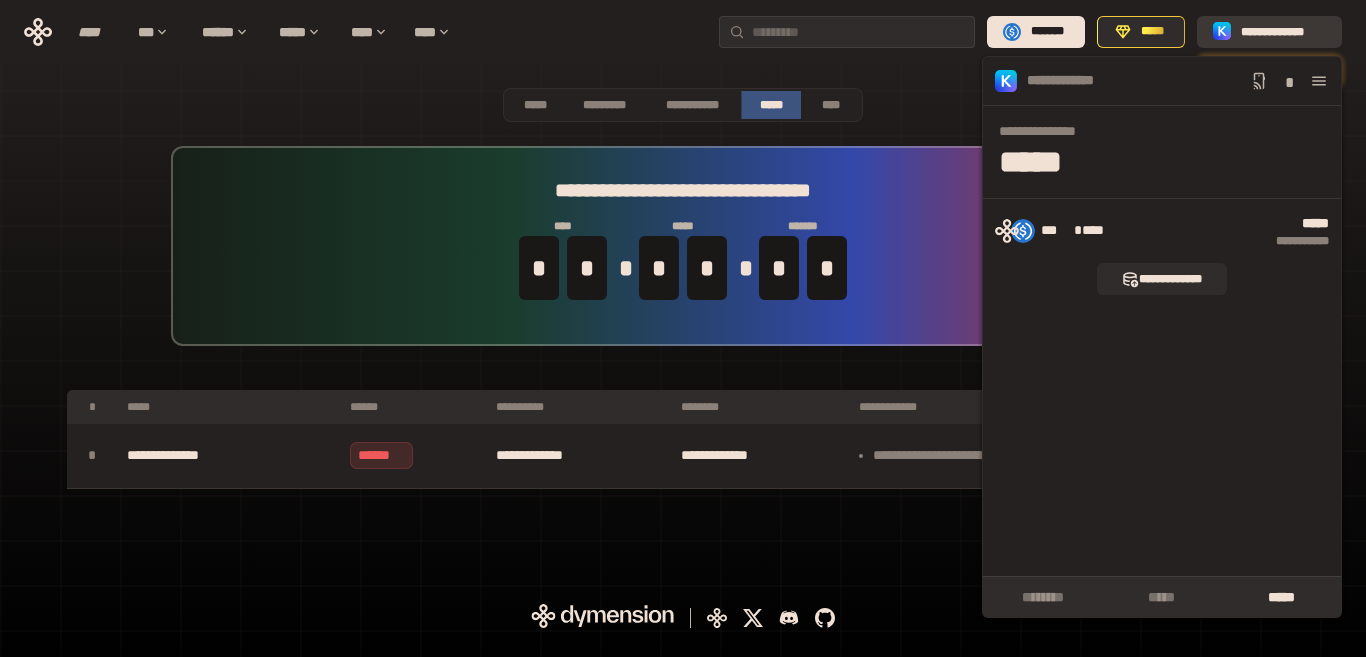 click on "**********" at bounding box center [1283, 32] 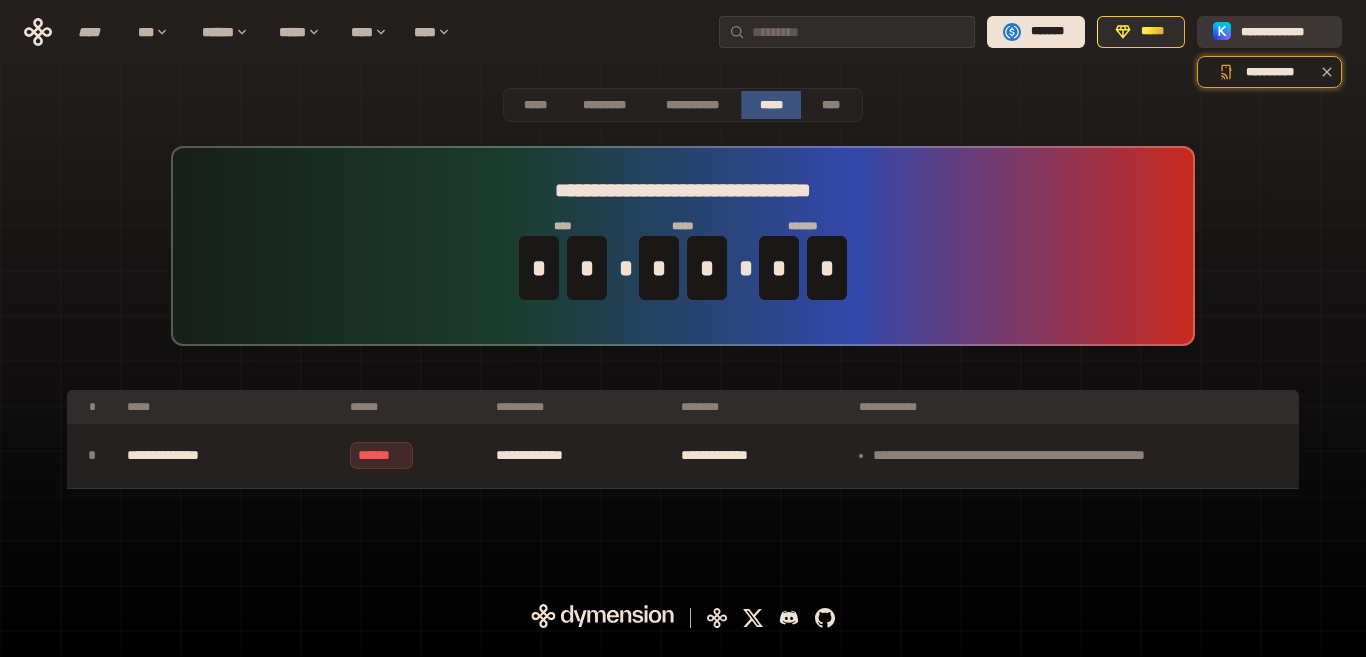 click on "**********" at bounding box center (1269, 32) 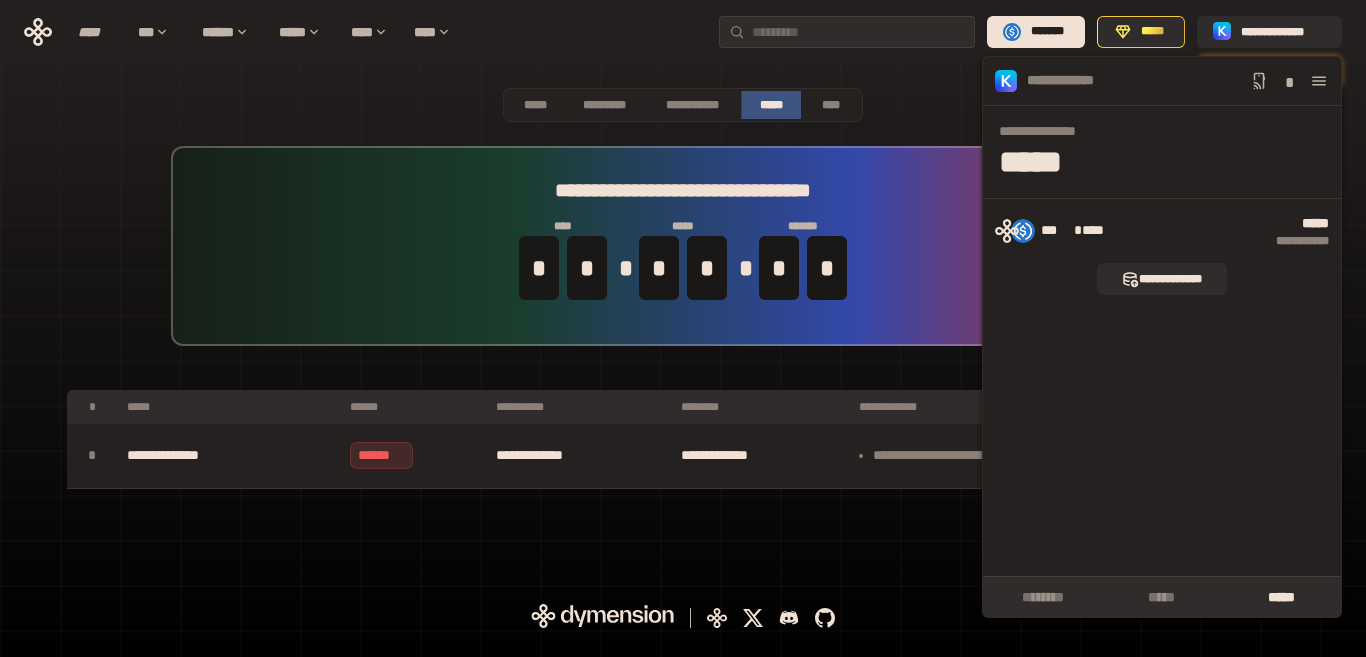 click 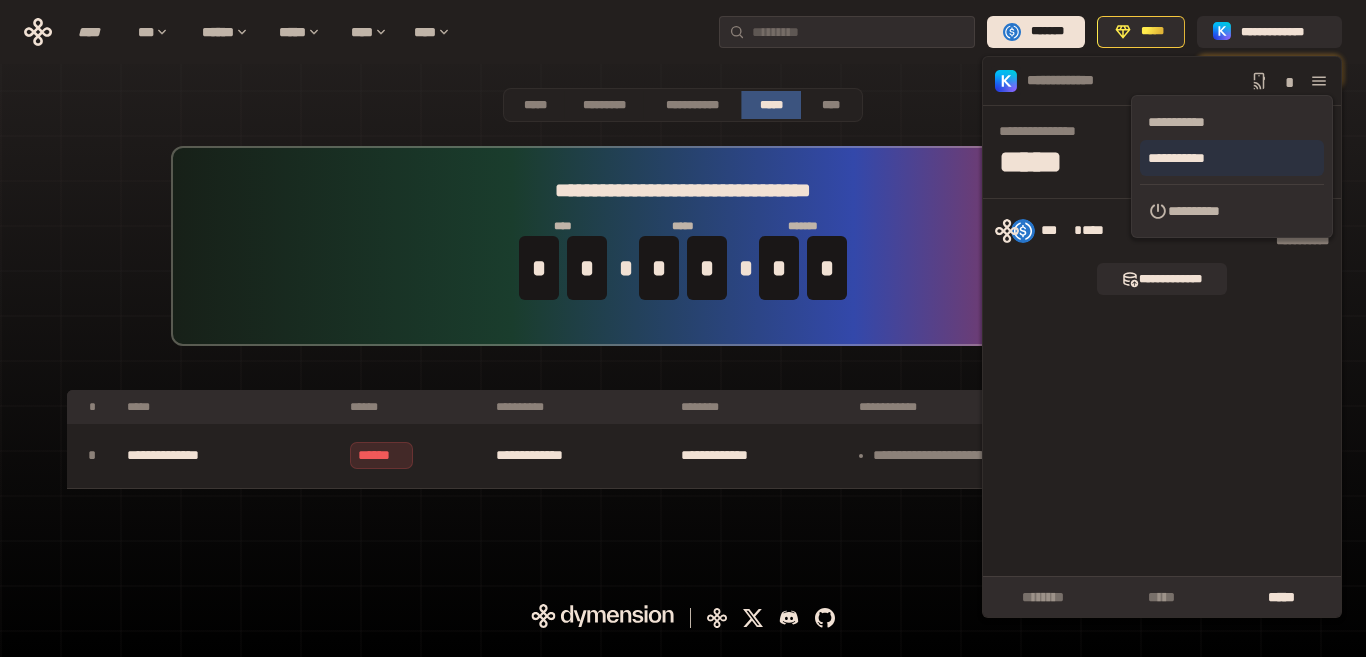click on "**********" at bounding box center [1232, 158] 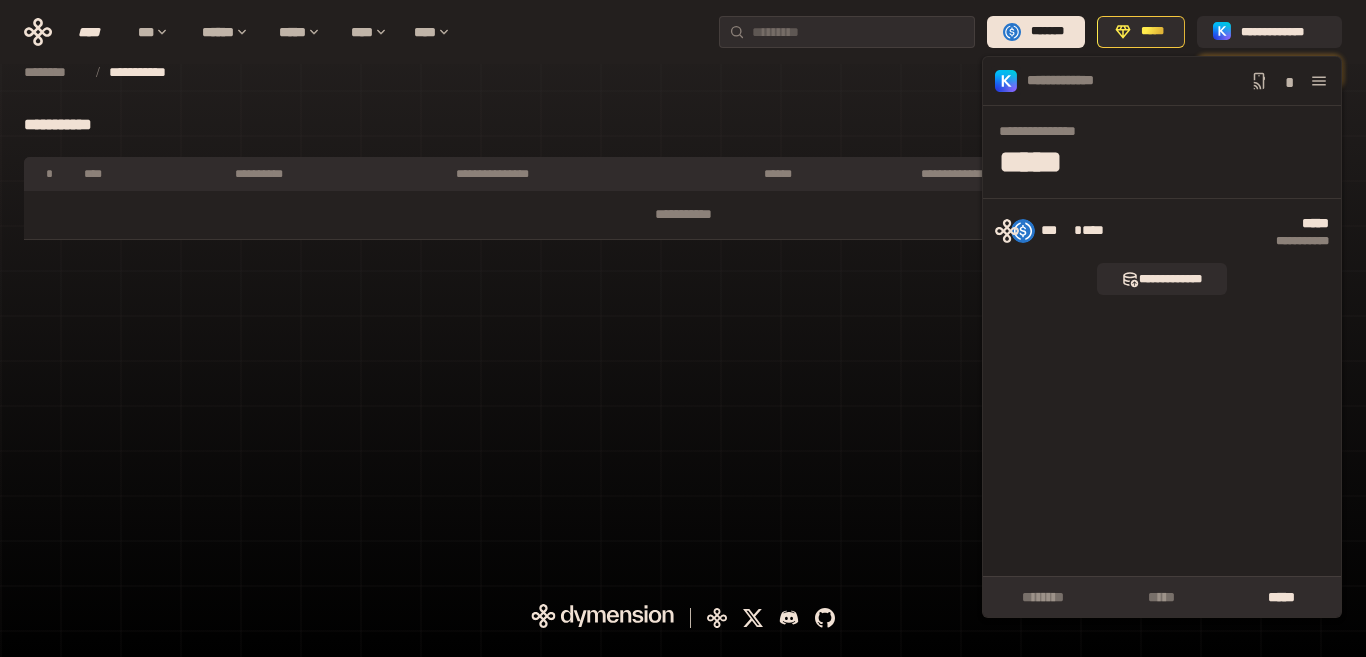 click on "**********" at bounding box center [683, 290] 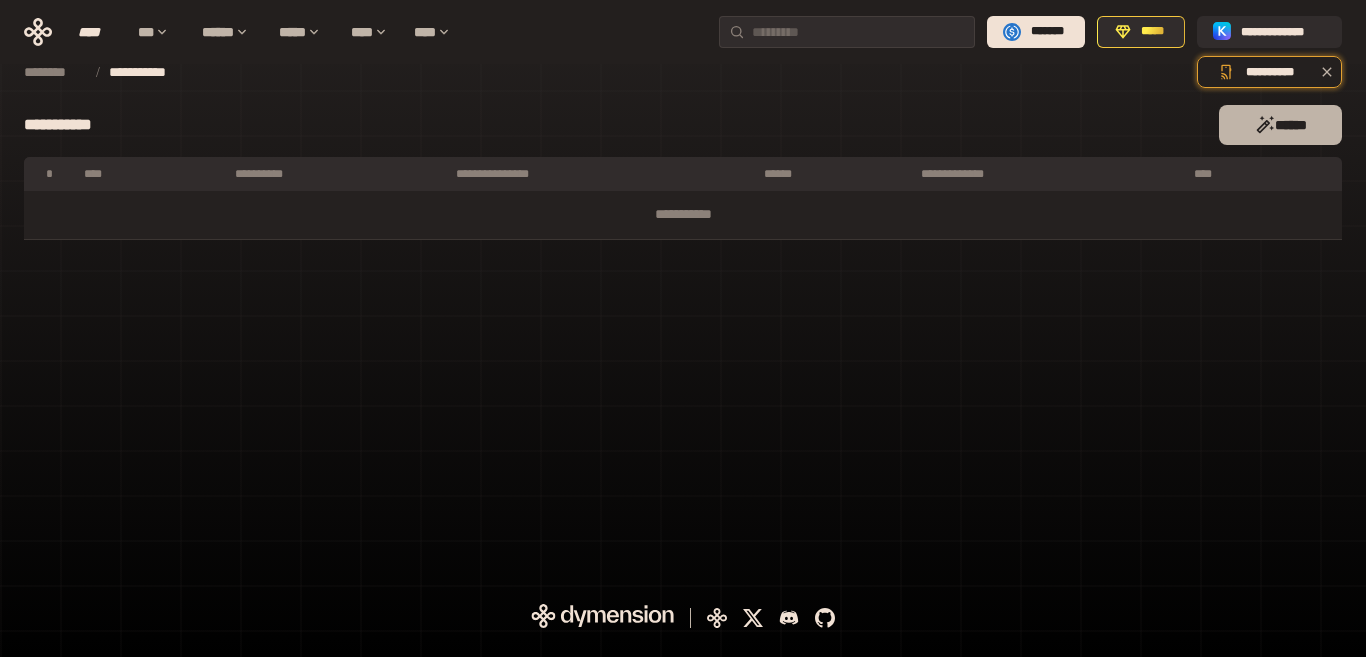 click 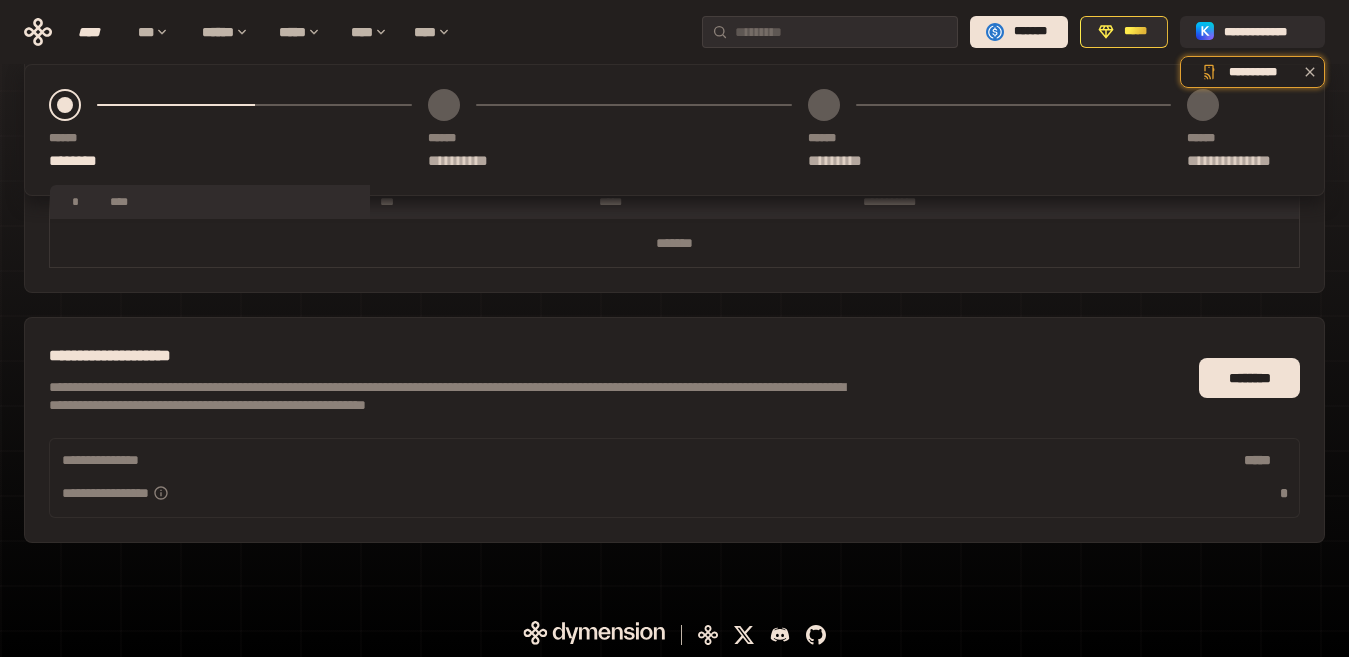 scroll, scrollTop: 0, scrollLeft: 0, axis: both 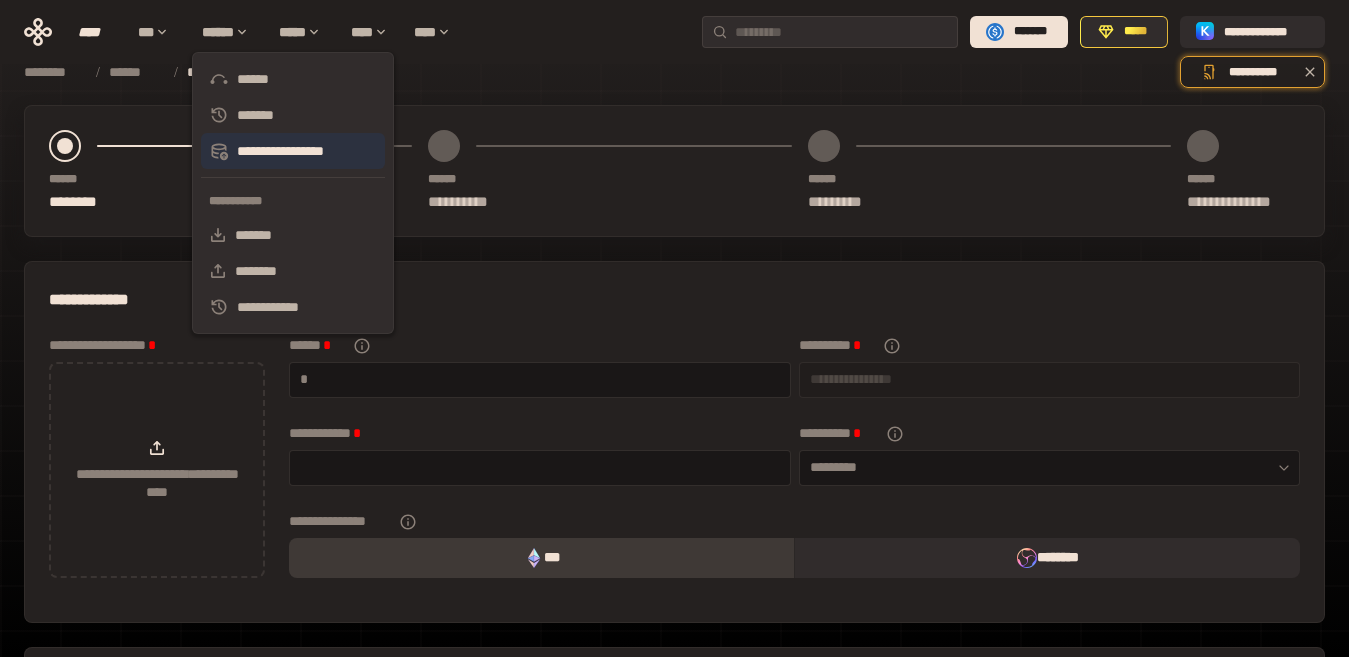 click on "**********" at bounding box center (293, 151) 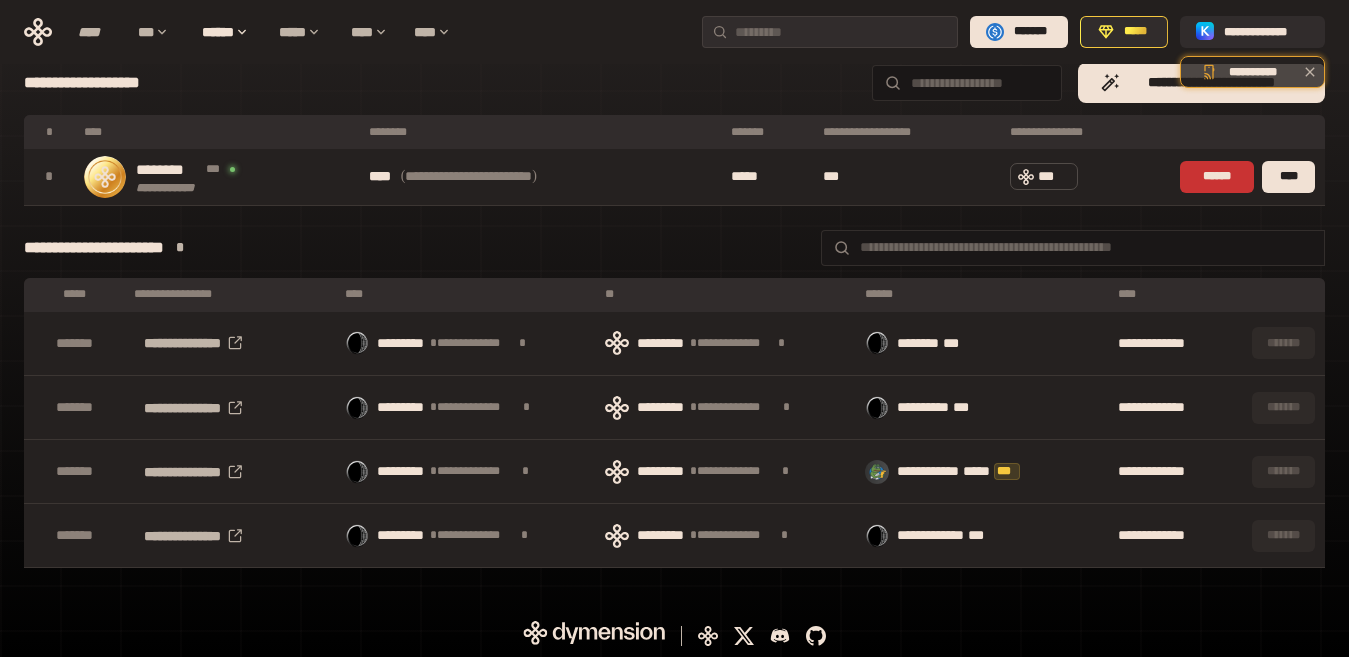 scroll, scrollTop: 274, scrollLeft: 0, axis: vertical 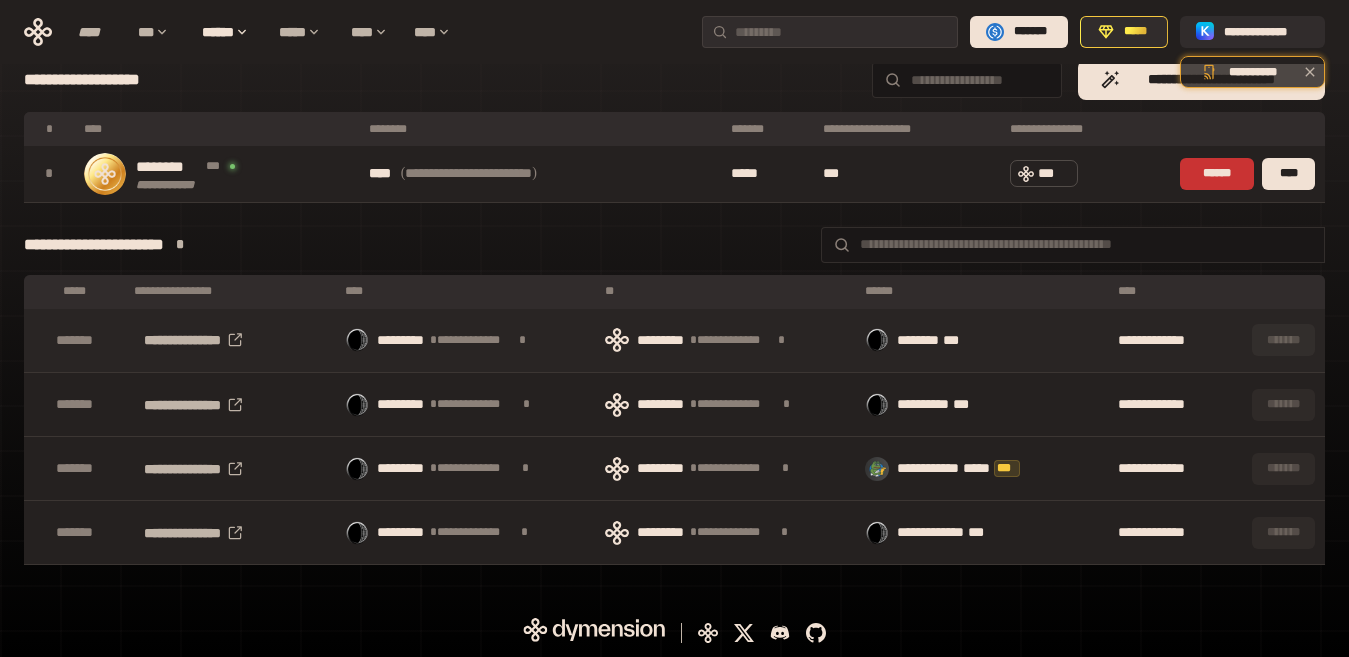 click on "********   ***" at bounding box center (980, 340) 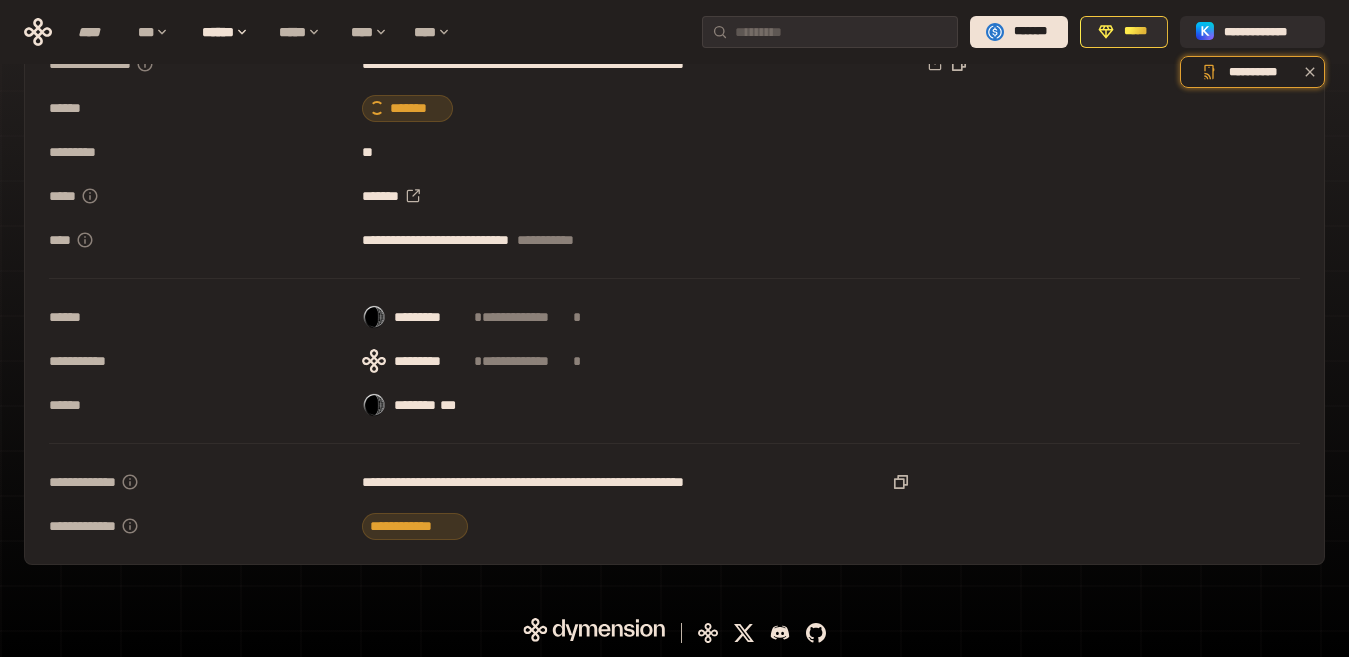 scroll, scrollTop: 0, scrollLeft: 0, axis: both 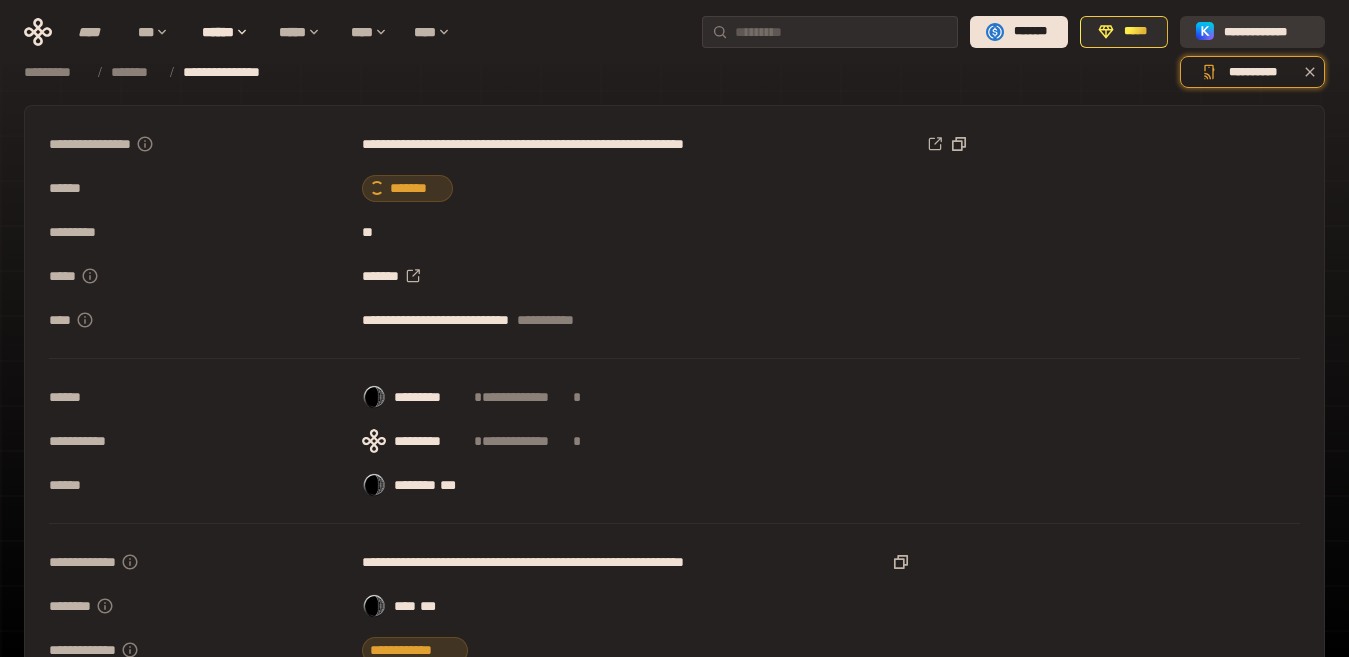 click on "**********" at bounding box center (1266, 32) 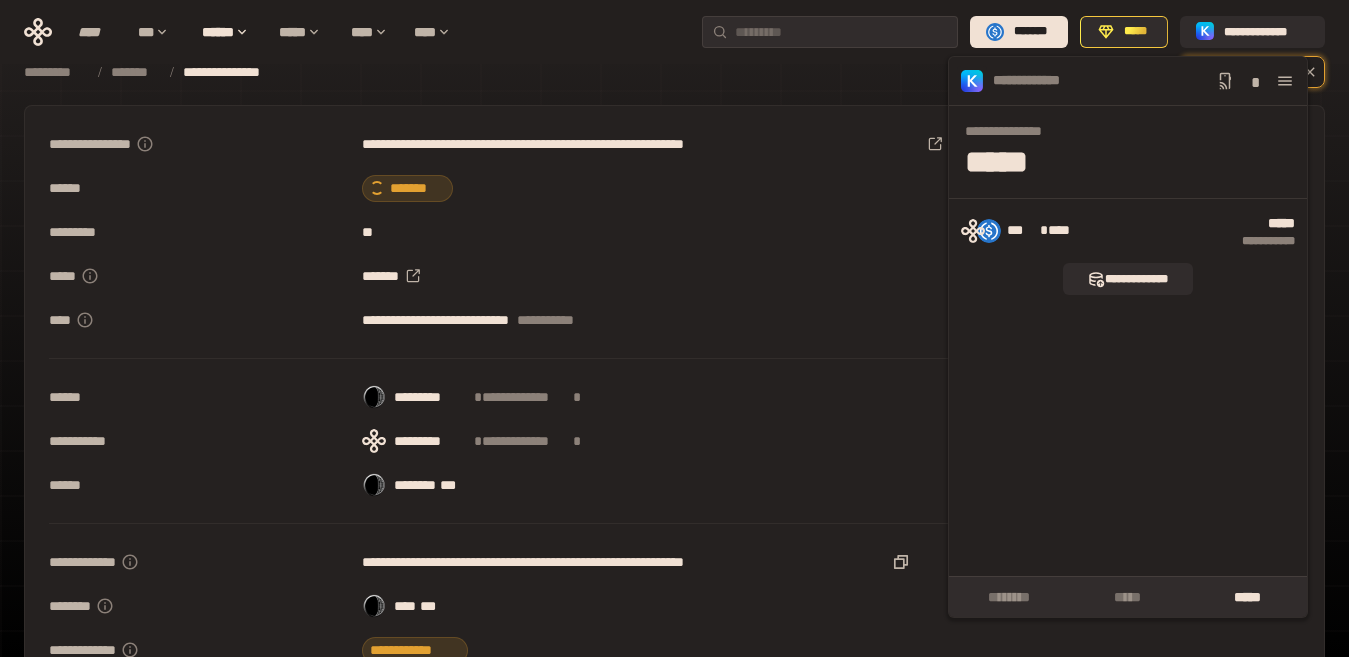 click 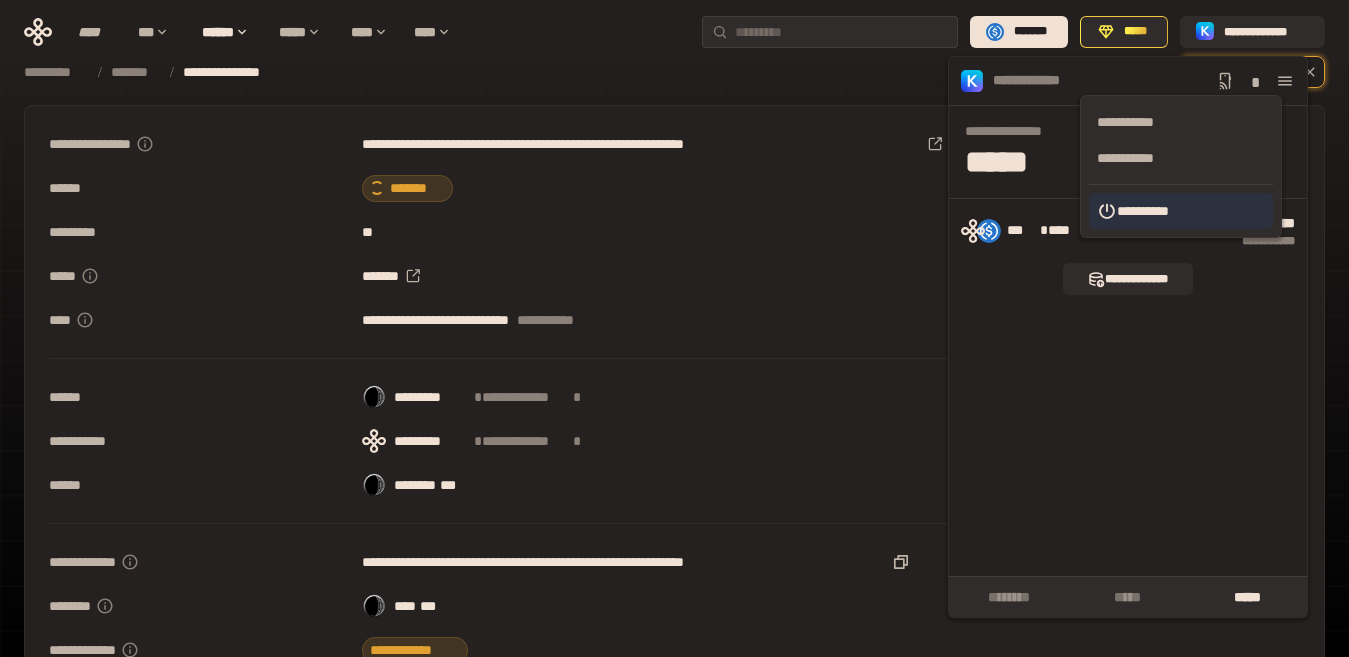 click on "**********" at bounding box center (1181, 211) 